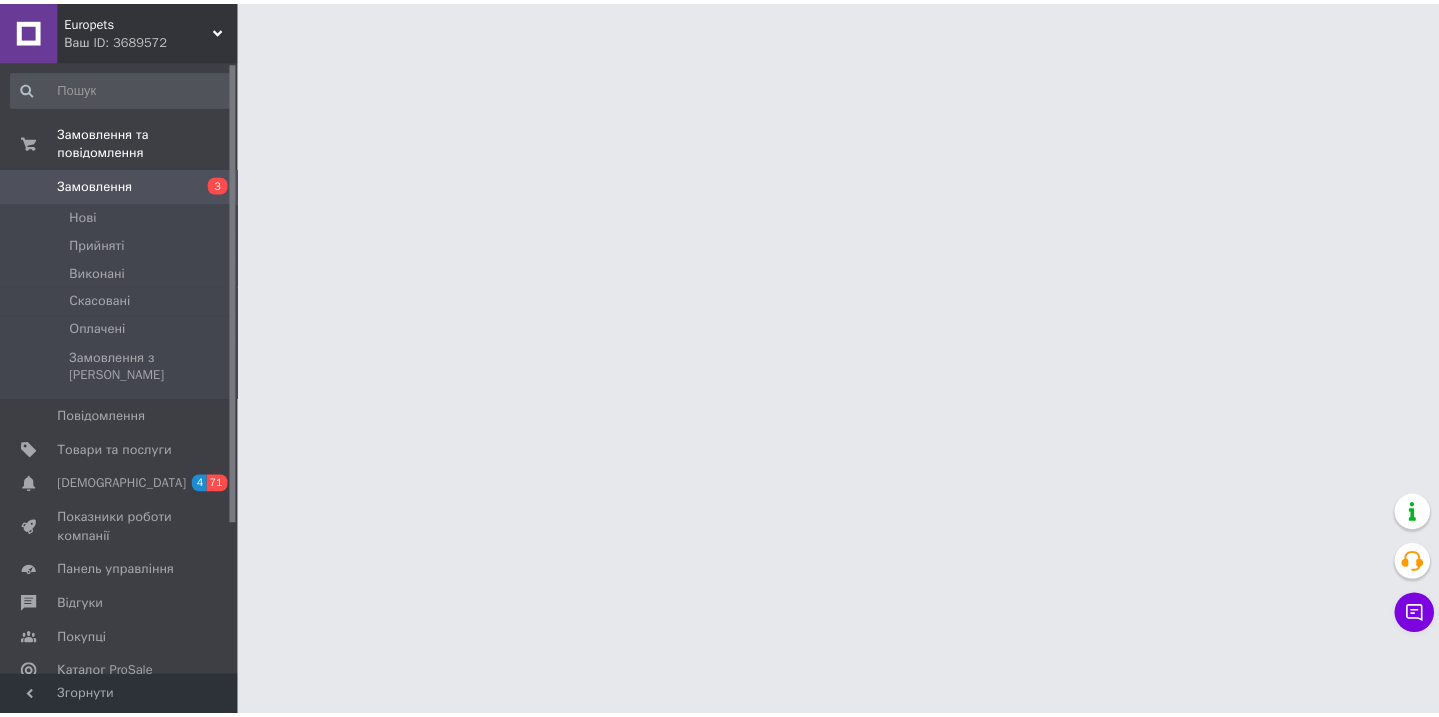 scroll, scrollTop: 0, scrollLeft: 0, axis: both 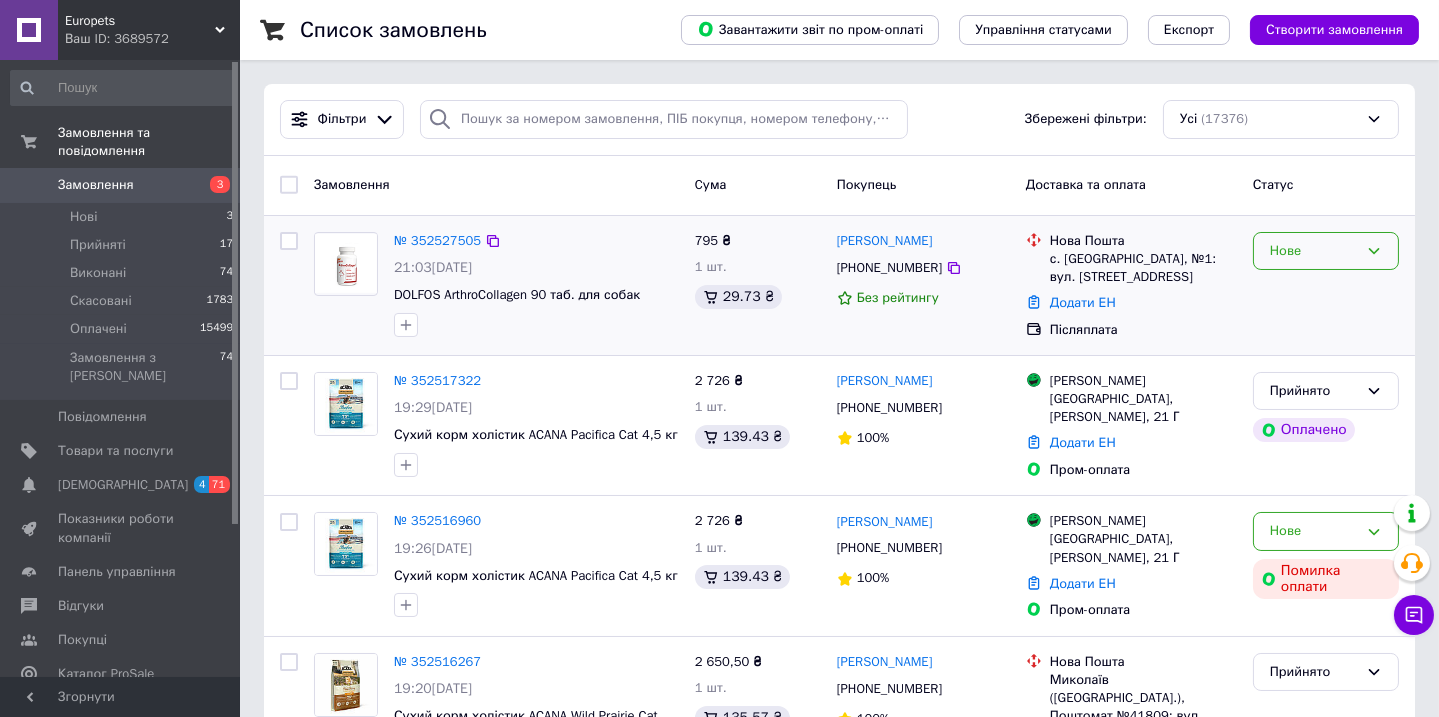 click on "Нове" at bounding box center (1326, 251) 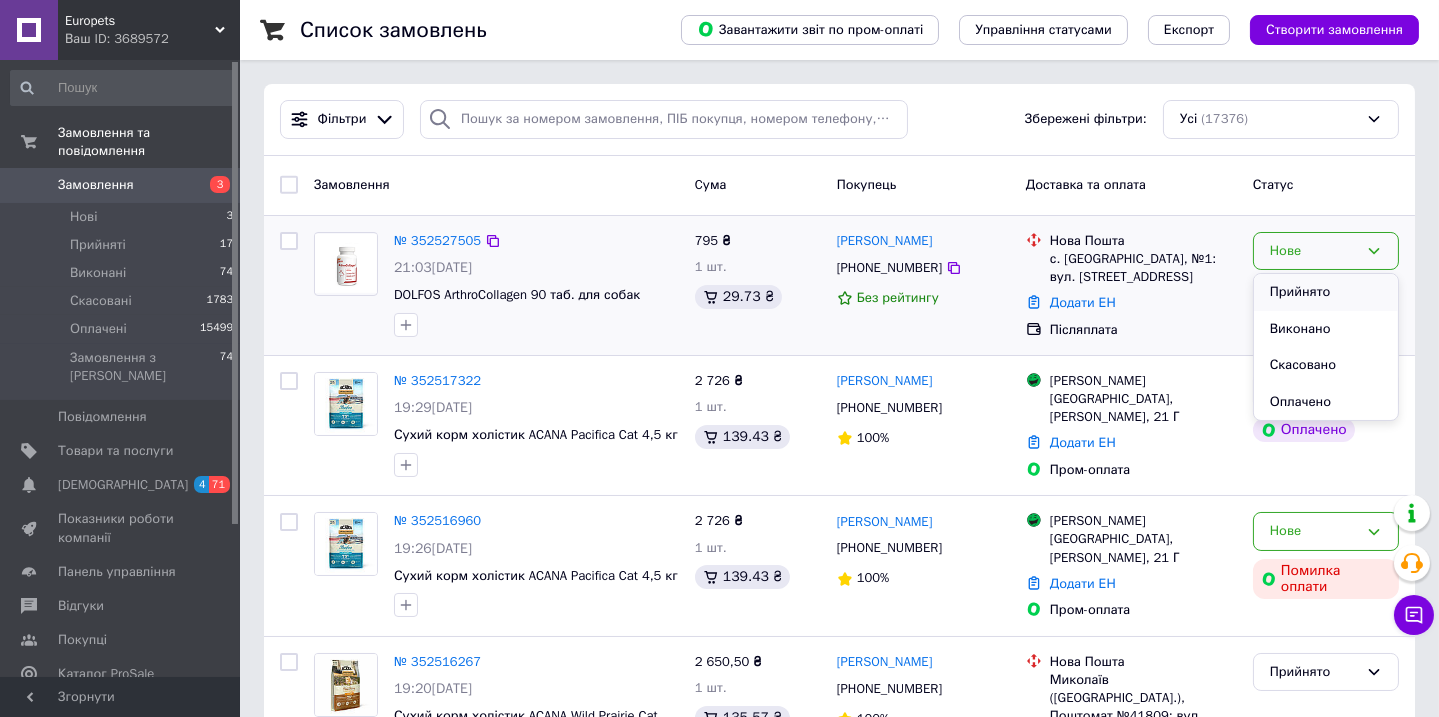 click on "Прийнято" at bounding box center (1326, 292) 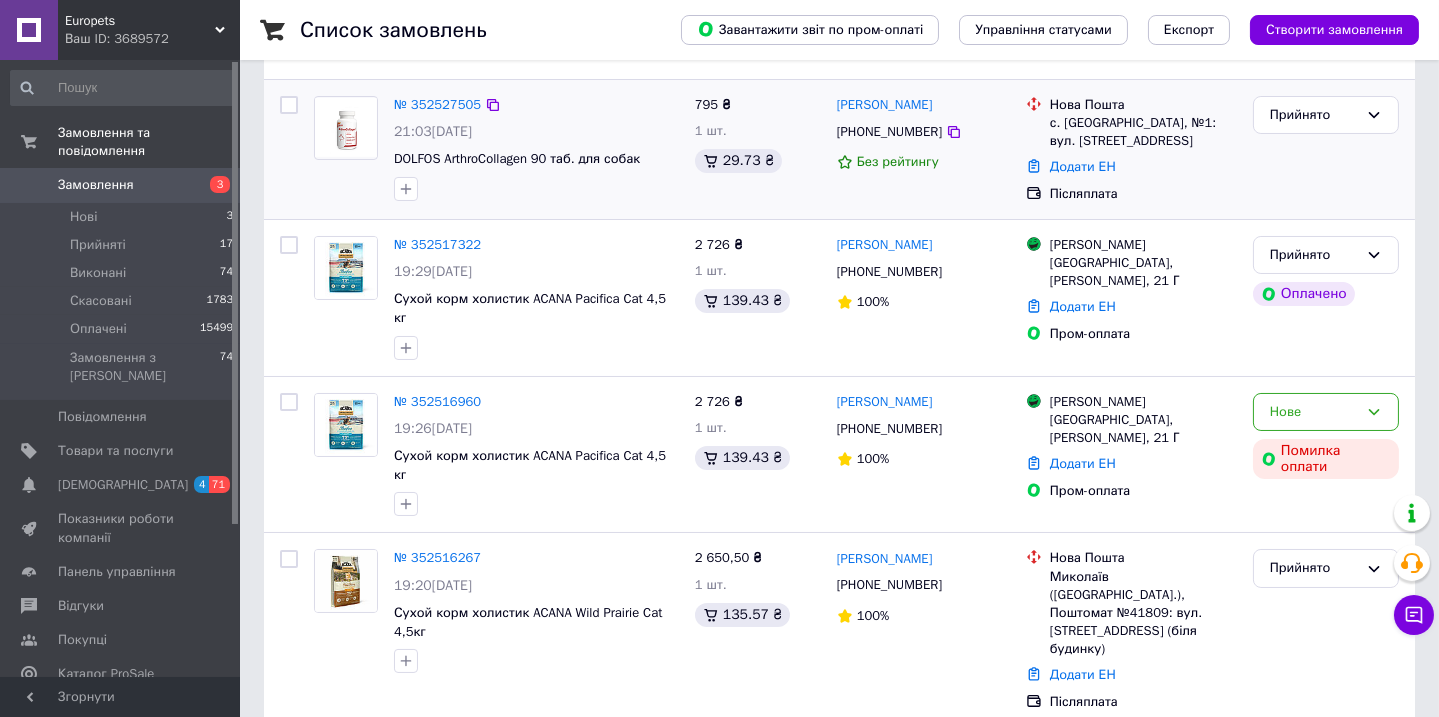 scroll, scrollTop: 181, scrollLeft: 0, axis: vertical 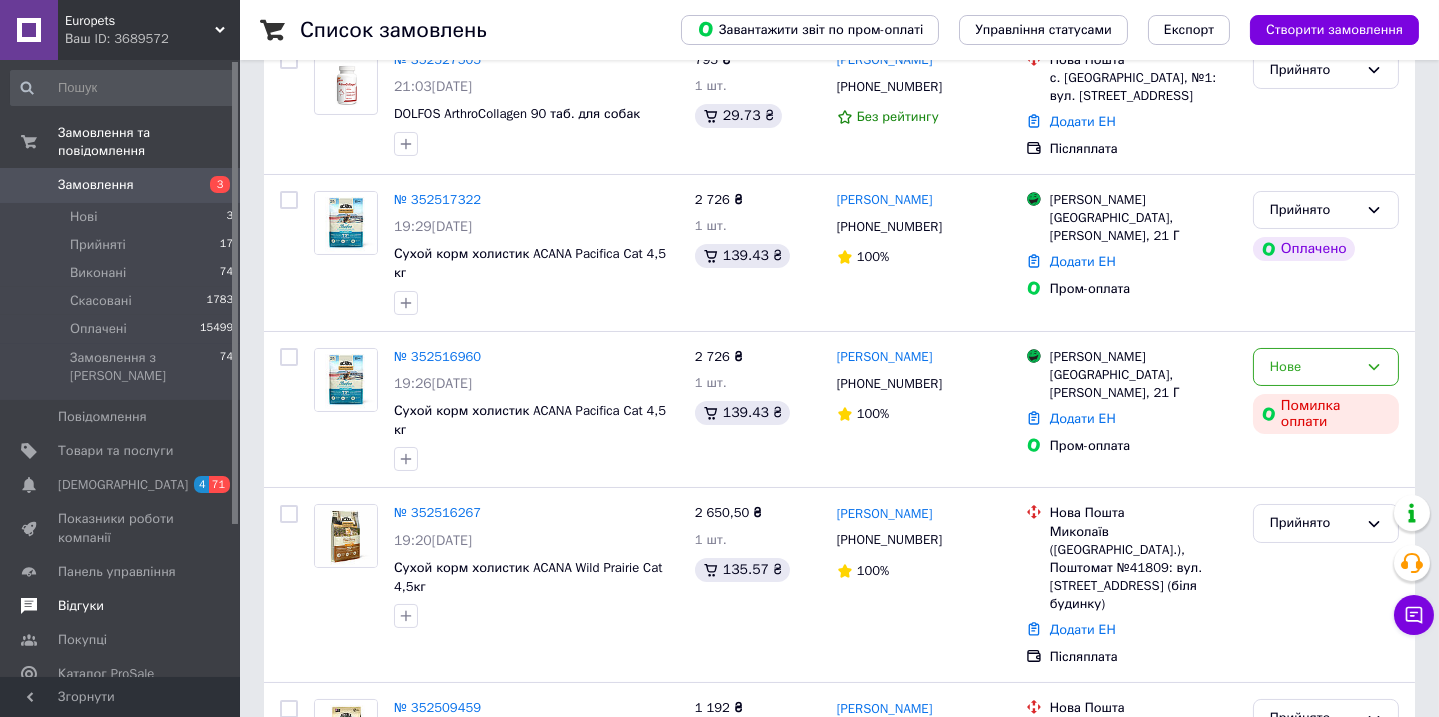 click on "Відгуки" at bounding box center [81, 606] 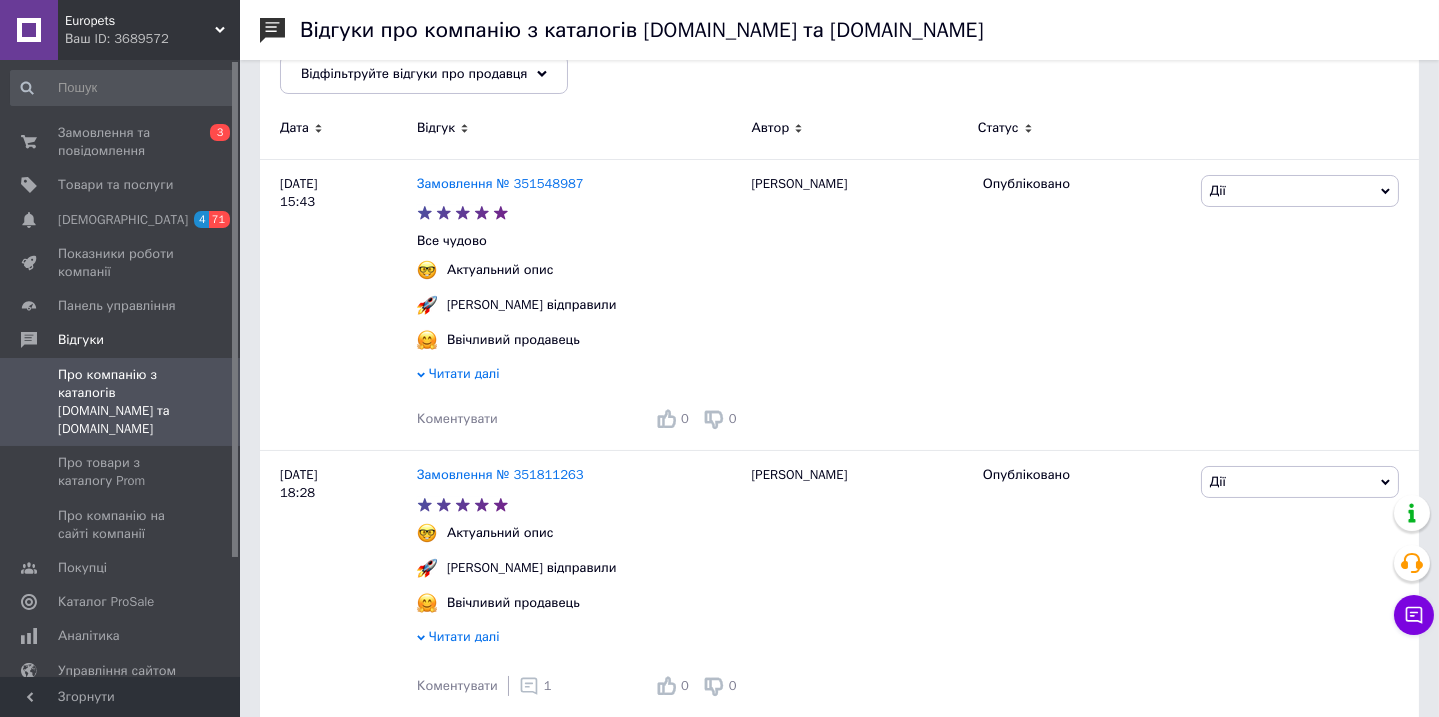 scroll, scrollTop: 545, scrollLeft: 0, axis: vertical 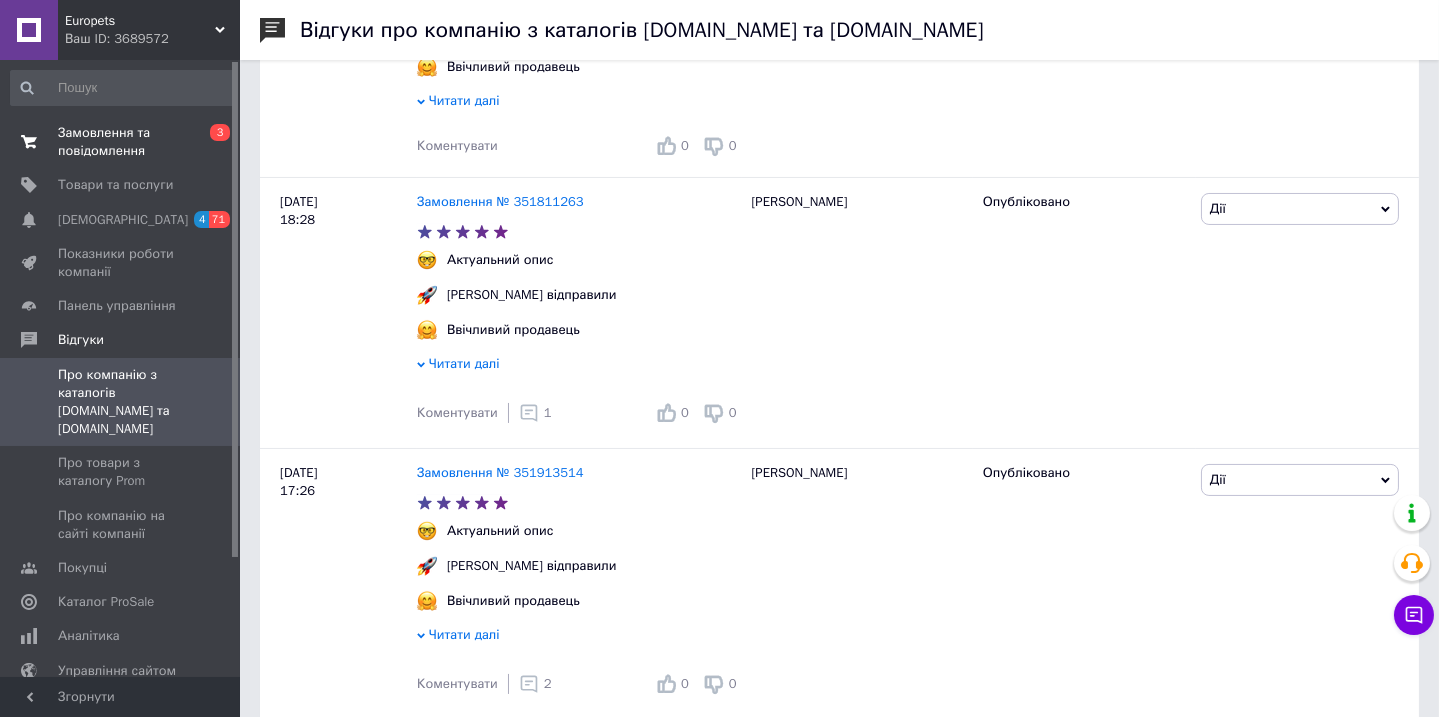 click on "Замовлення та повідомлення" at bounding box center [121, 142] 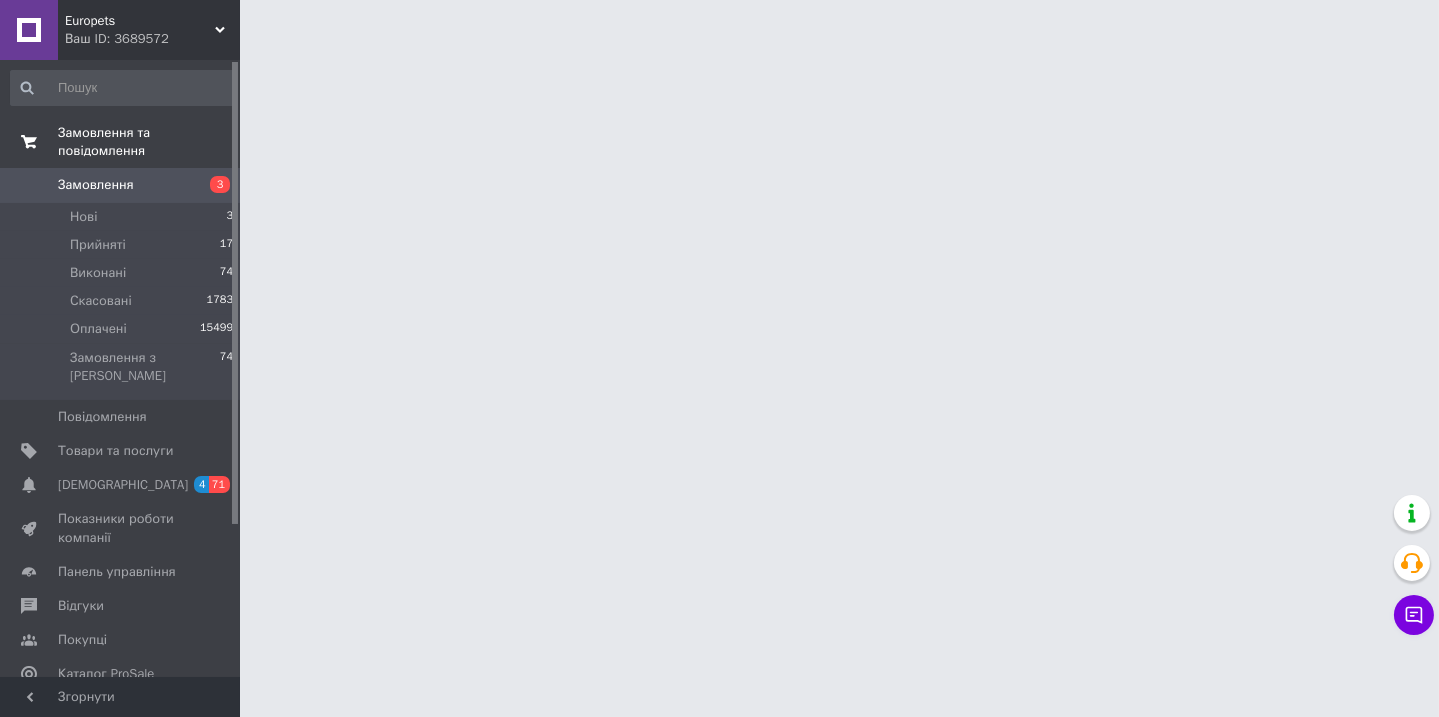scroll, scrollTop: 0, scrollLeft: 0, axis: both 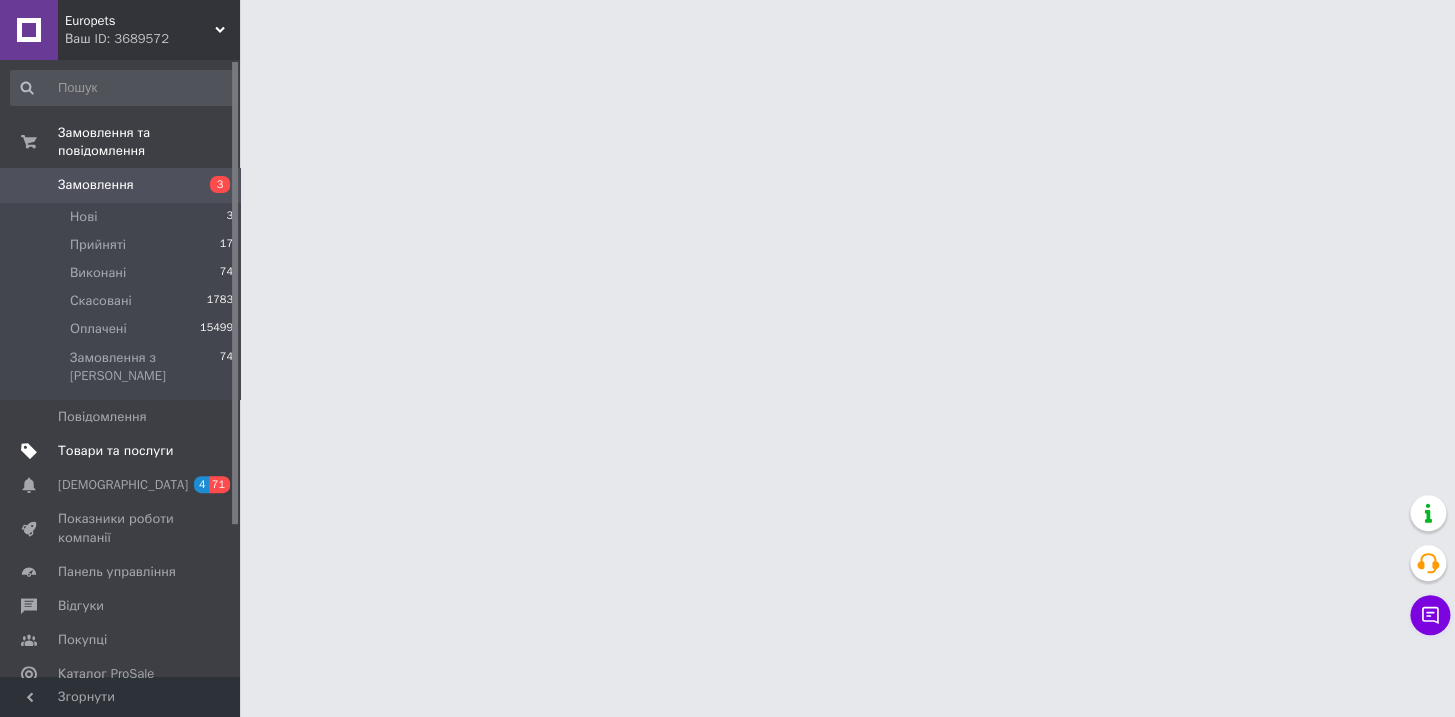 click on "Товари та послуги" at bounding box center [115, 451] 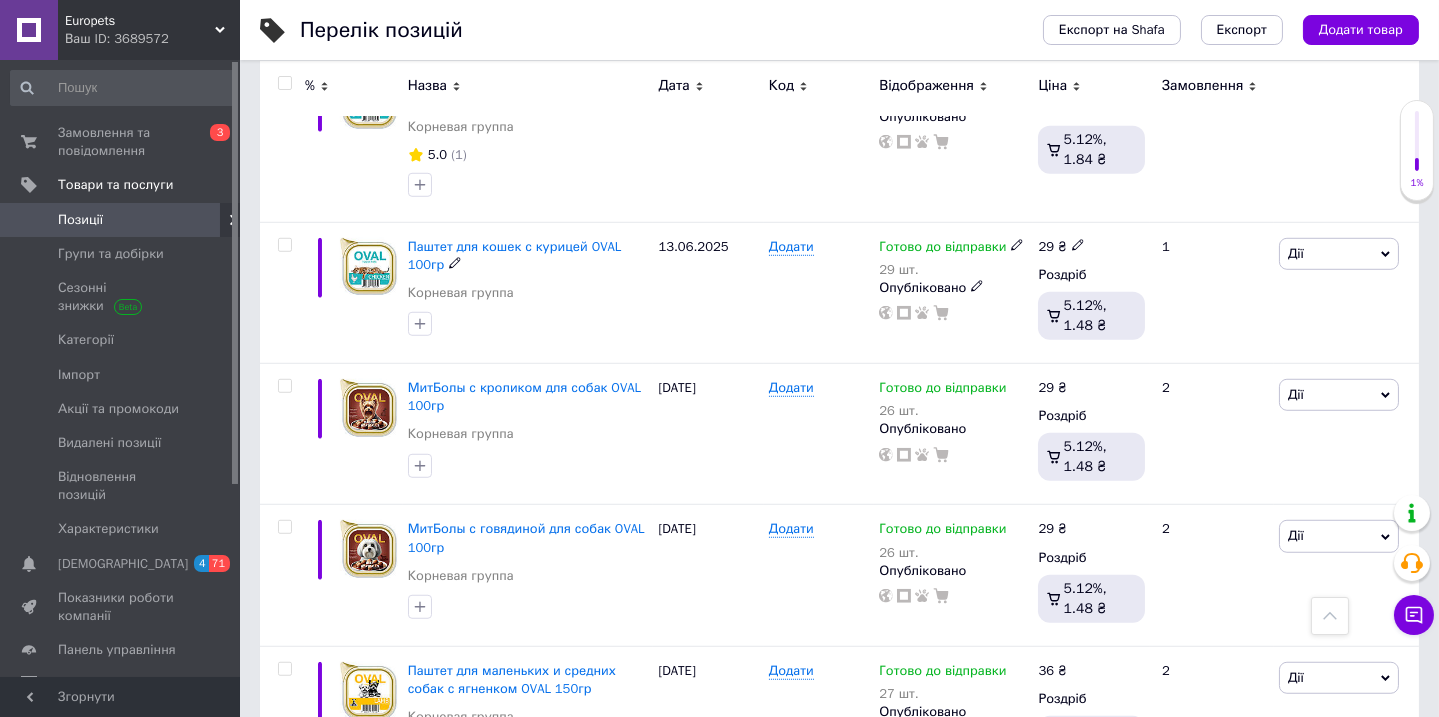scroll, scrollTop: 2909, scrollLeft: 0, axis: vertical 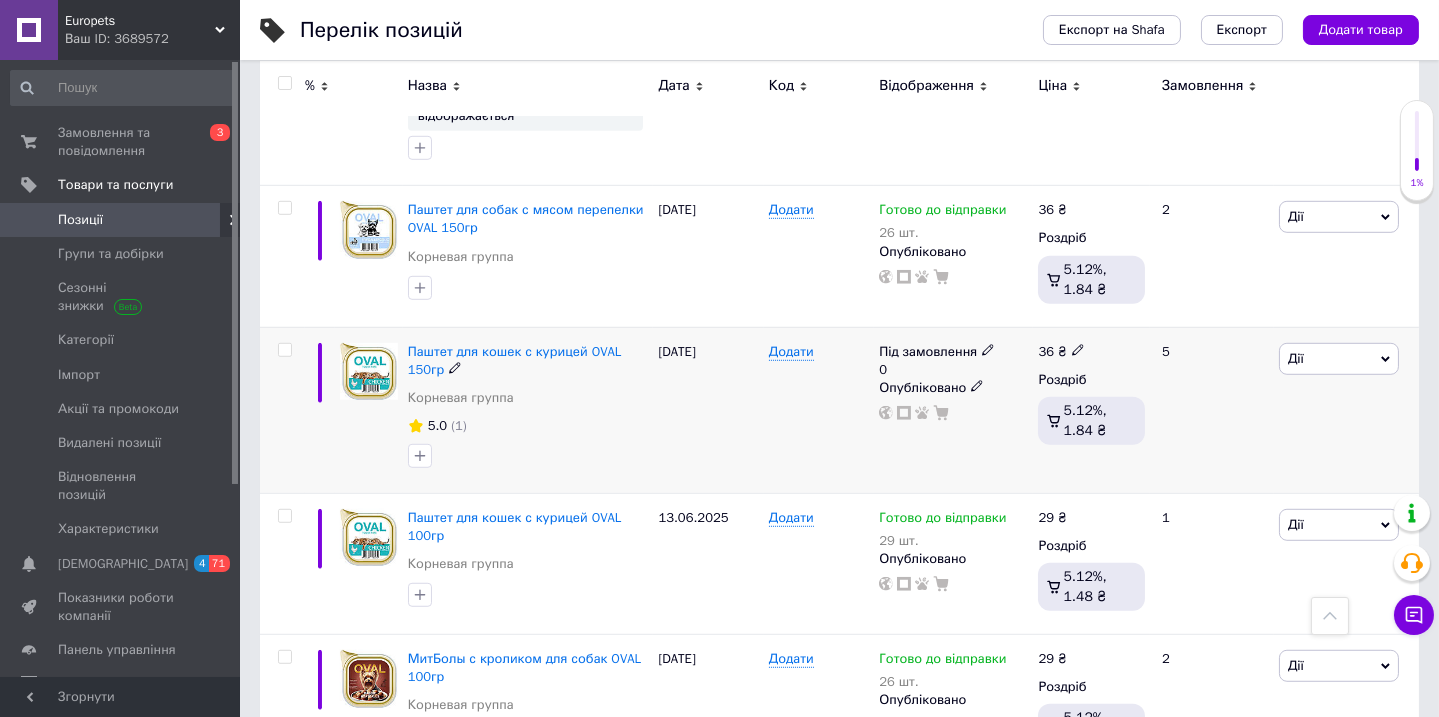 click 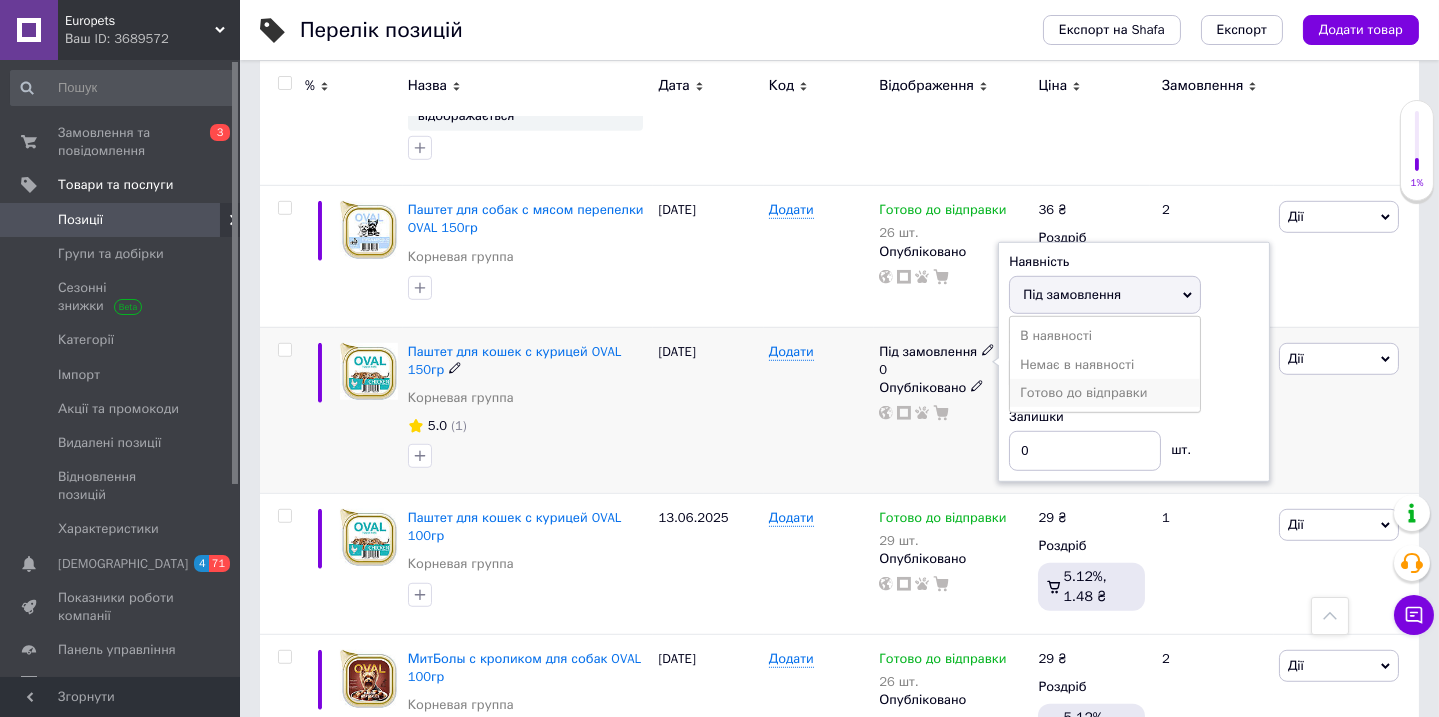 click on "Готово до відправки" at bounding box center (1105, 393) 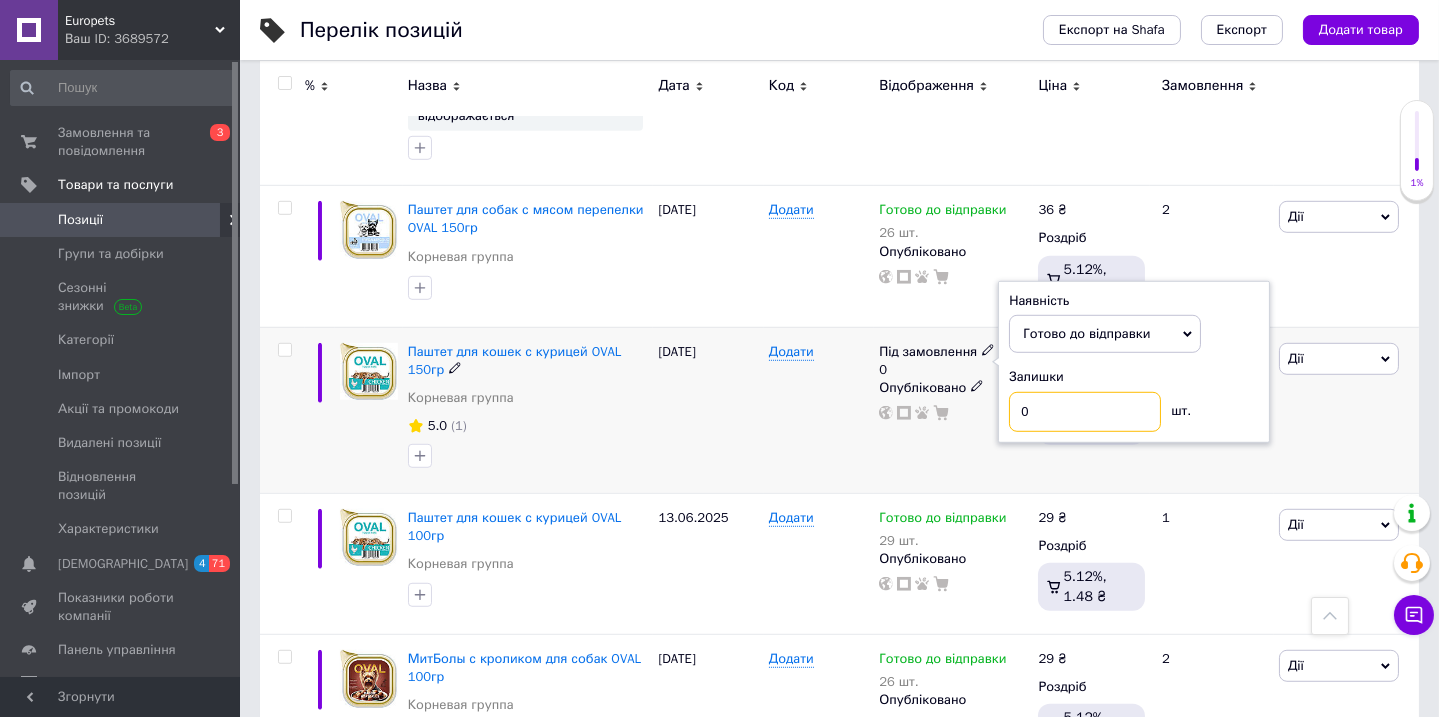 drag, startPoint x: 1043, startPoint y: 387, endPoint x: 1000, endPoint y: 395, distance: 43.737854 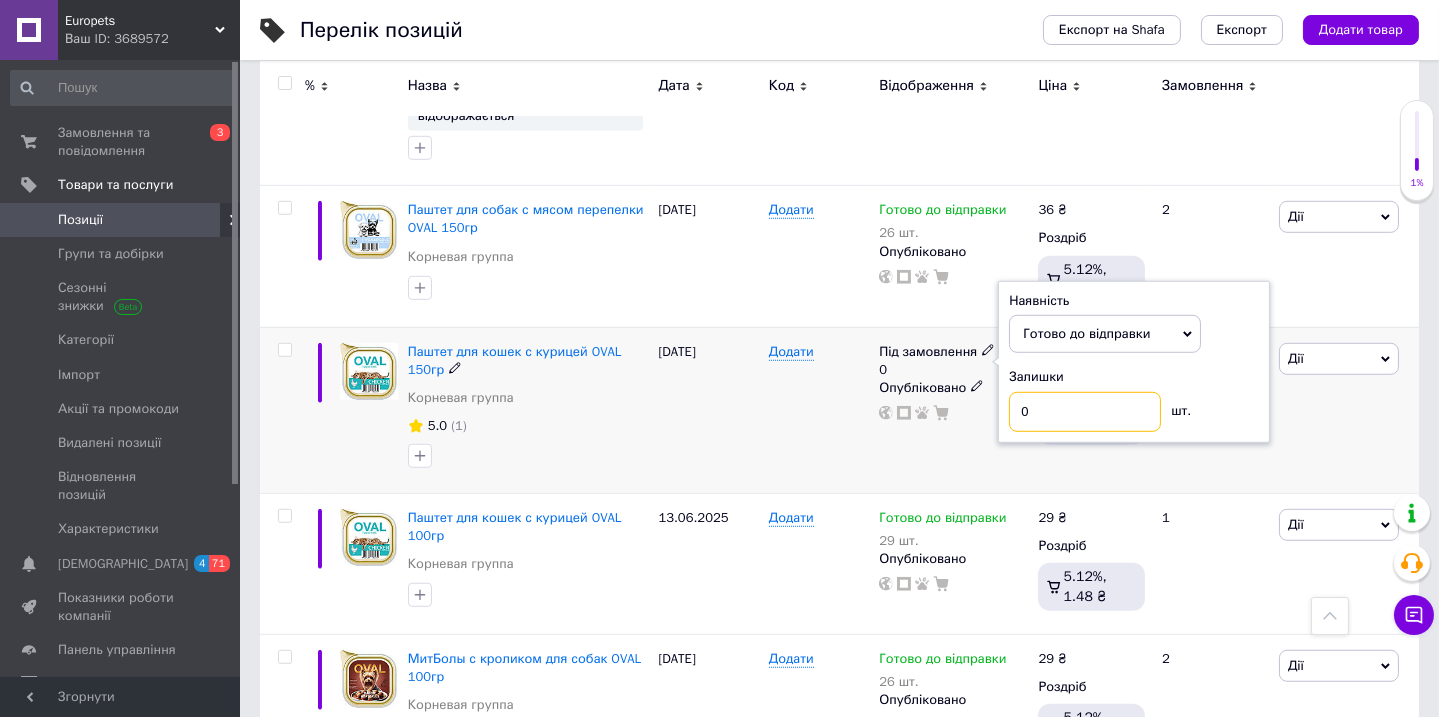 click on "Наявність [PERSON_NAME] до відправки В наявності Немає в наявності Під замовлення Залишки 0 шт." at bounding box center (1134, 362) 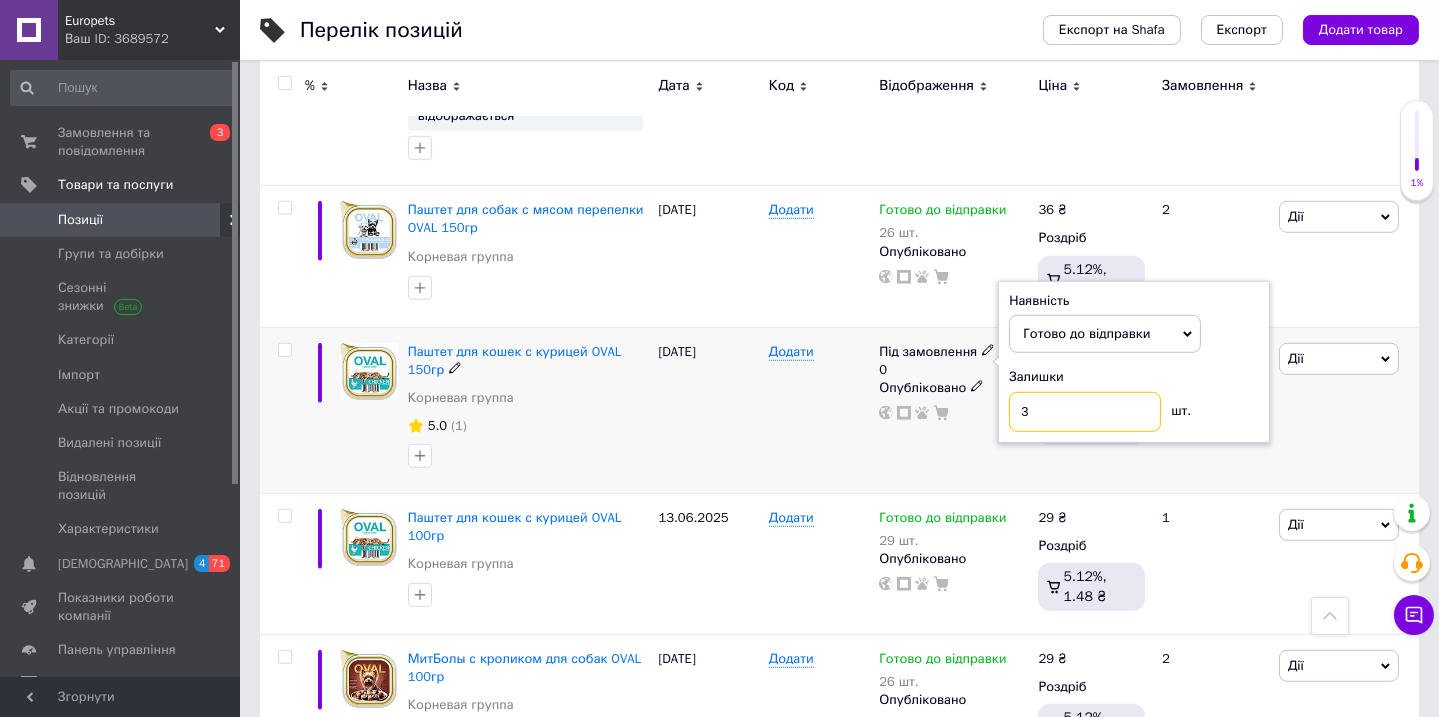 type on "3" 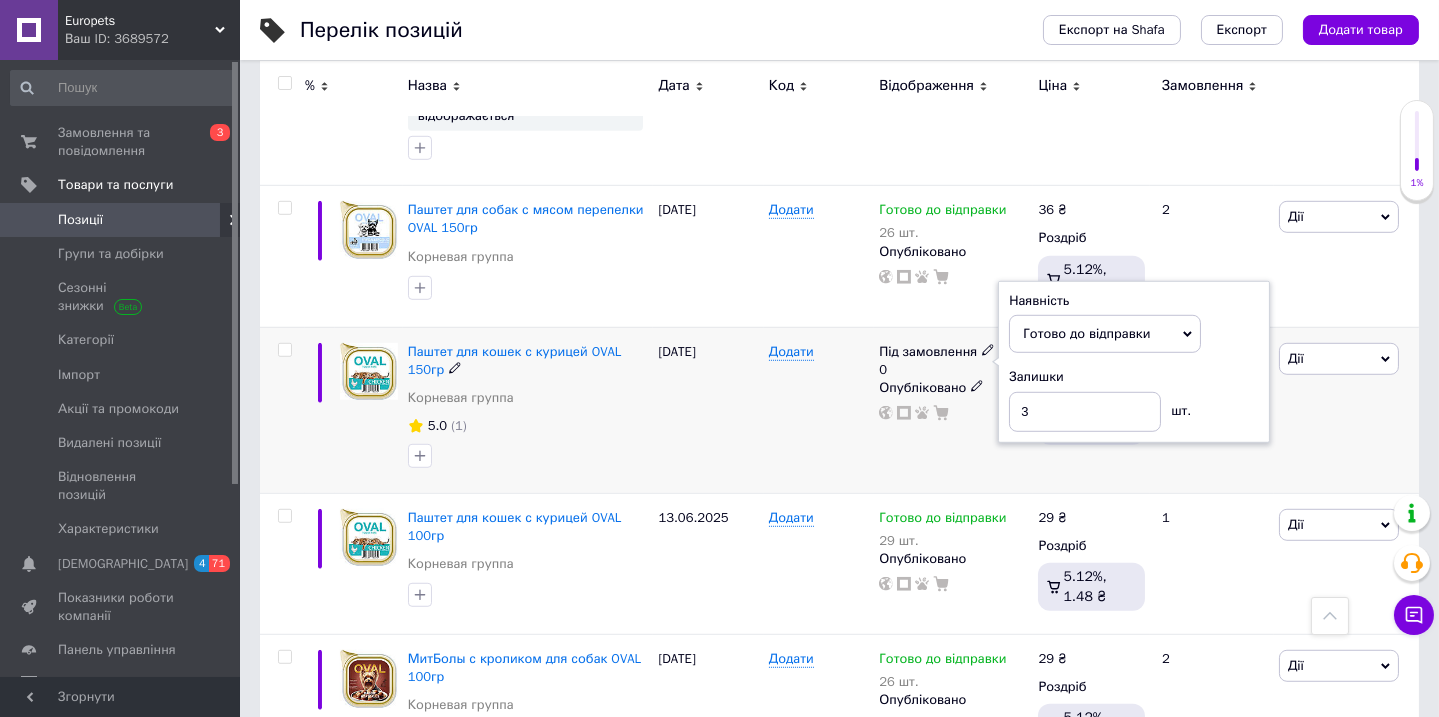 click on "[DATE]" at bounding box center (708, 410) 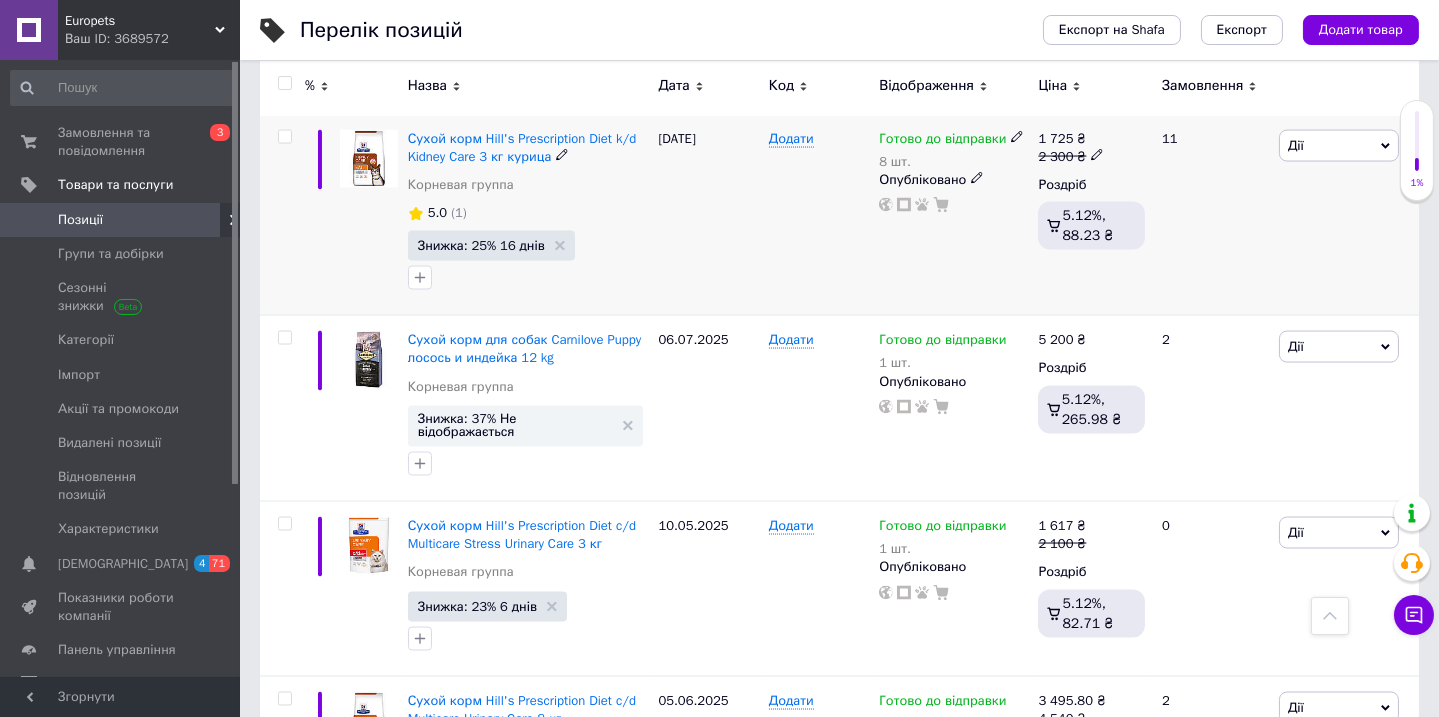 scroll, scrollTop: 7090, scrollLeft: 0, axis: vertical 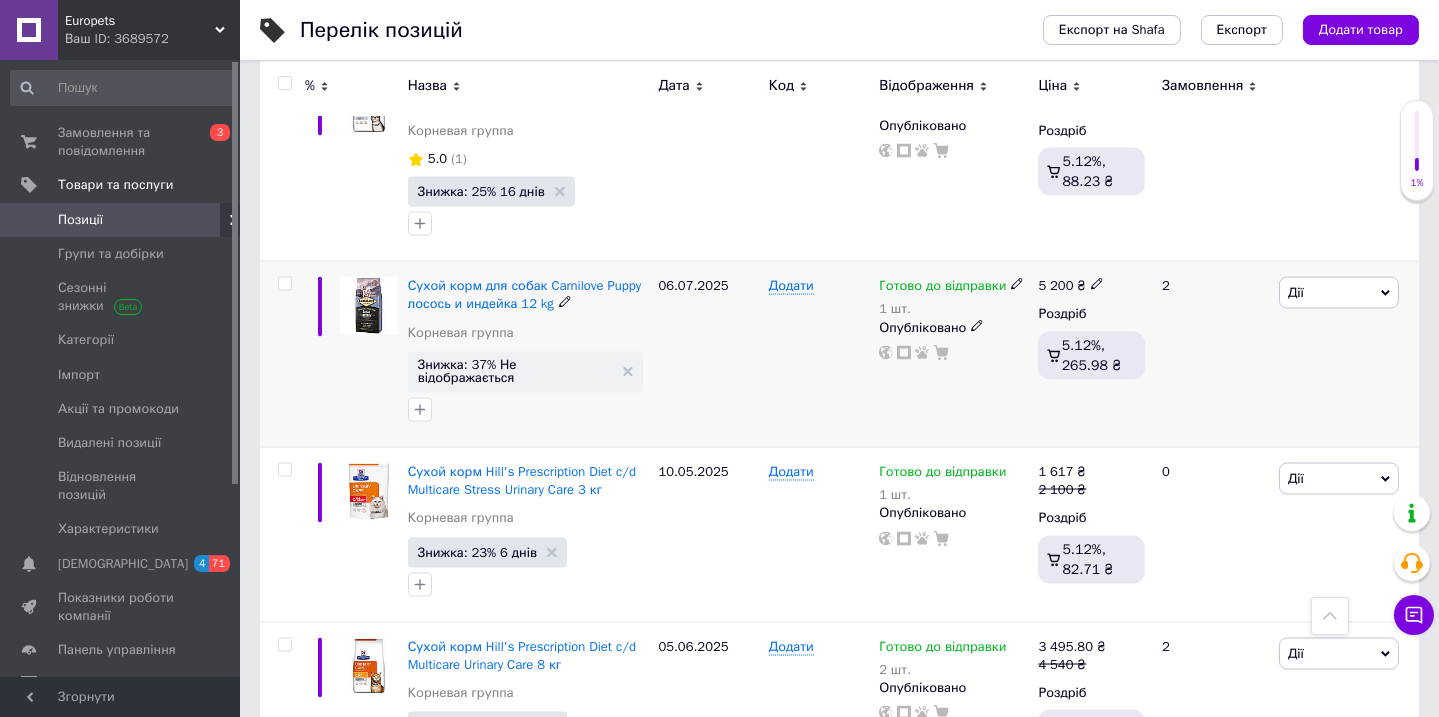click on "Дії" at bounding box center (1339, 293) 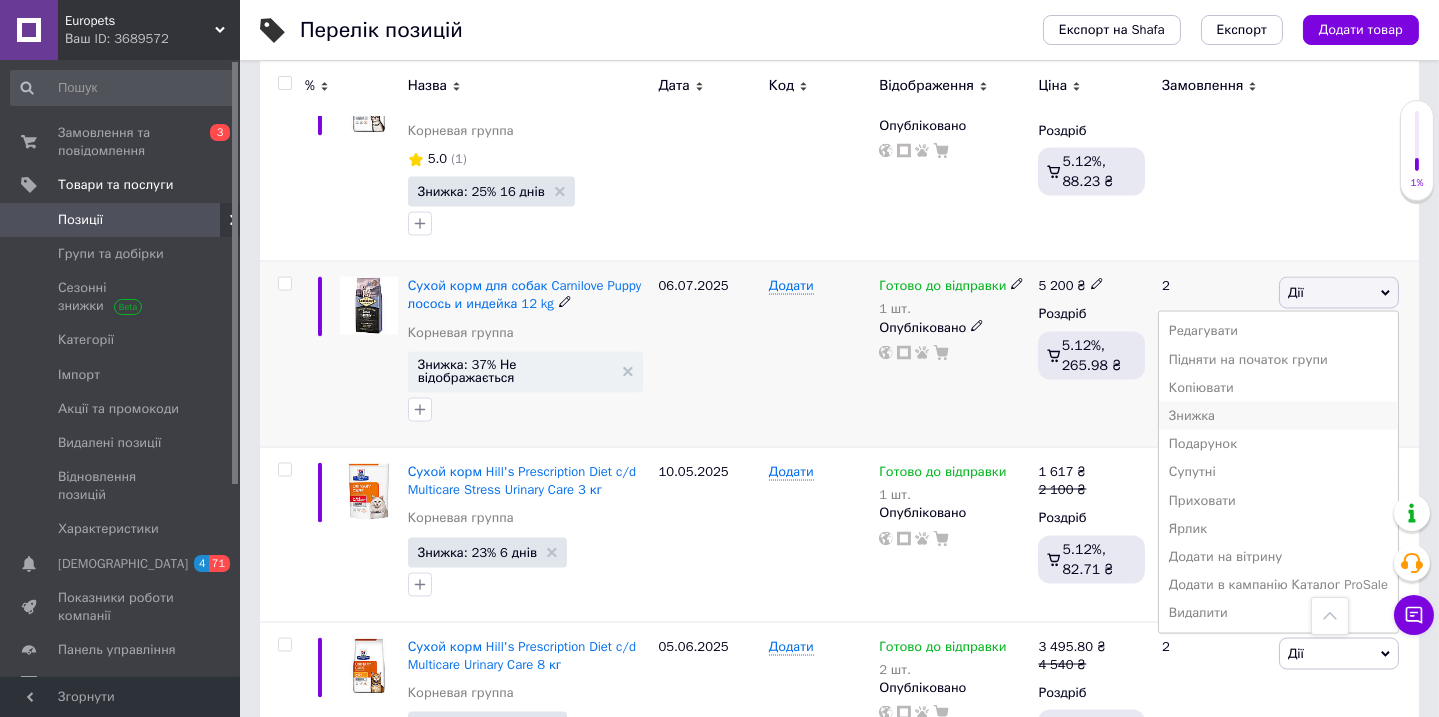 click on "Знижка" at bounding box center (1278, 416) 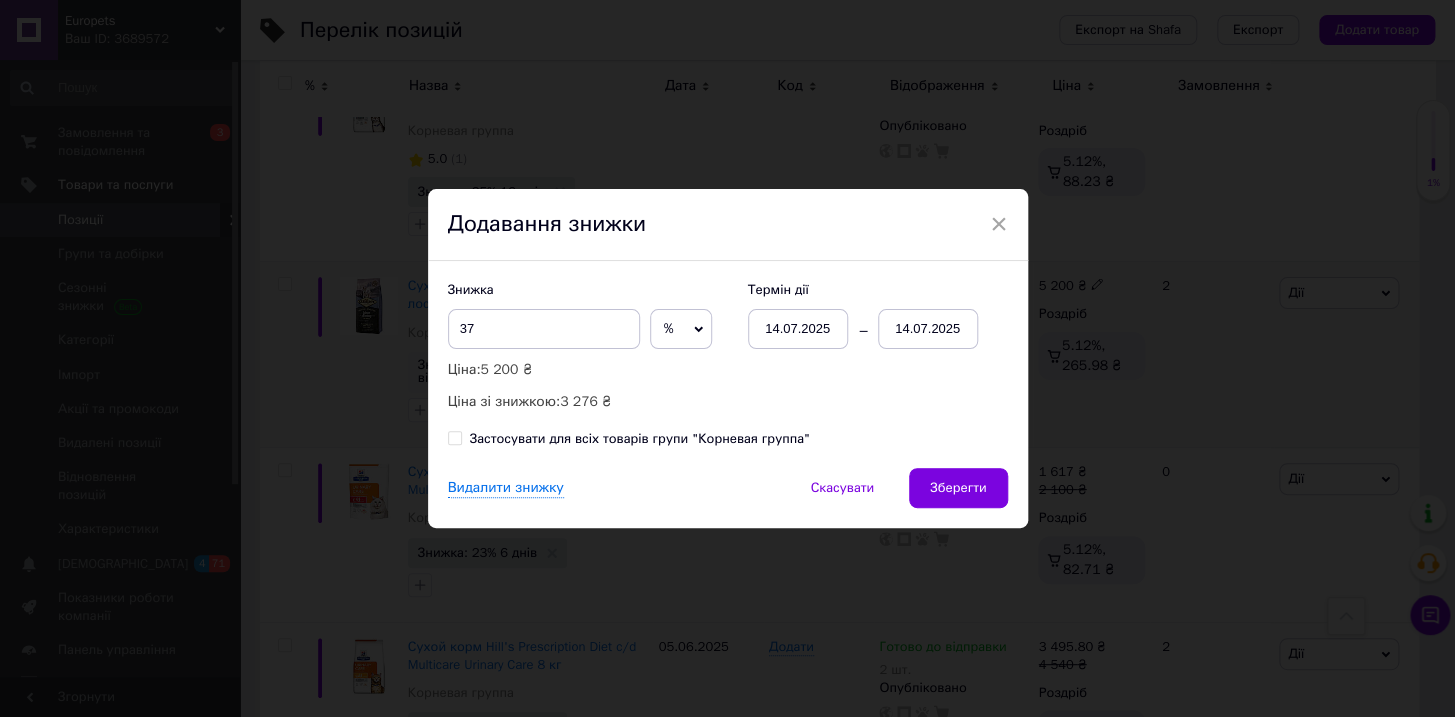 click on "14.07.2025" at bounding box center (928, 329) 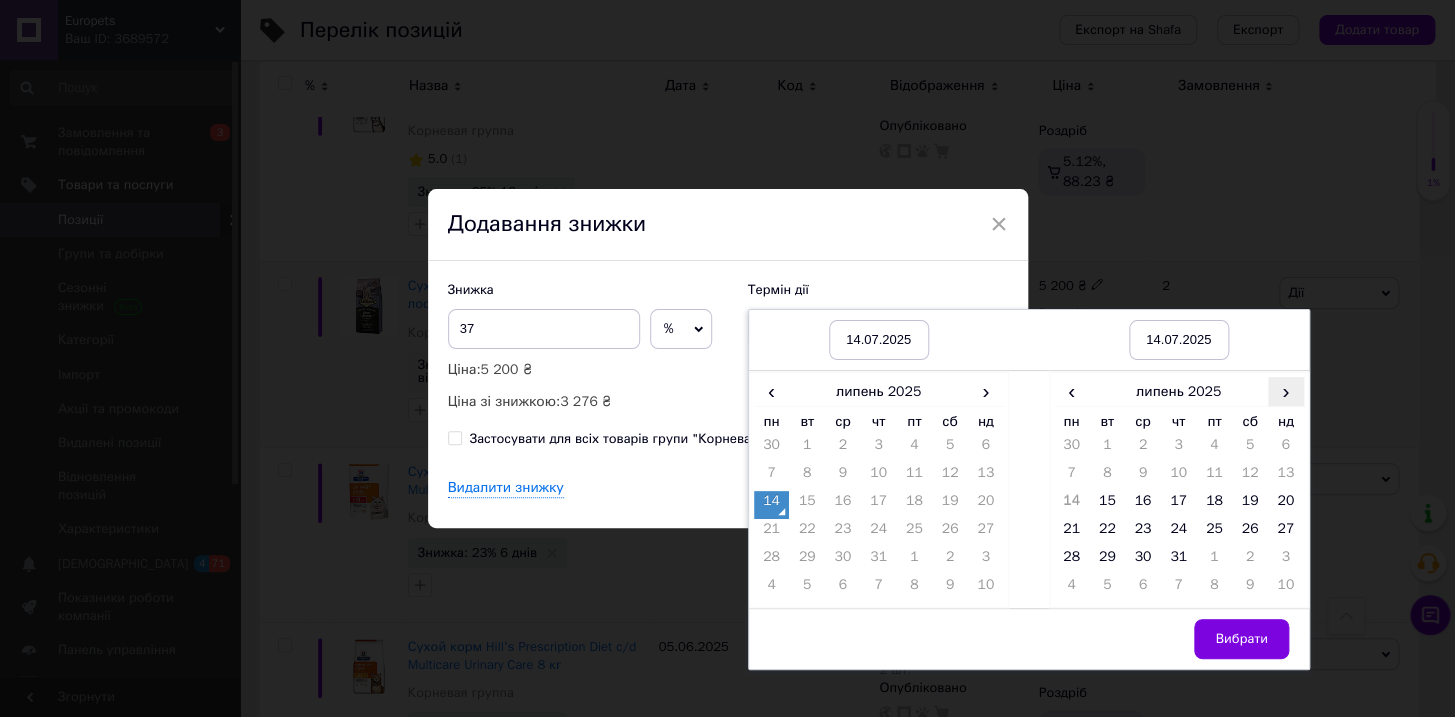 click on "›" at bounding box center (1286, 391) 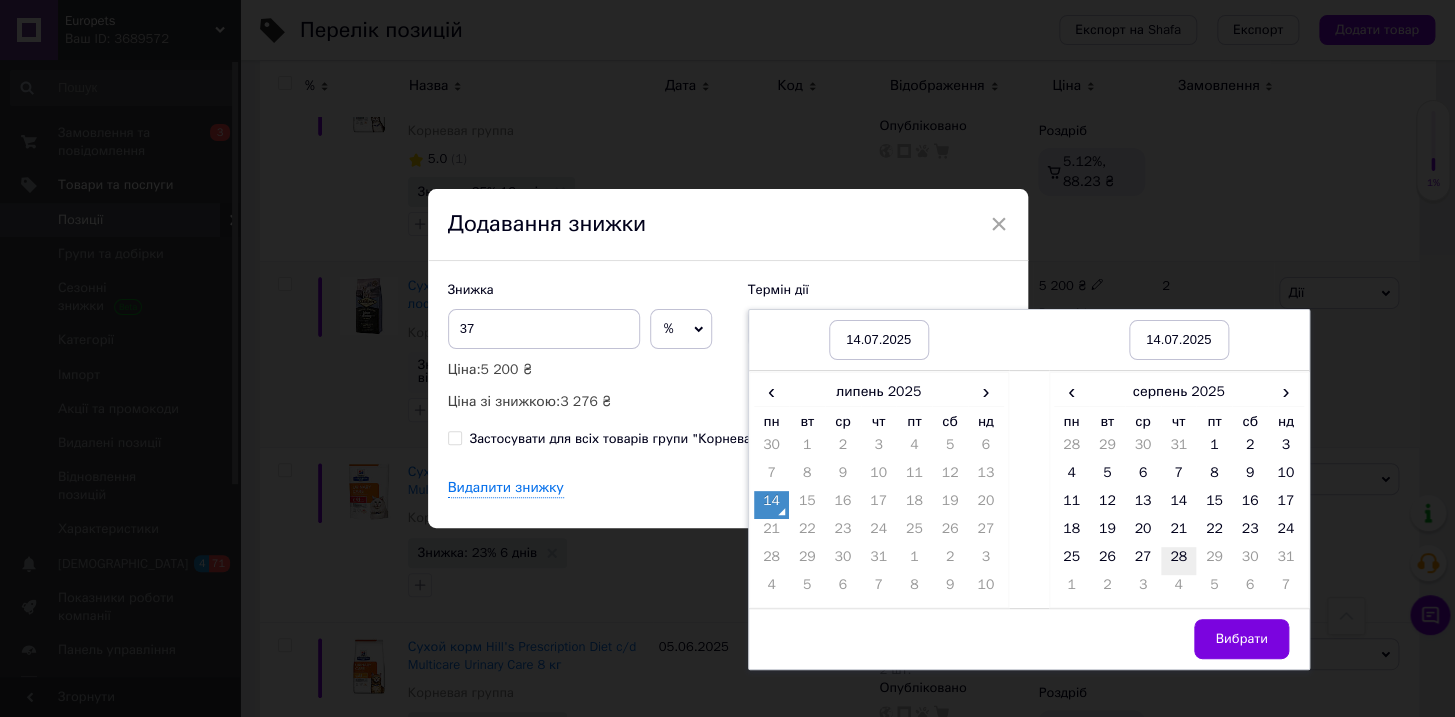 click on "28" at bounding box center (1179, 561) 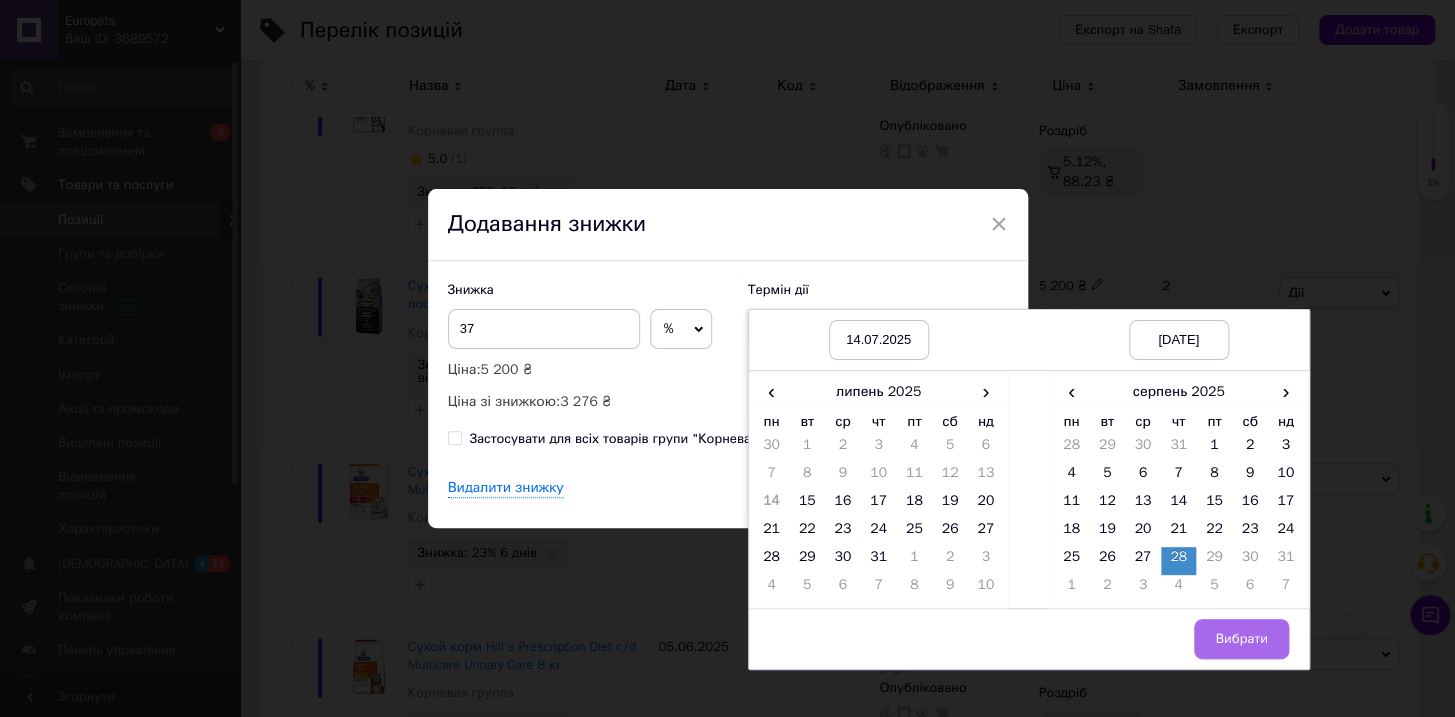 click on "Вибрати" at bounding box center [1241, 639] 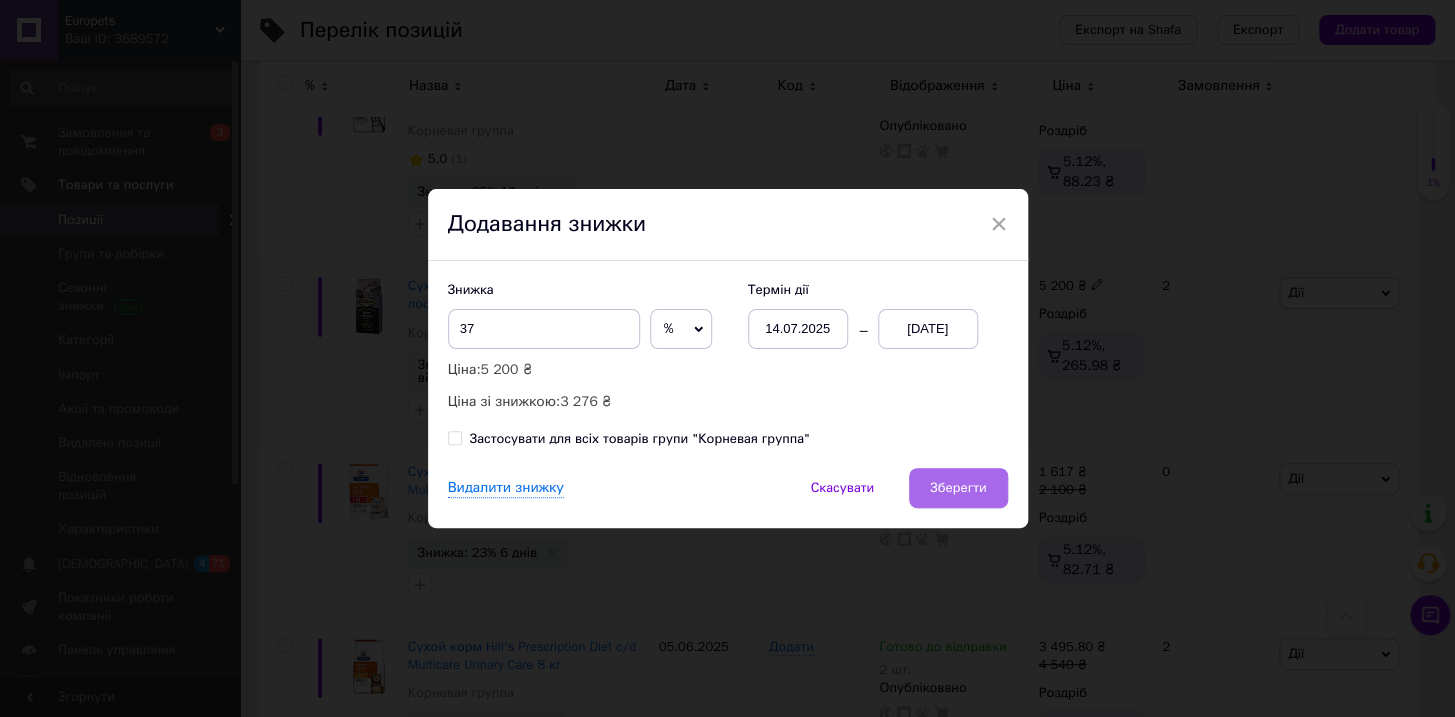 click on "Зберегти" at bounding box center (958, 488) 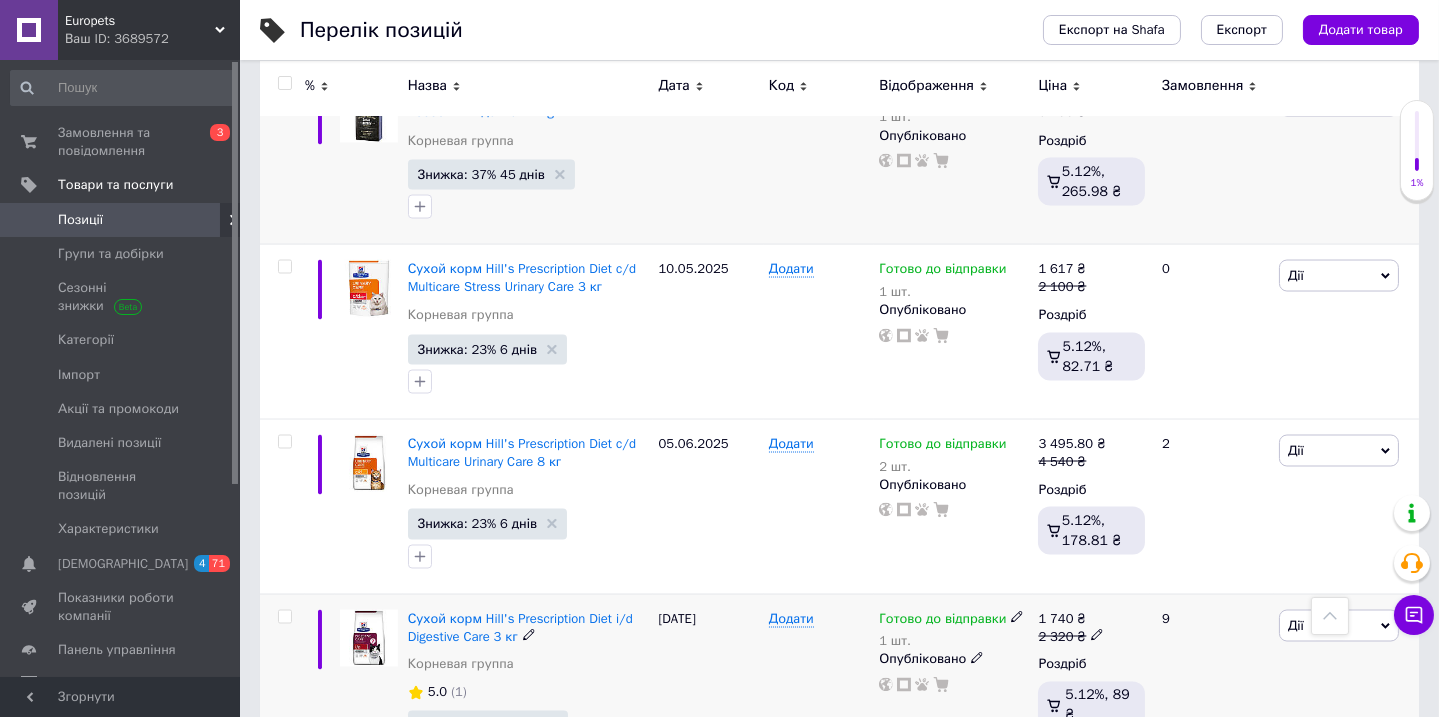 scroll, scrollTop: 7272, scrollLeft: 0, axis: vertical 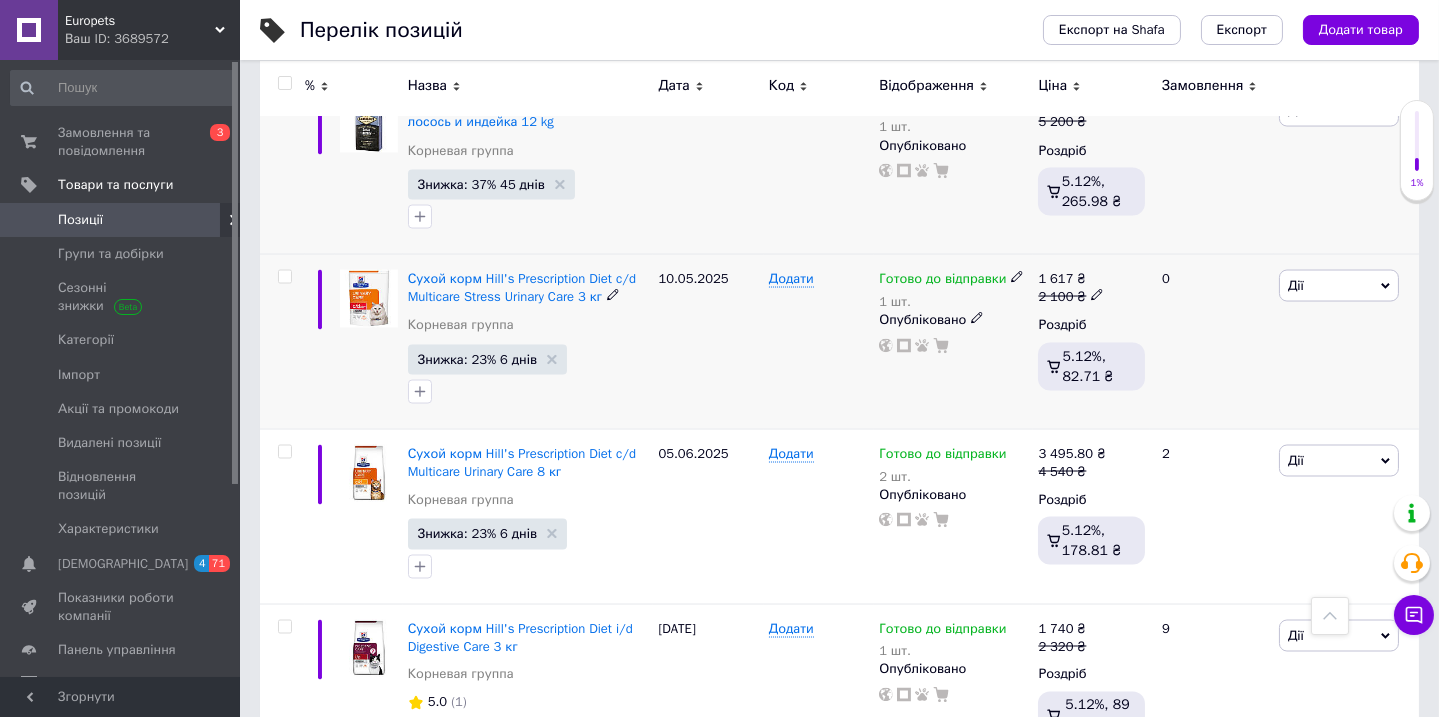 click on "Дії" at bounding box center [1296, 285] 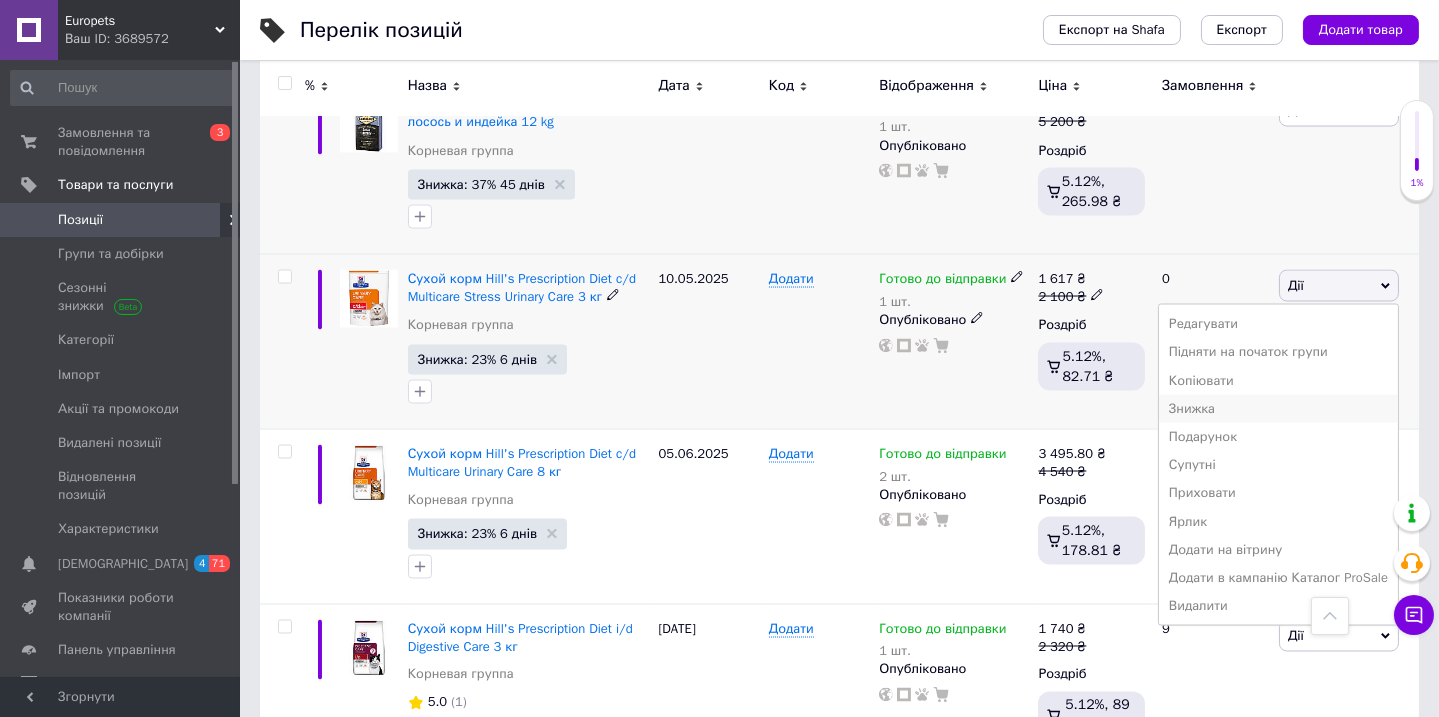 click on "Знижка" at bounding box center [1278, 409] 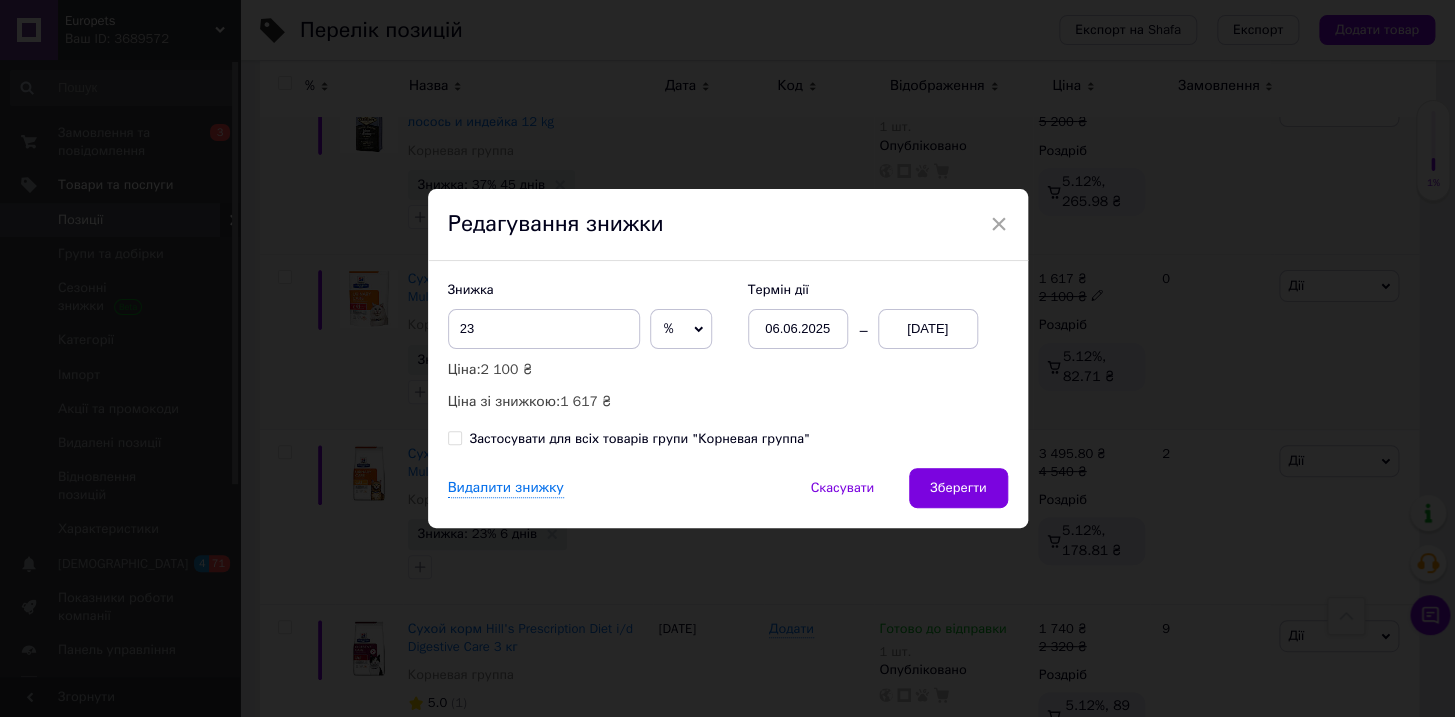 click on "[DATE]" at bounding box center (928, 329) 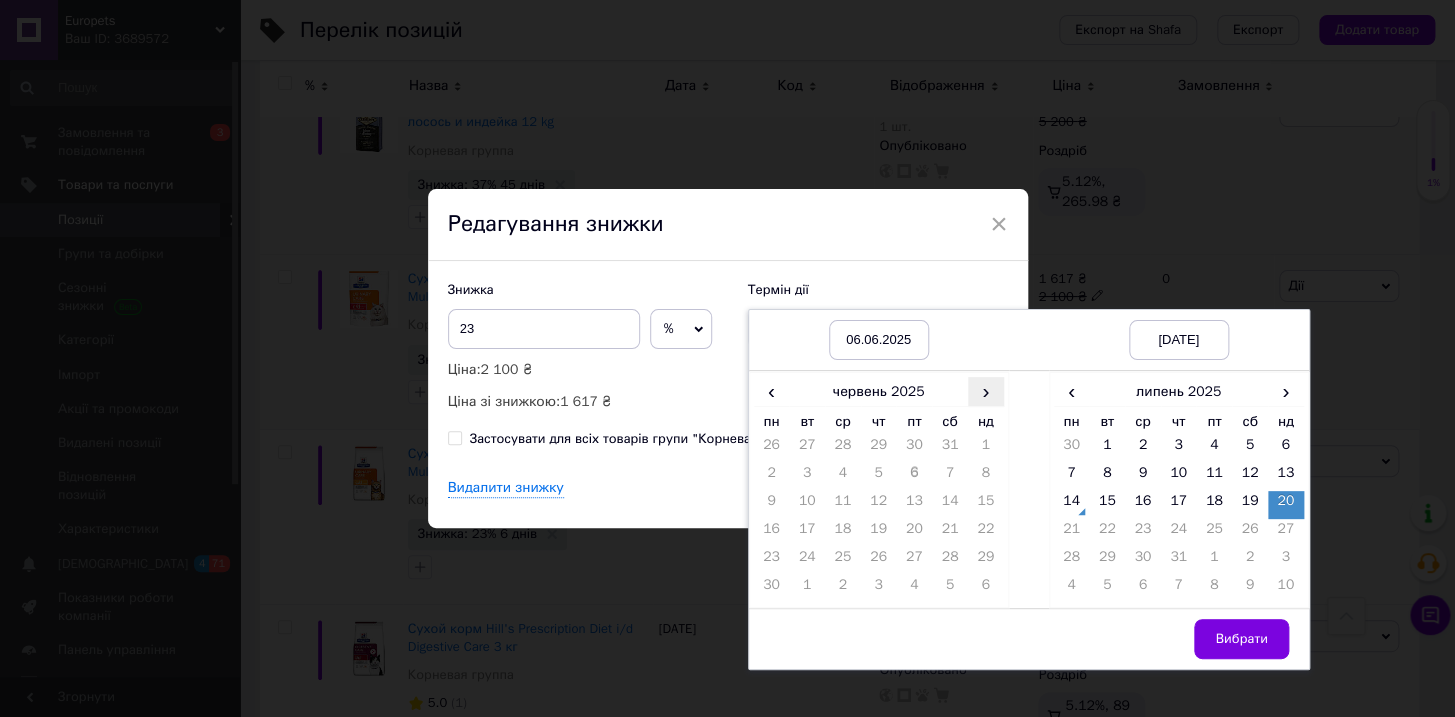 click on "›" at bounding box center (986, 391) 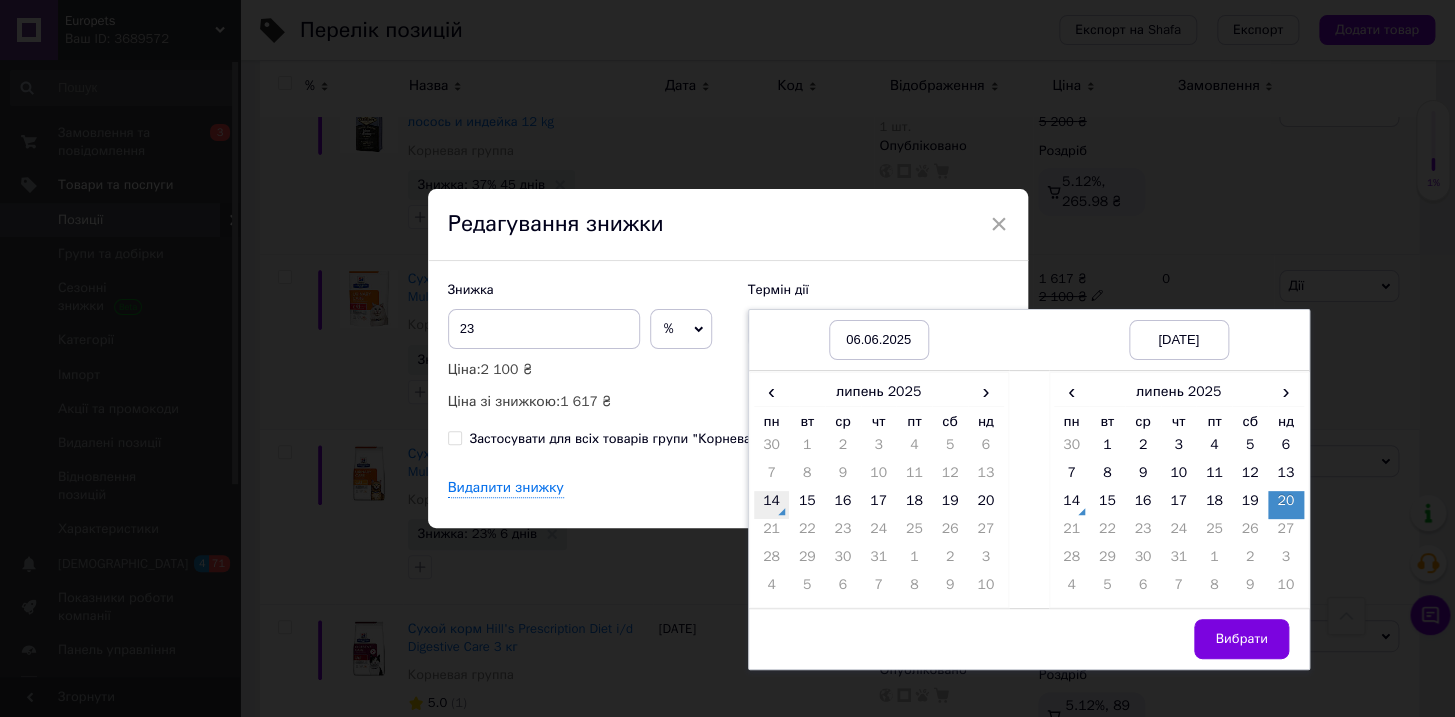 click on "14" at bounding box center [772, 505] 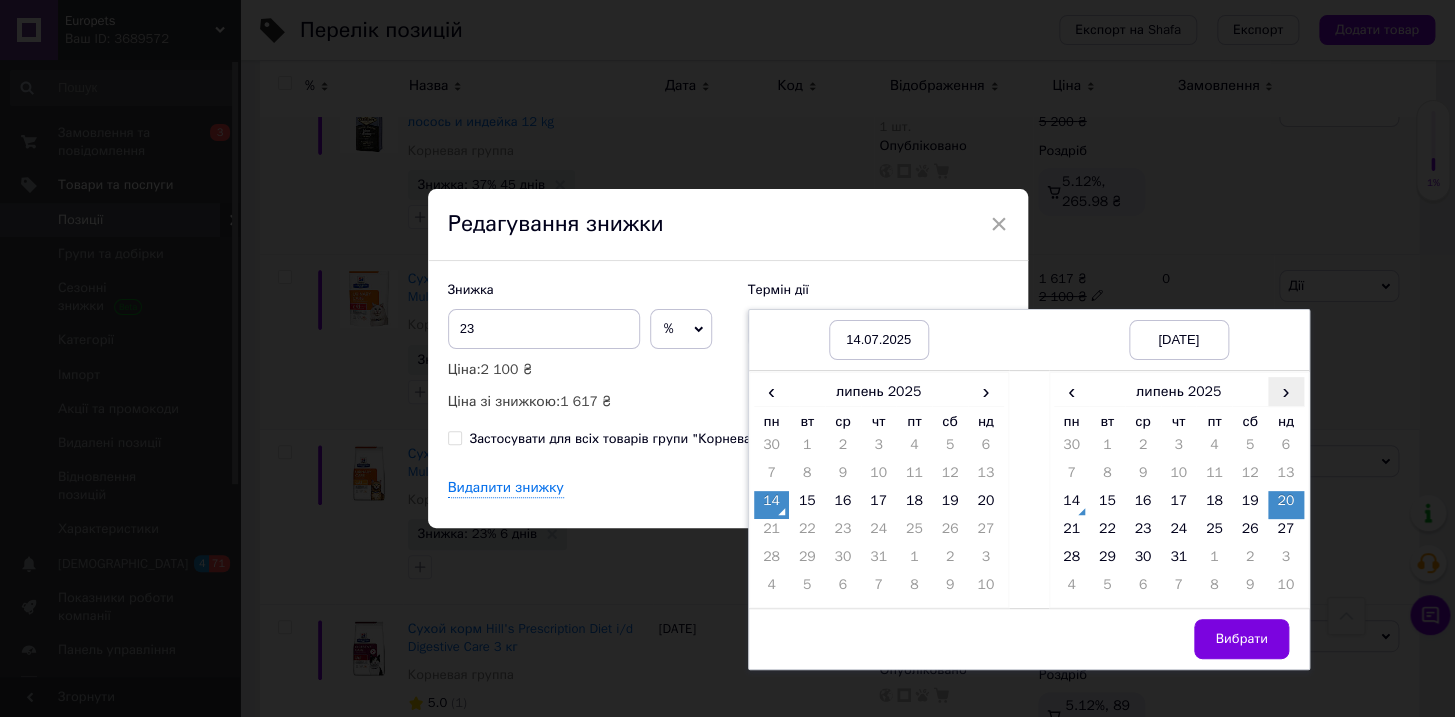 click on "›" at bounding box center [1286, 391] 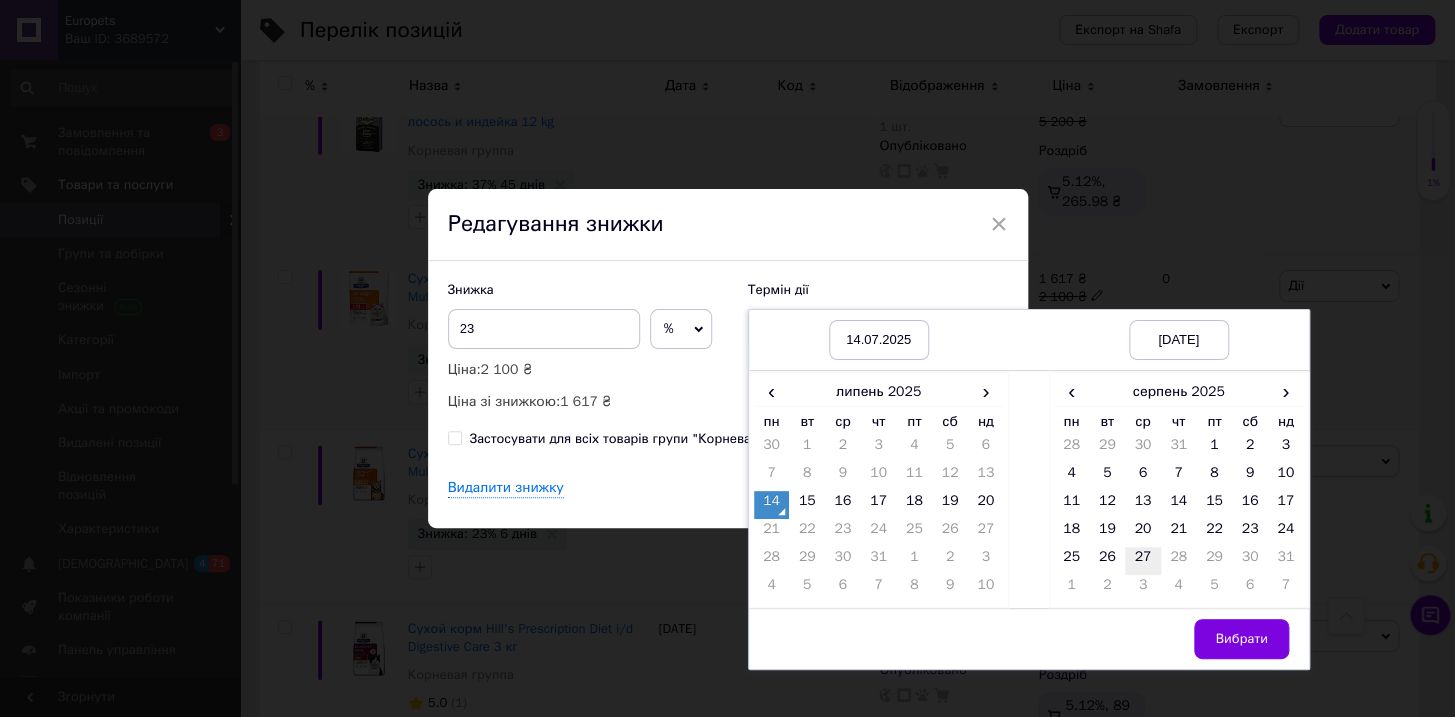 click on "27" at bounding box center (1143, 561) 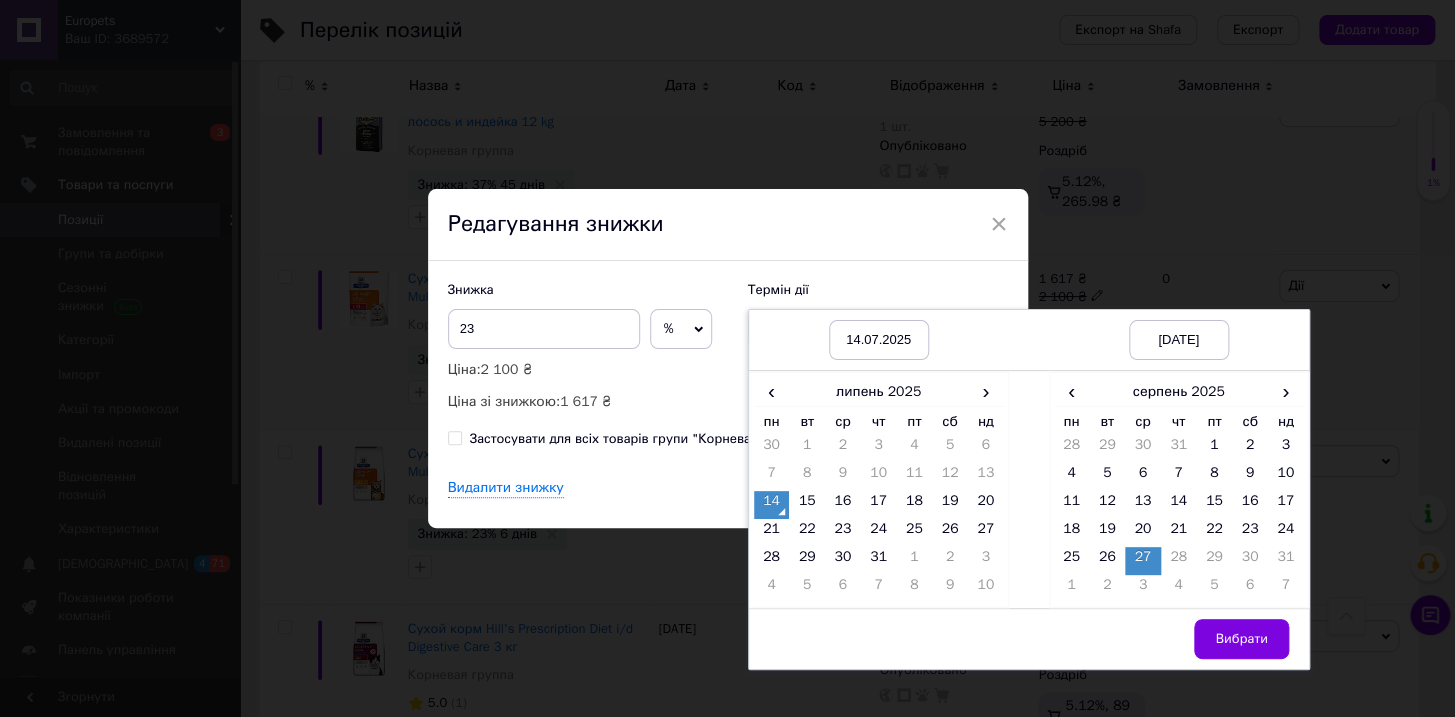 click on "Вибрати" at bounding box center (1241, 639) 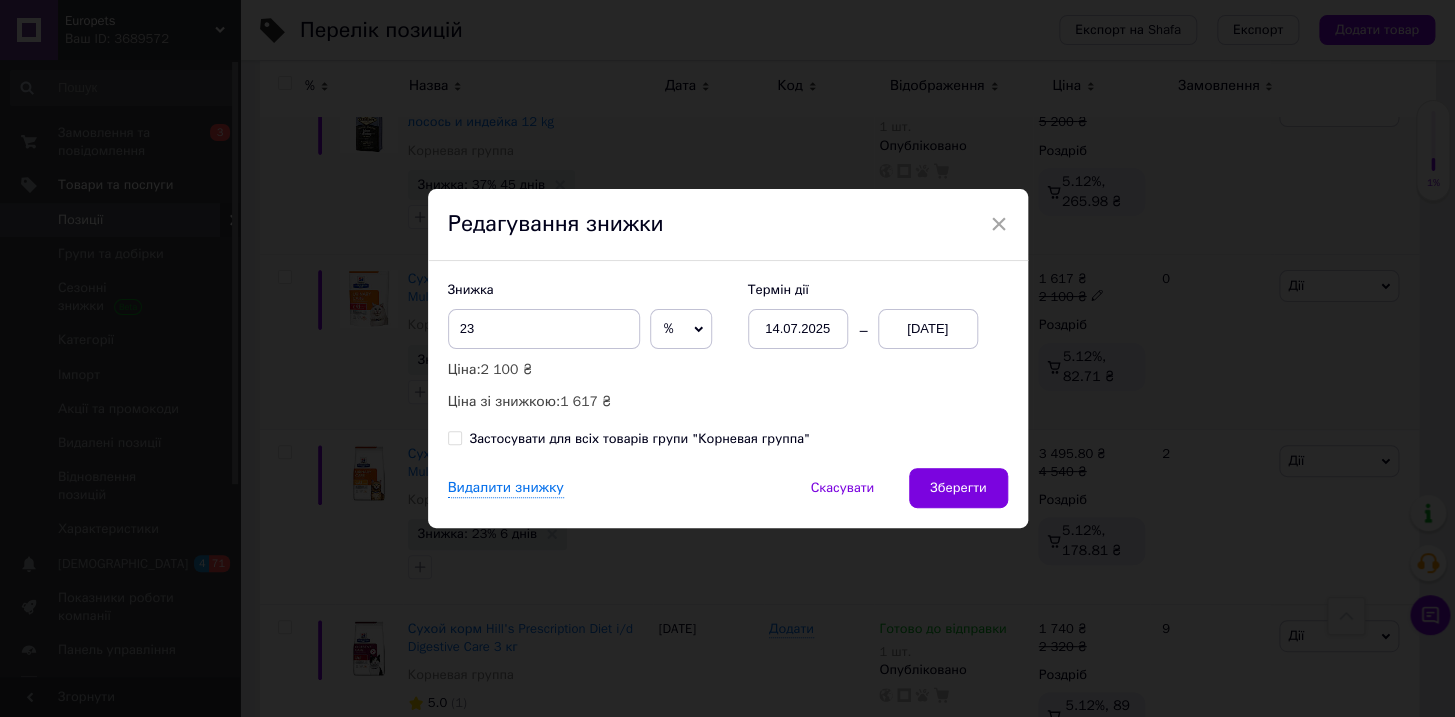 click on "Зберегти" at bounding box center [958, 488] 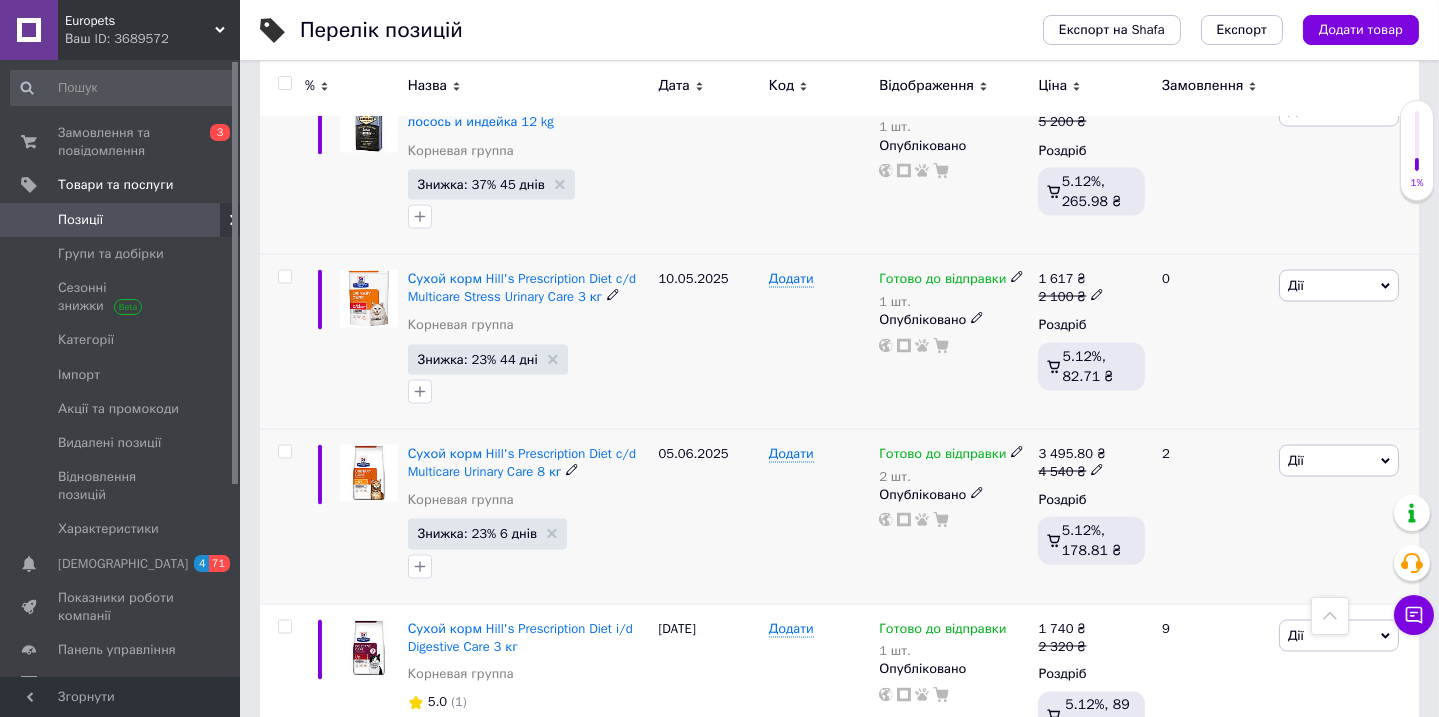 click 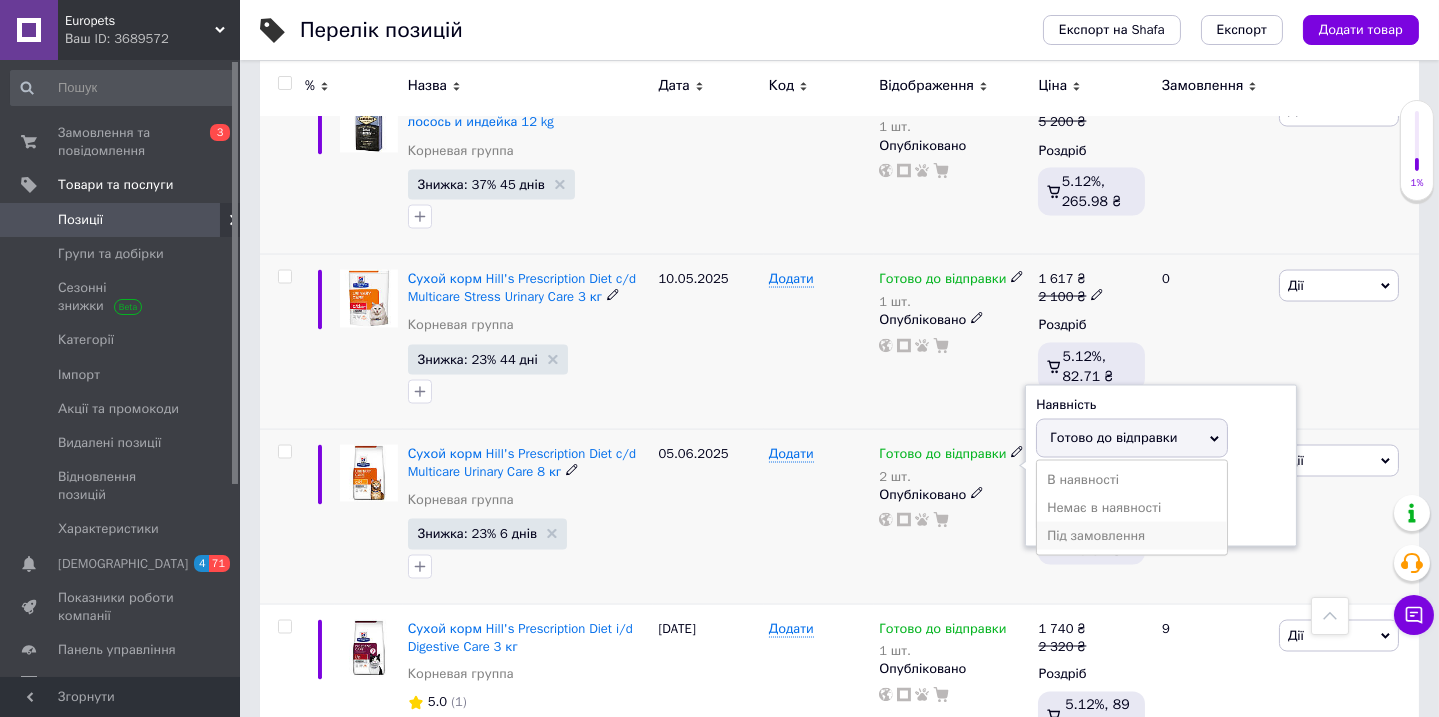 click on "Під замовлення" at bounding box center [1132, 536] 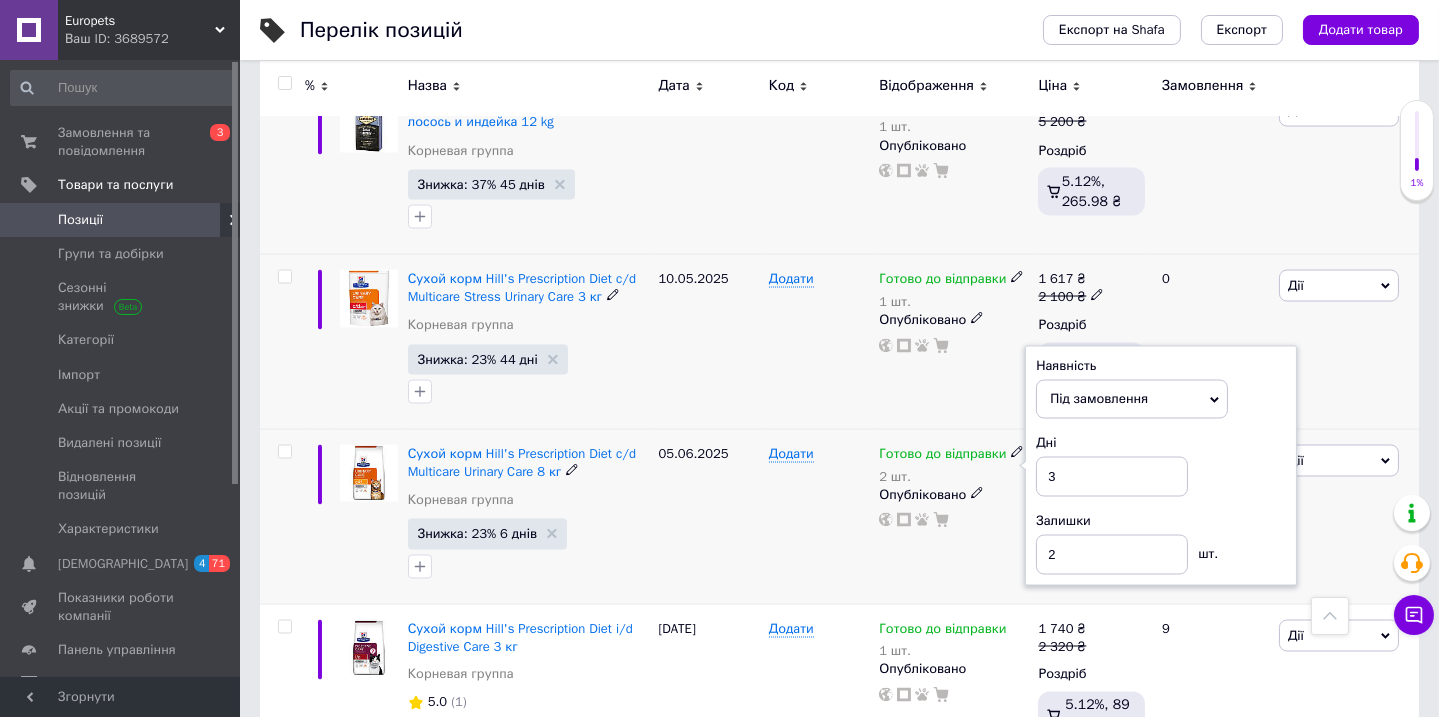 click on "Під замовлення" at bounding box center (1132, 399) 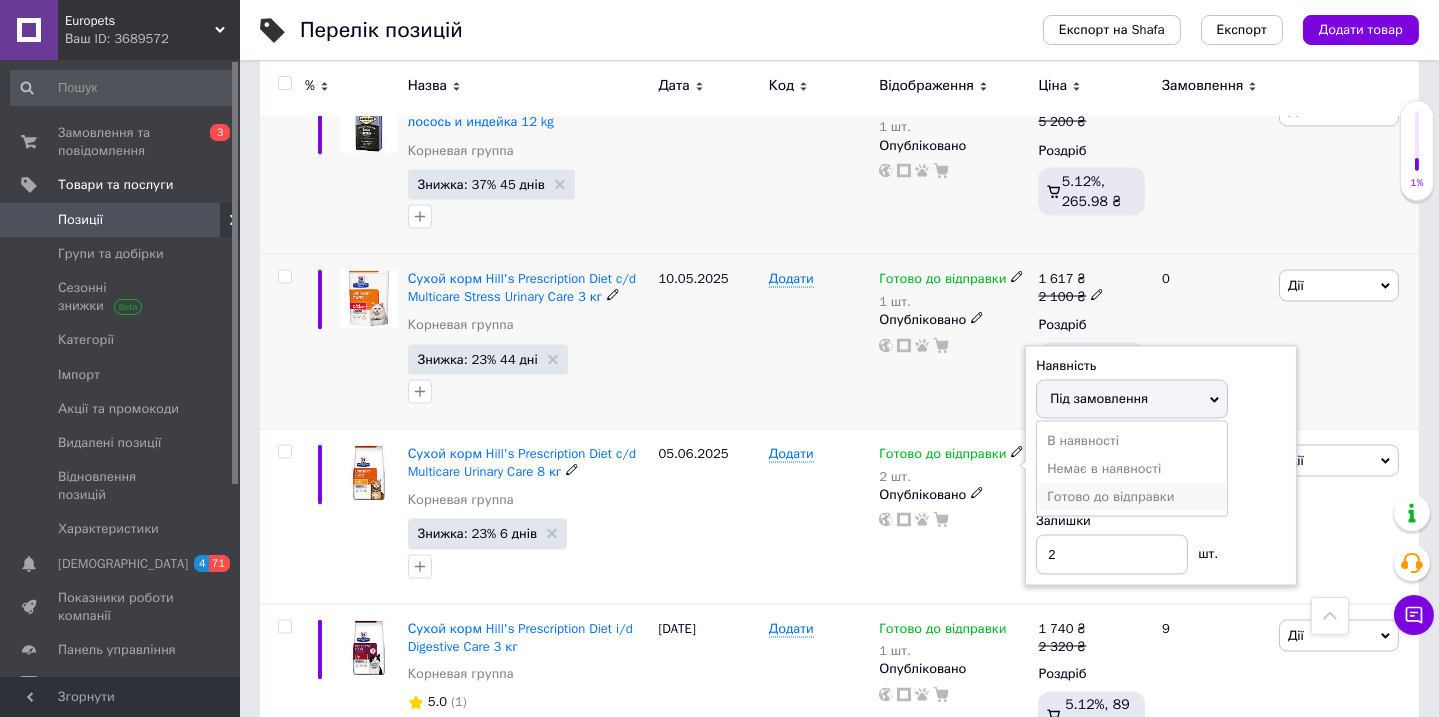 click on "Готово до відправки" at bounding box center (1132, 497) 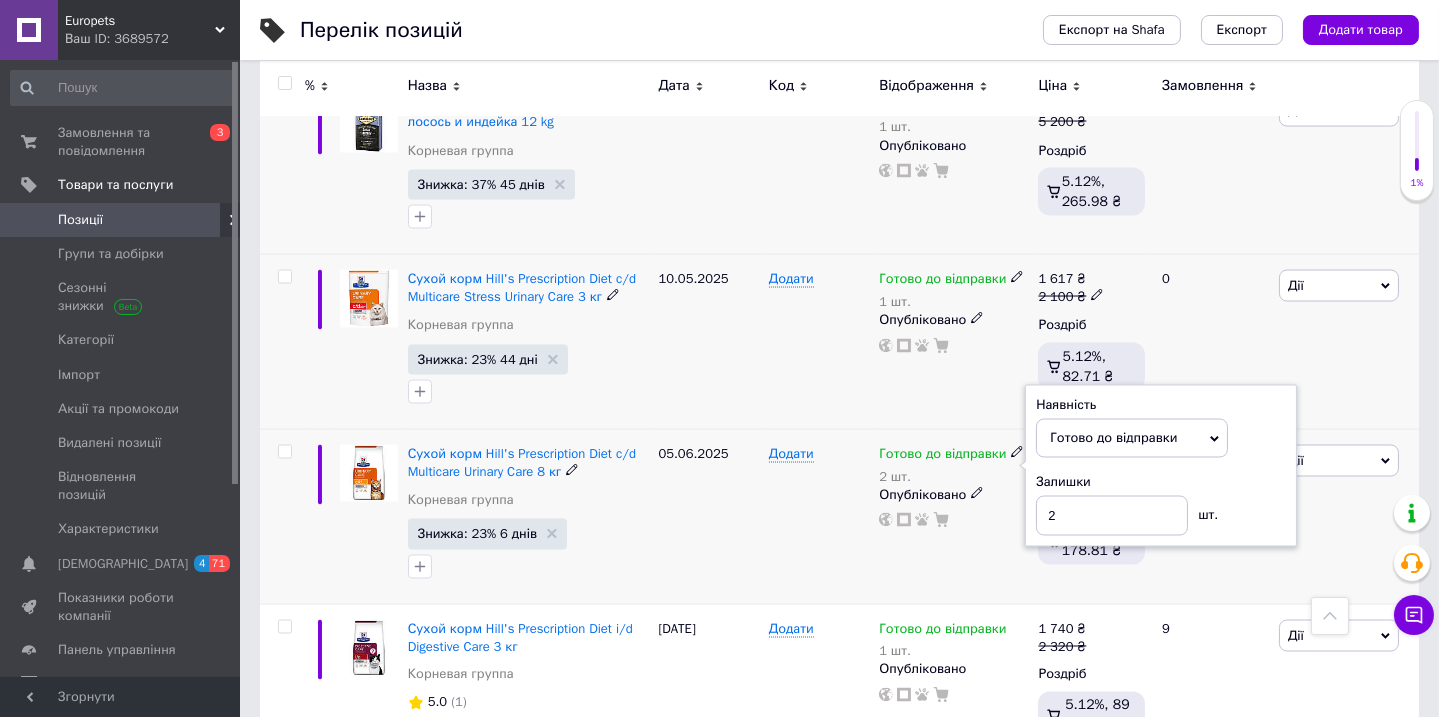 click on "Додати" at bounding box center (819, 516) 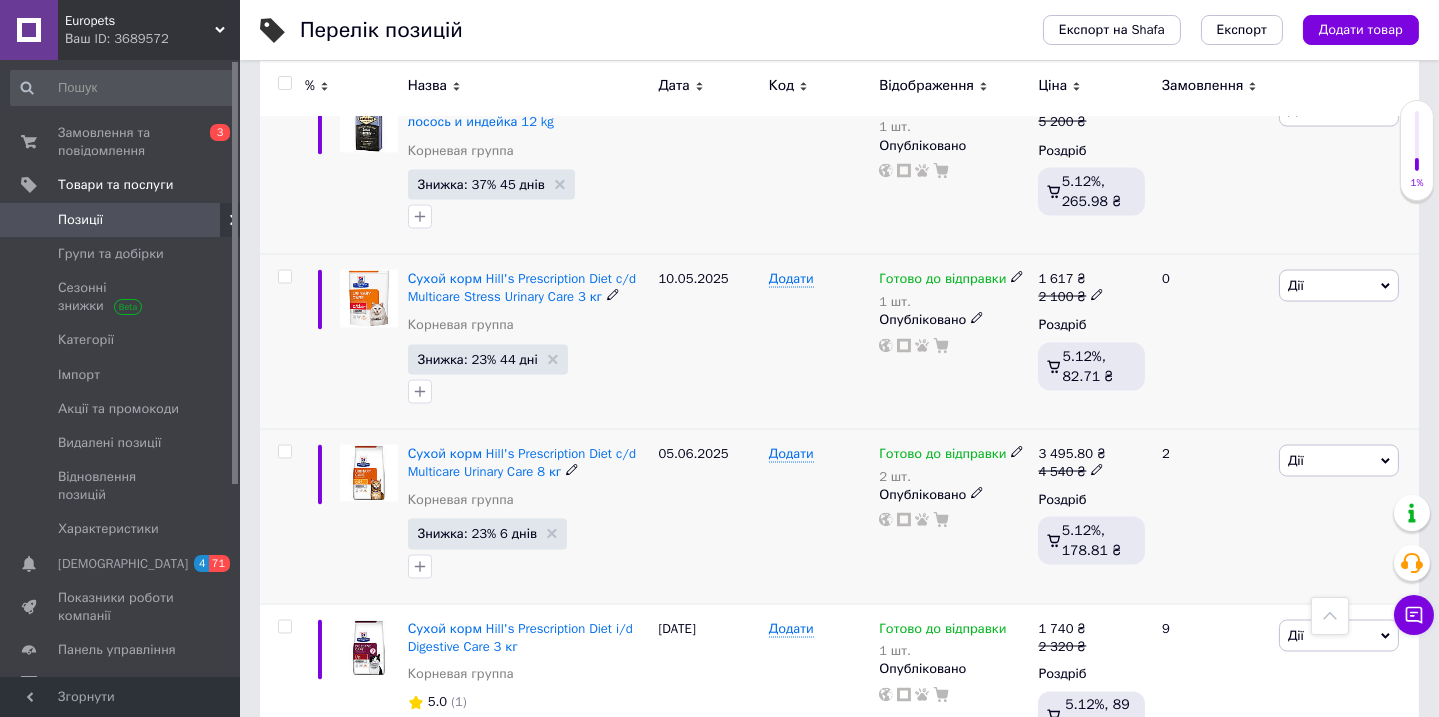 click on "Дії" at bounding box center (1339, 461) 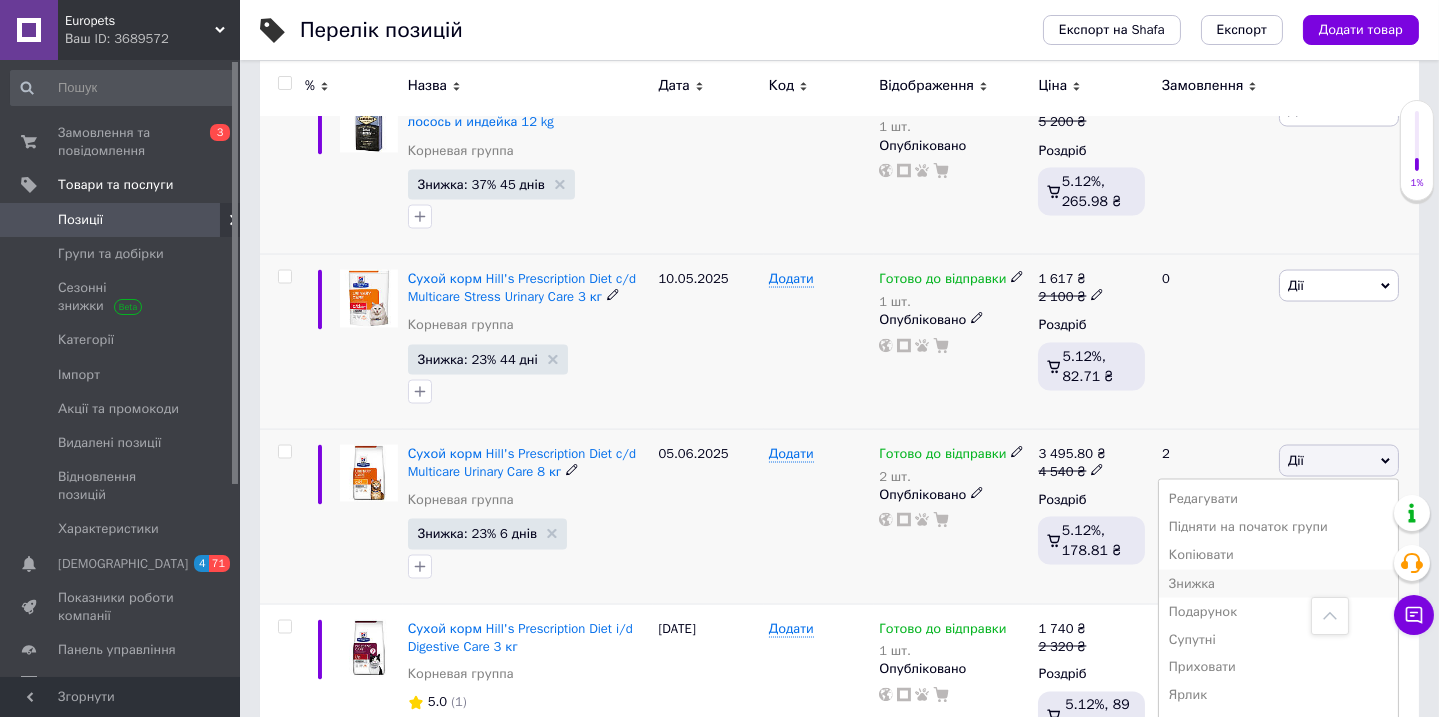 click on "Знижка" at bounding box center [1278, 584] 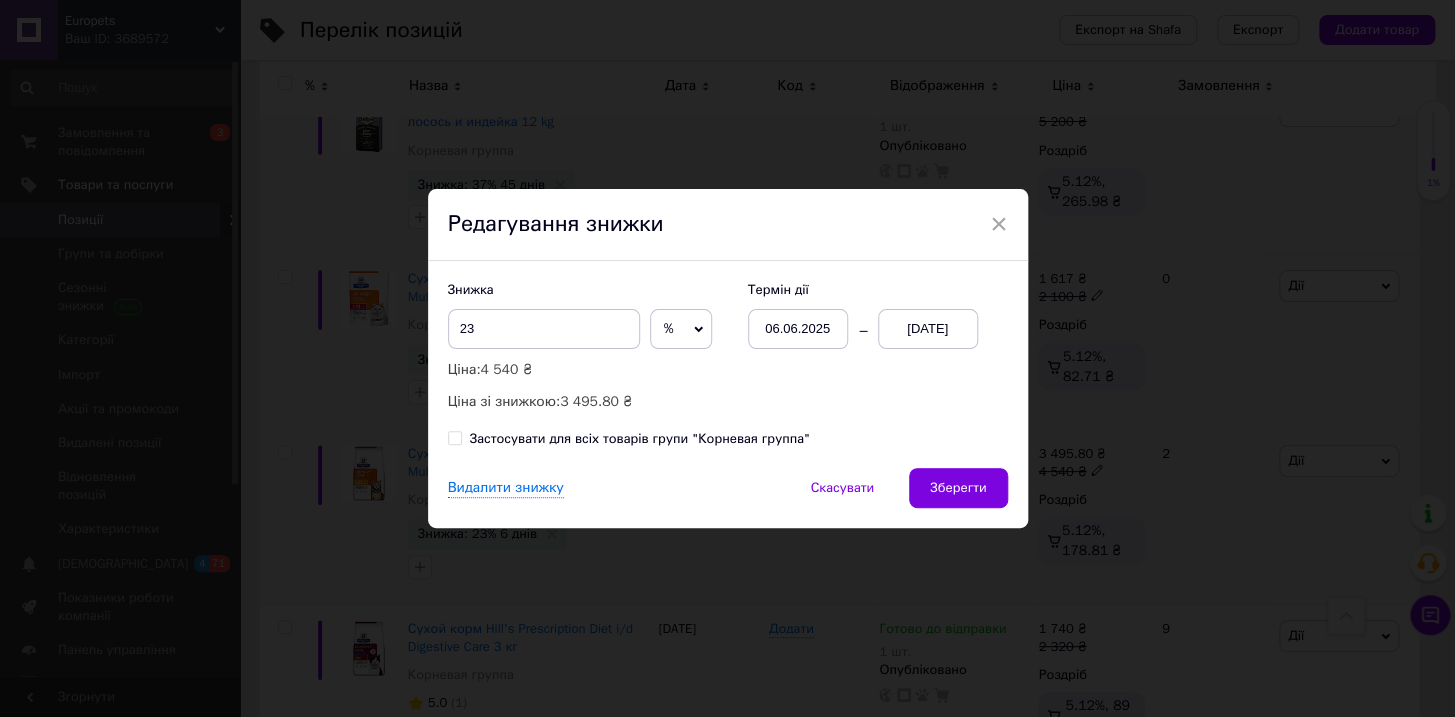 click on "06.06.2025" at bounding box center (798, 329) 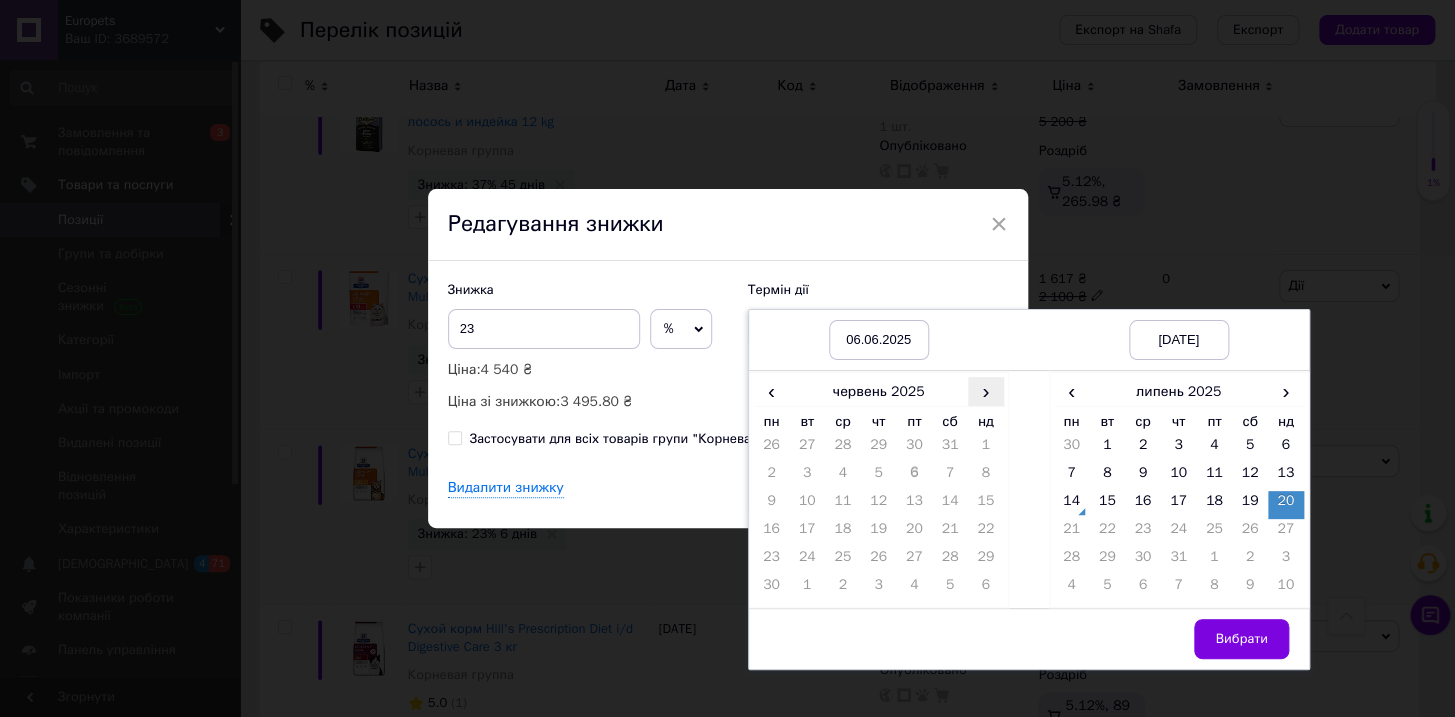 click on "›" at bounding box center (986, 391) 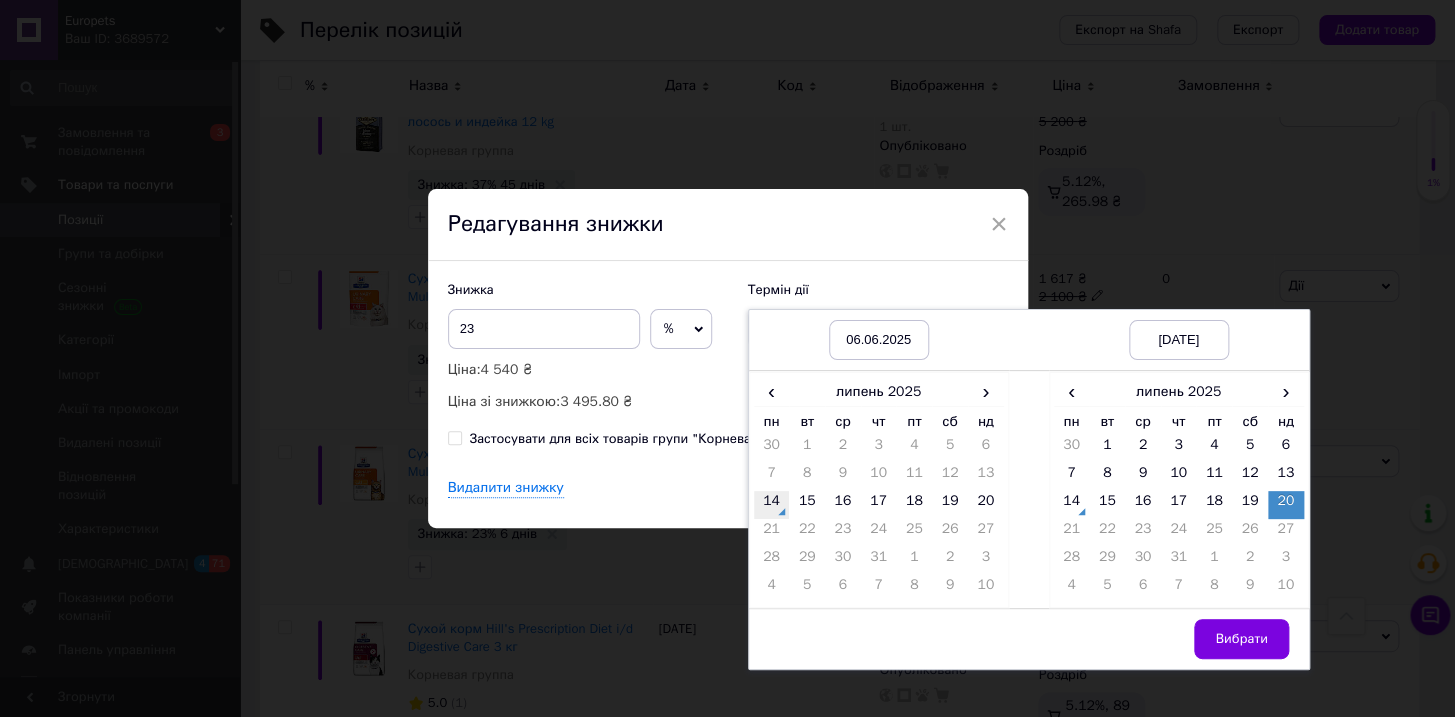 click on "14" at bounding box center [772, 505] 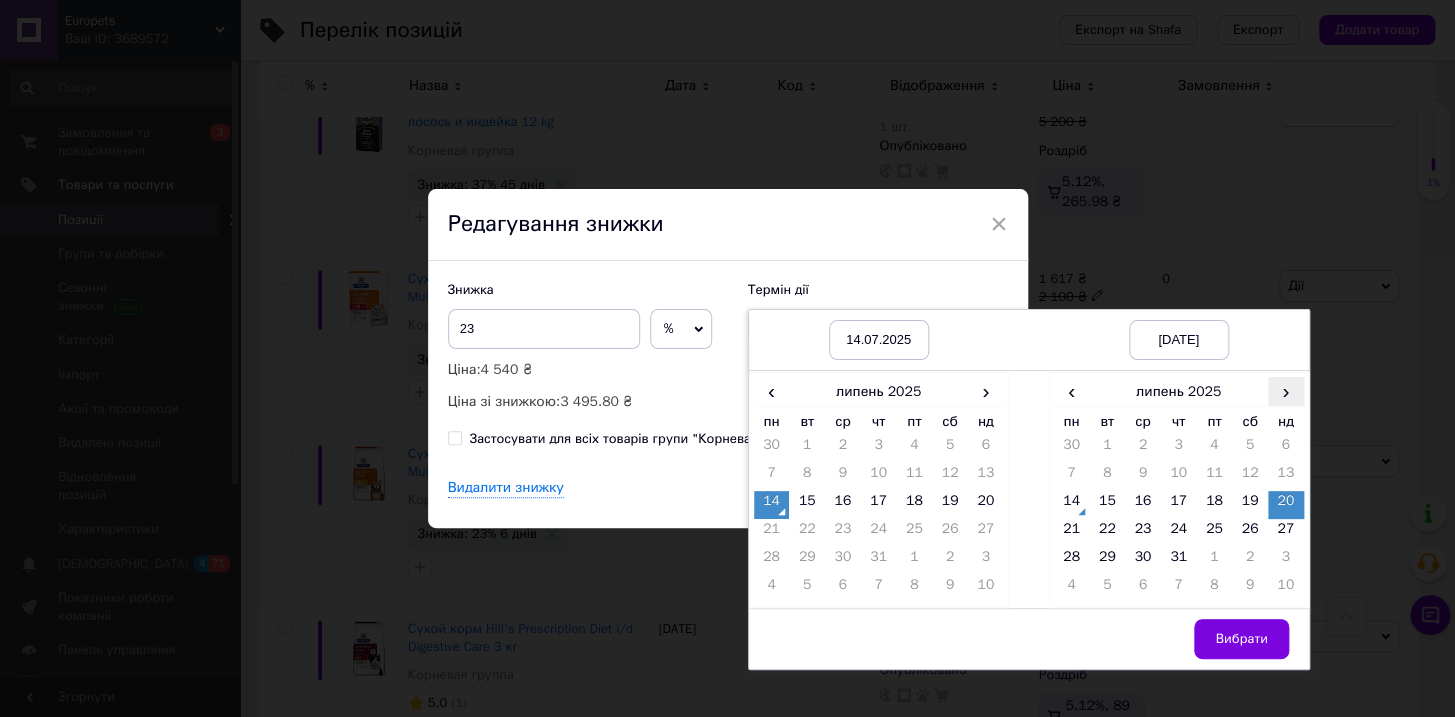 click on "›" at bounding box center (1286, 391) 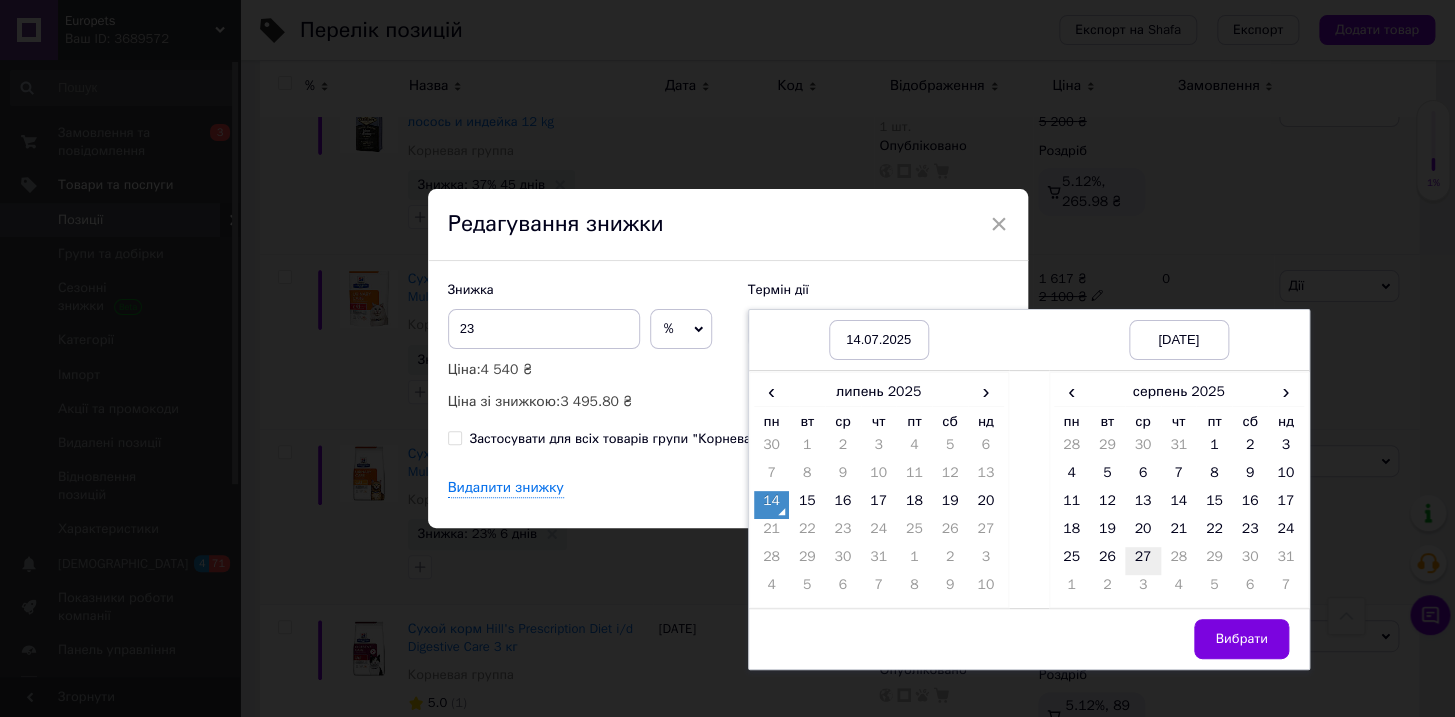 click on "27" at bounding box center (1143, 561) 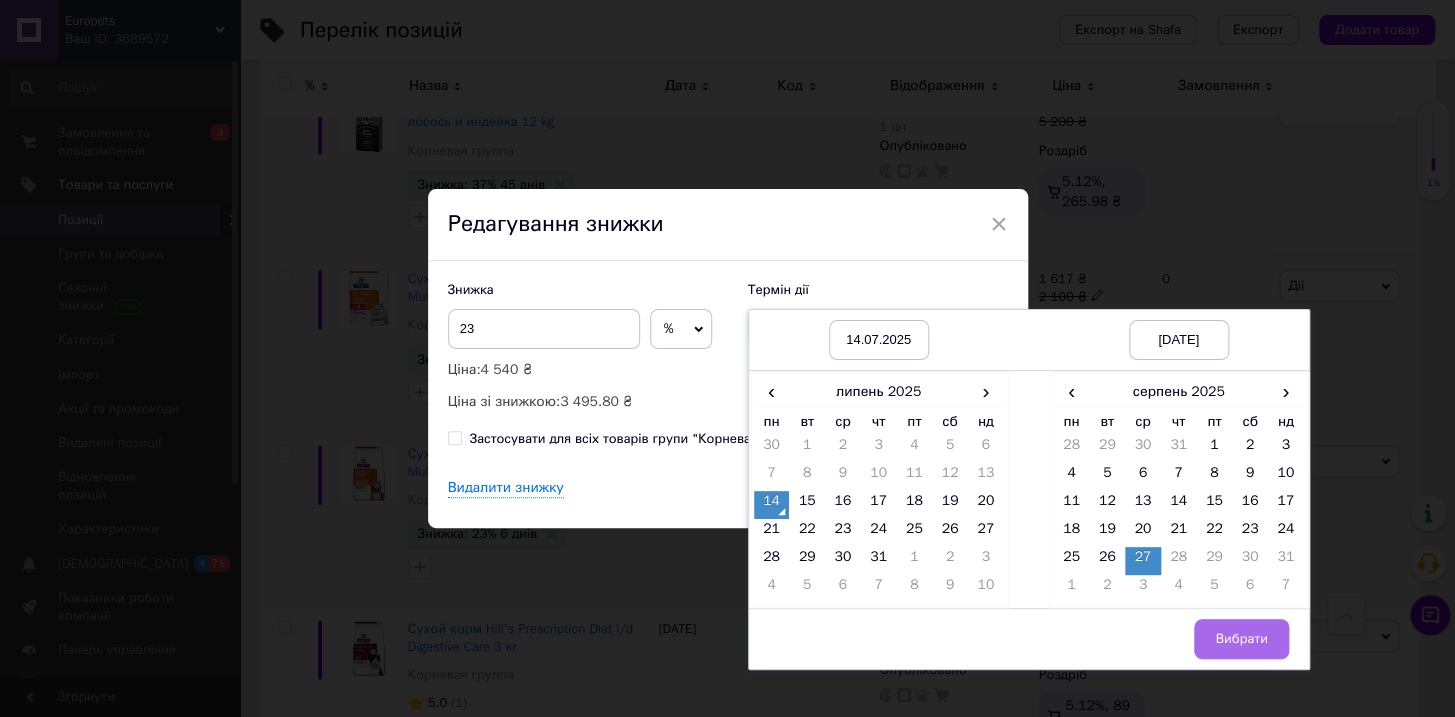 click on "Вибрати" at bounding box center [1241, 639] 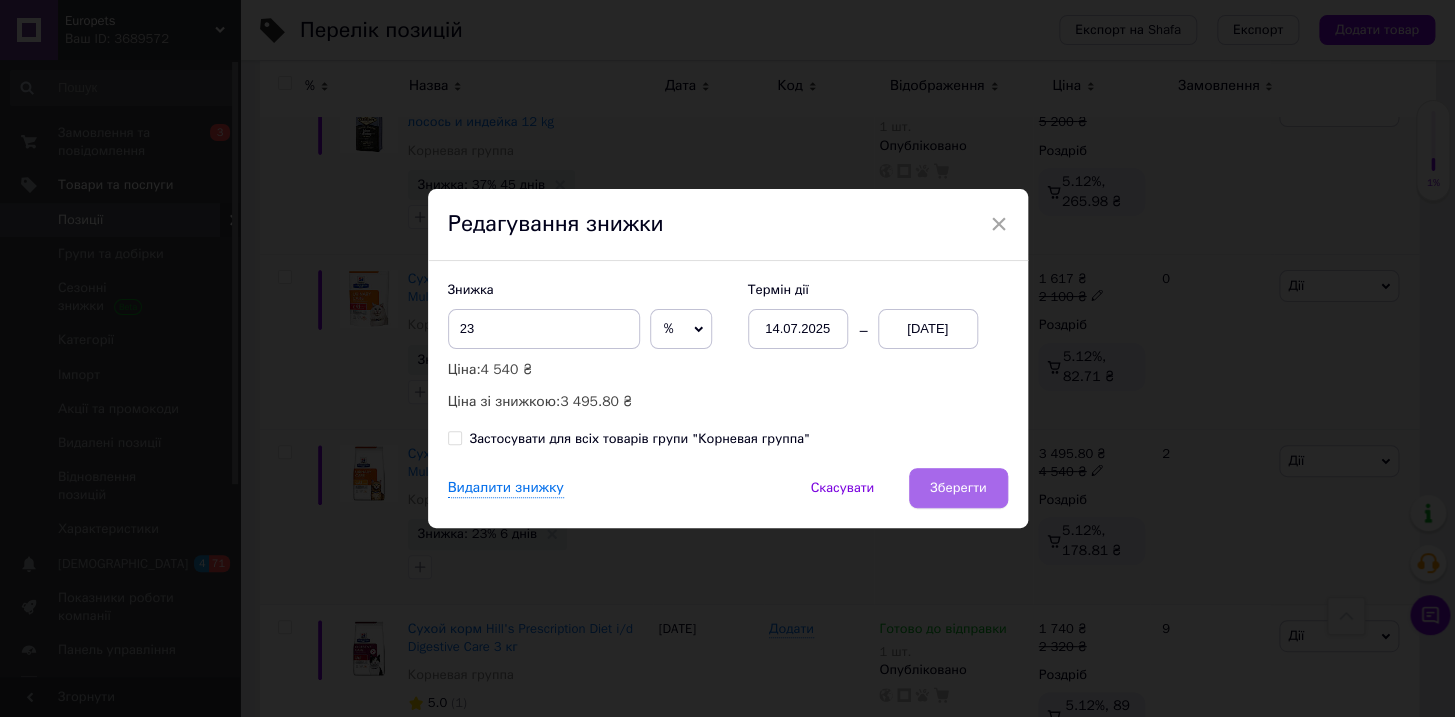 click on "Зберегти" at bounding box center (958, 488) 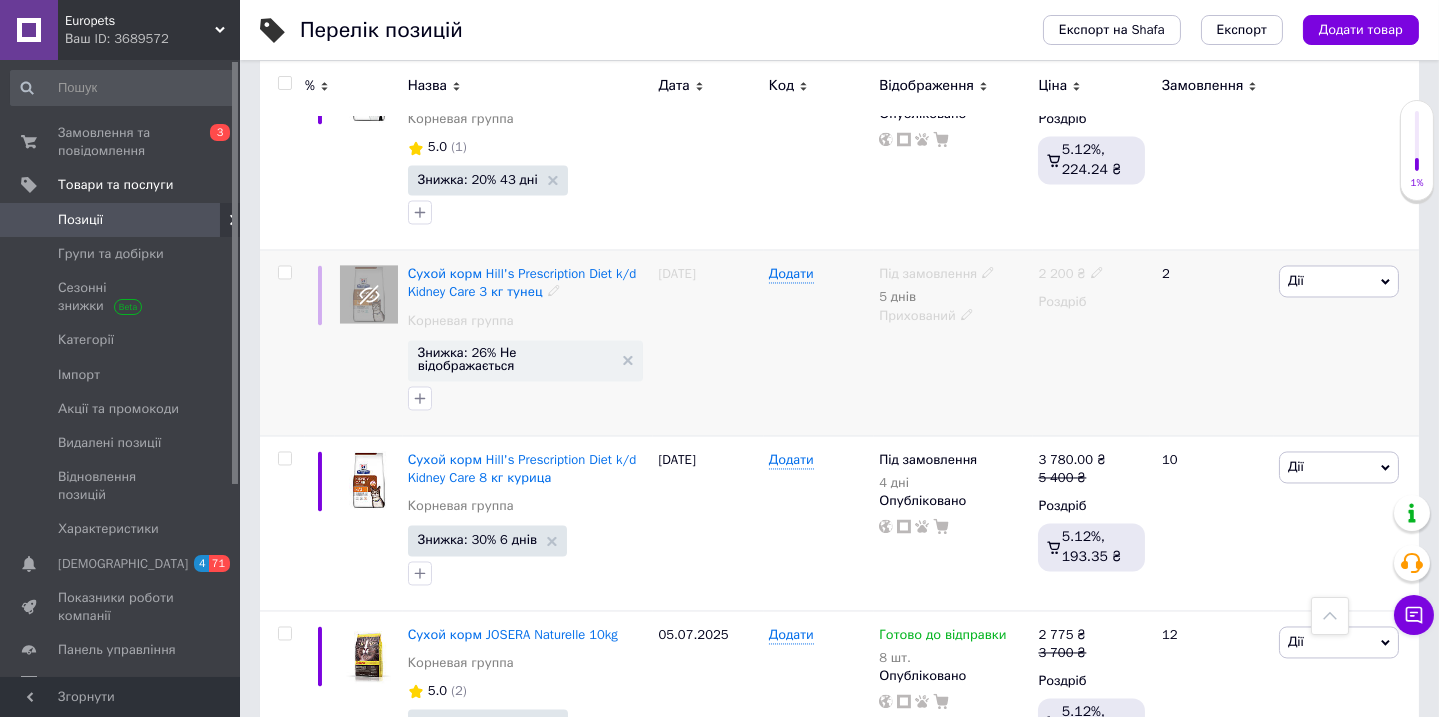 scroll, scrollTop: 8090, scrollLeft: 0, axis: vertical 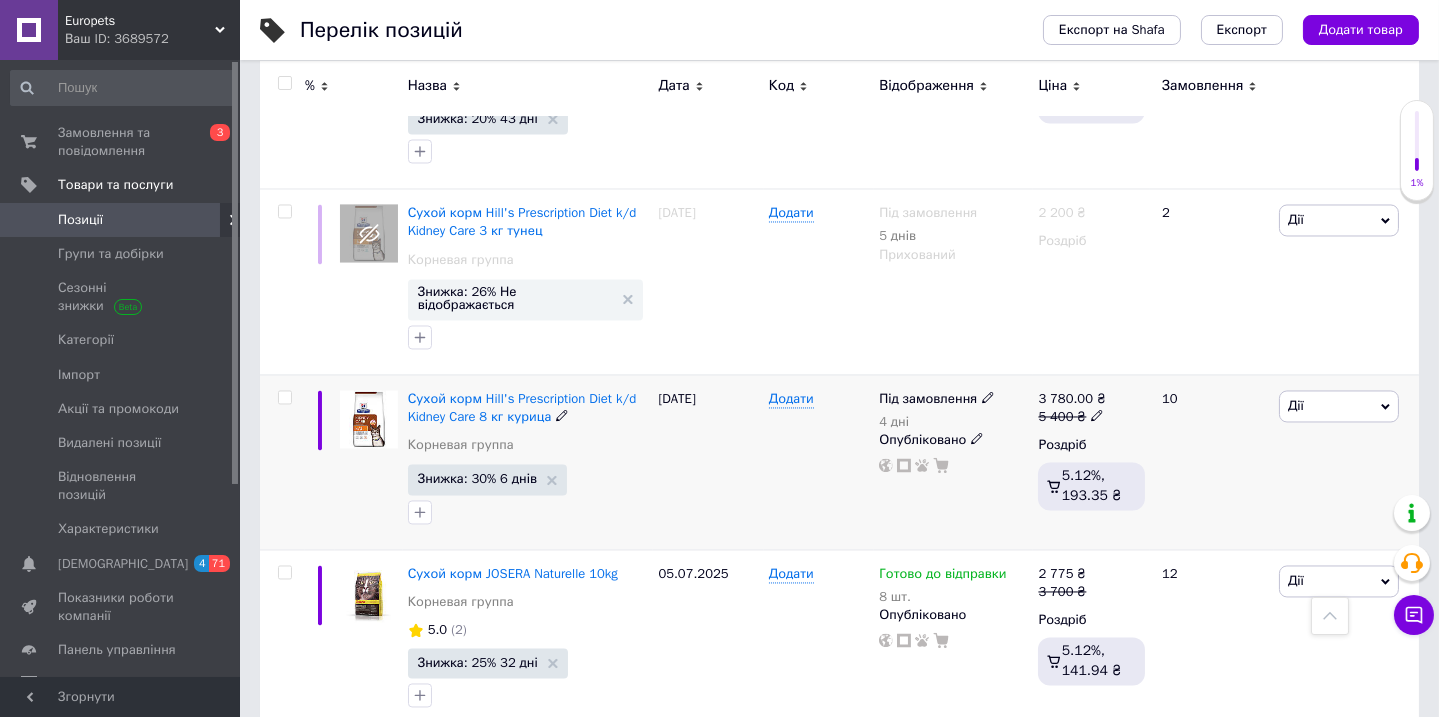 click 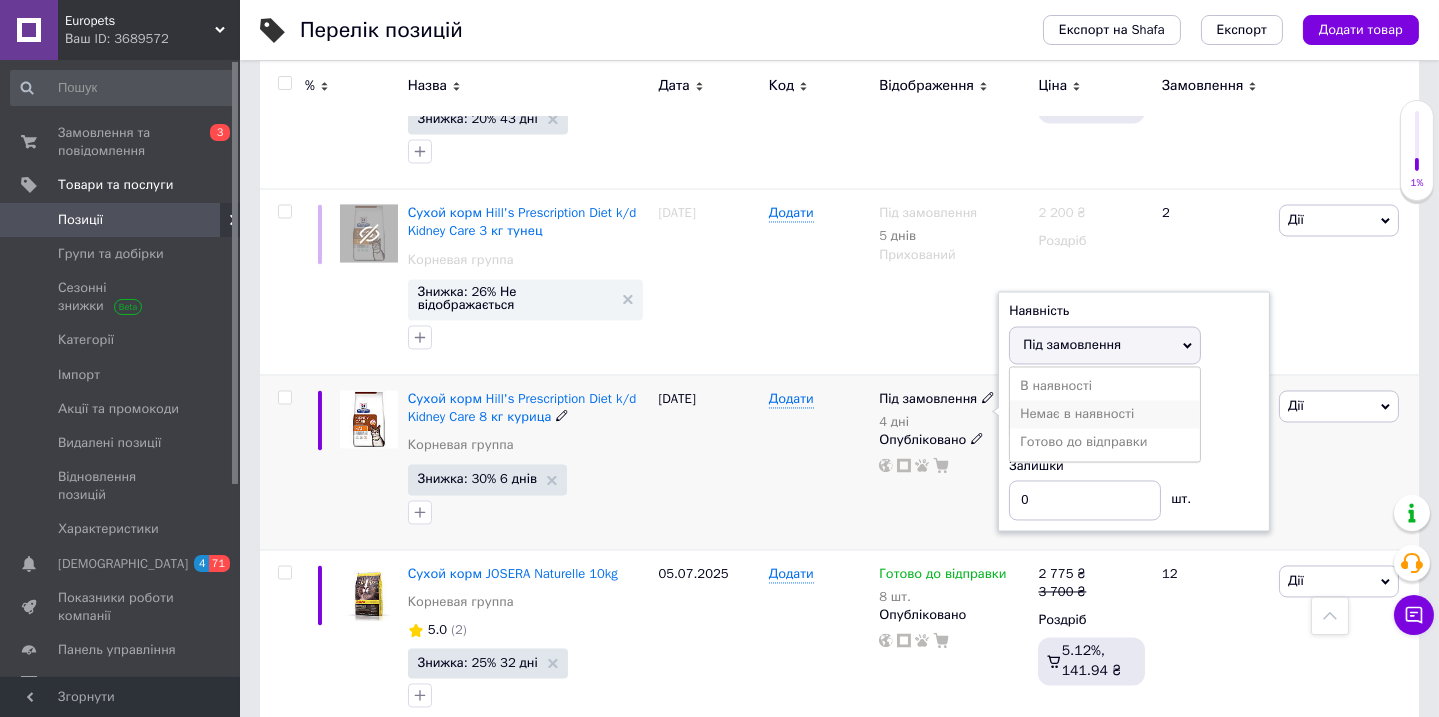 click on "Немає в наявності" at bounding box center (1105, 414) 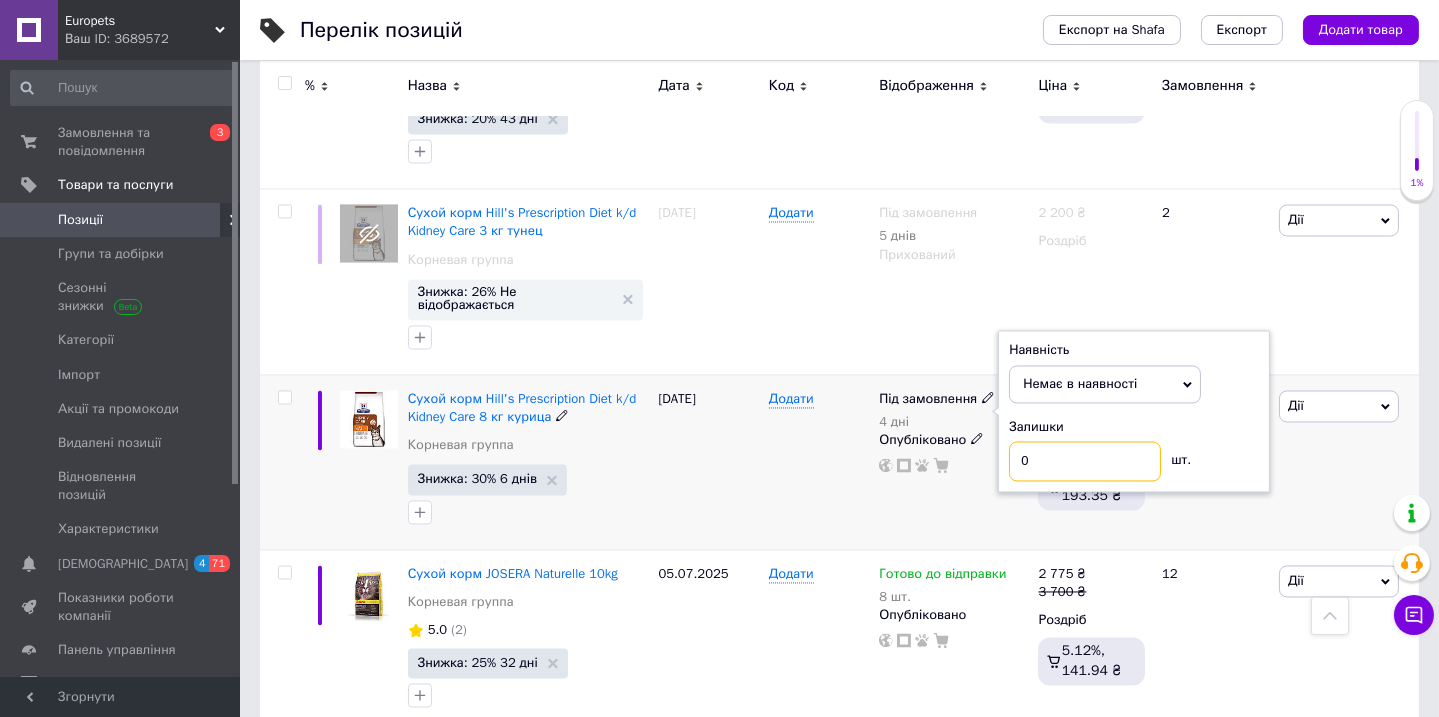 drag, startPoint x: 1030, startPoint y: 418, endPoint x: 959, endPoint y: 430, distance: 72.00694 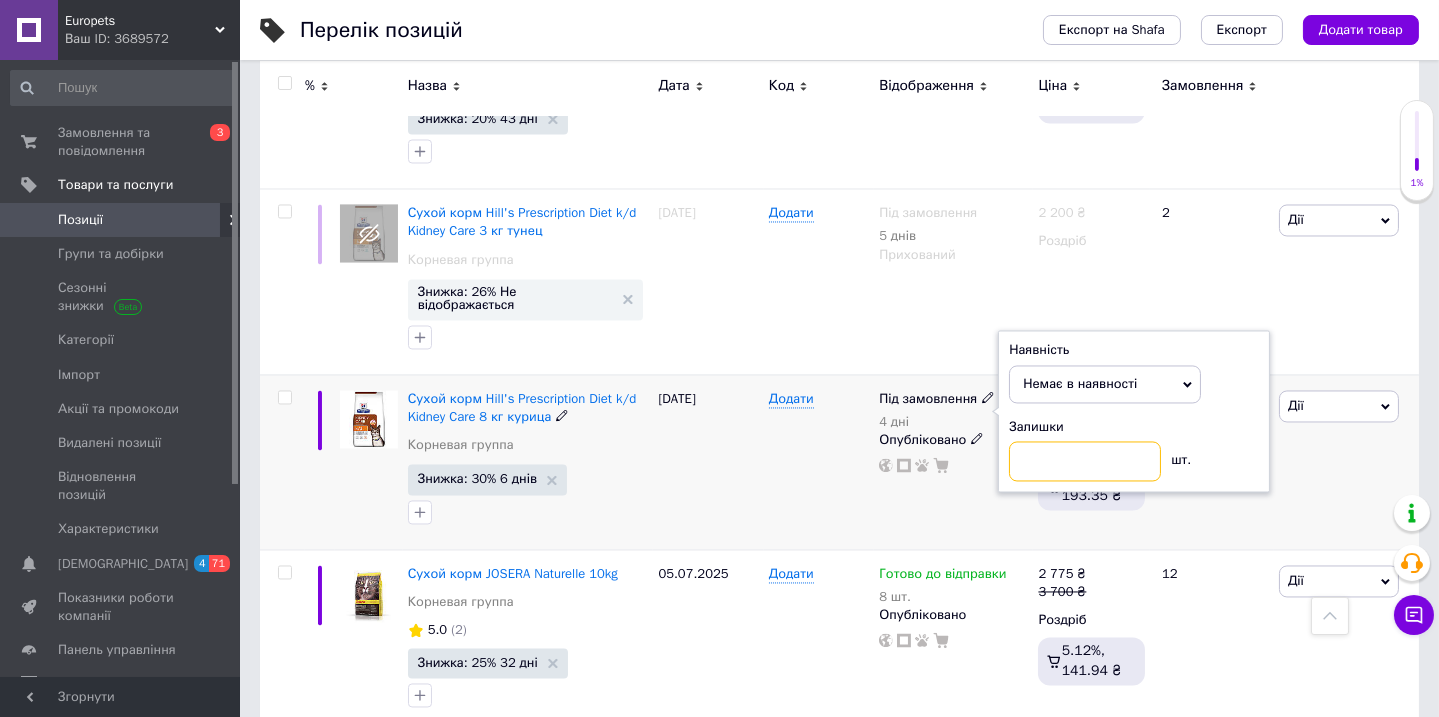 type 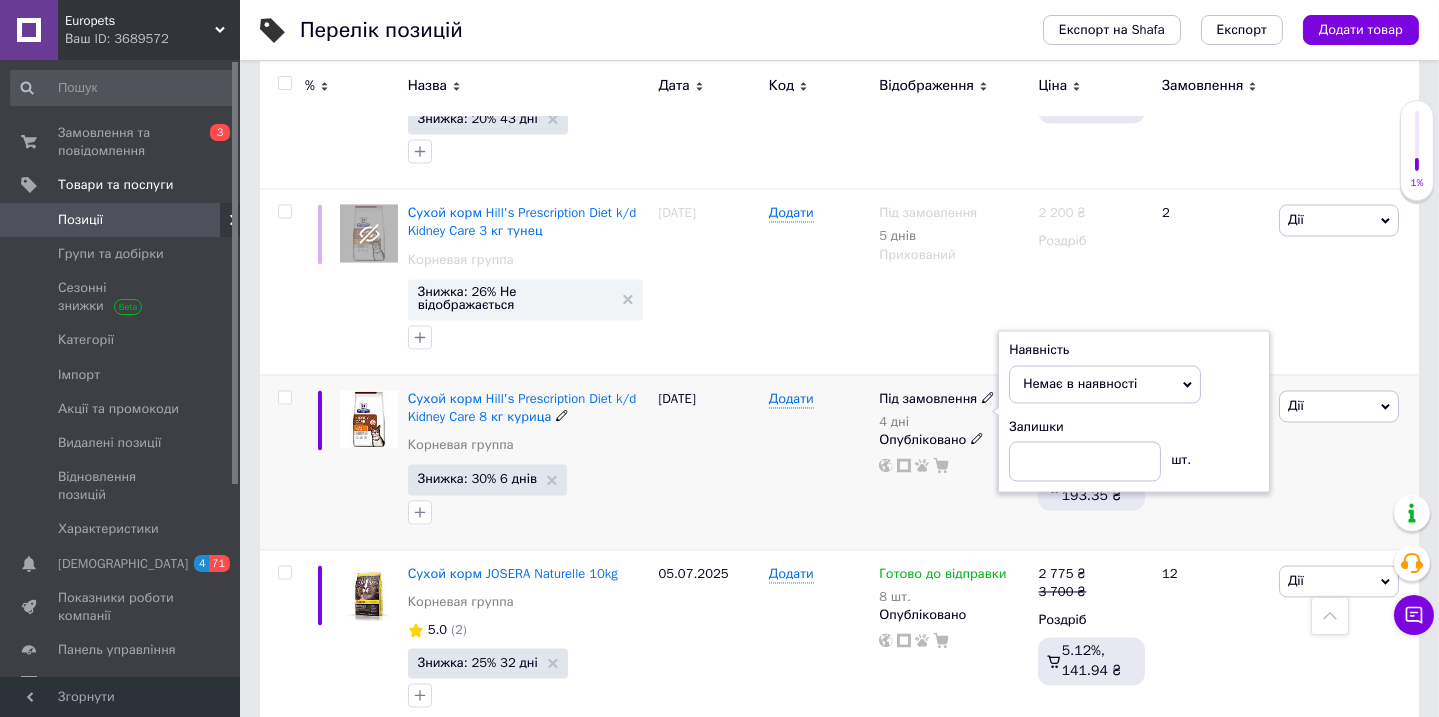 click on "[DATE]" at bounding box center (708, 461) 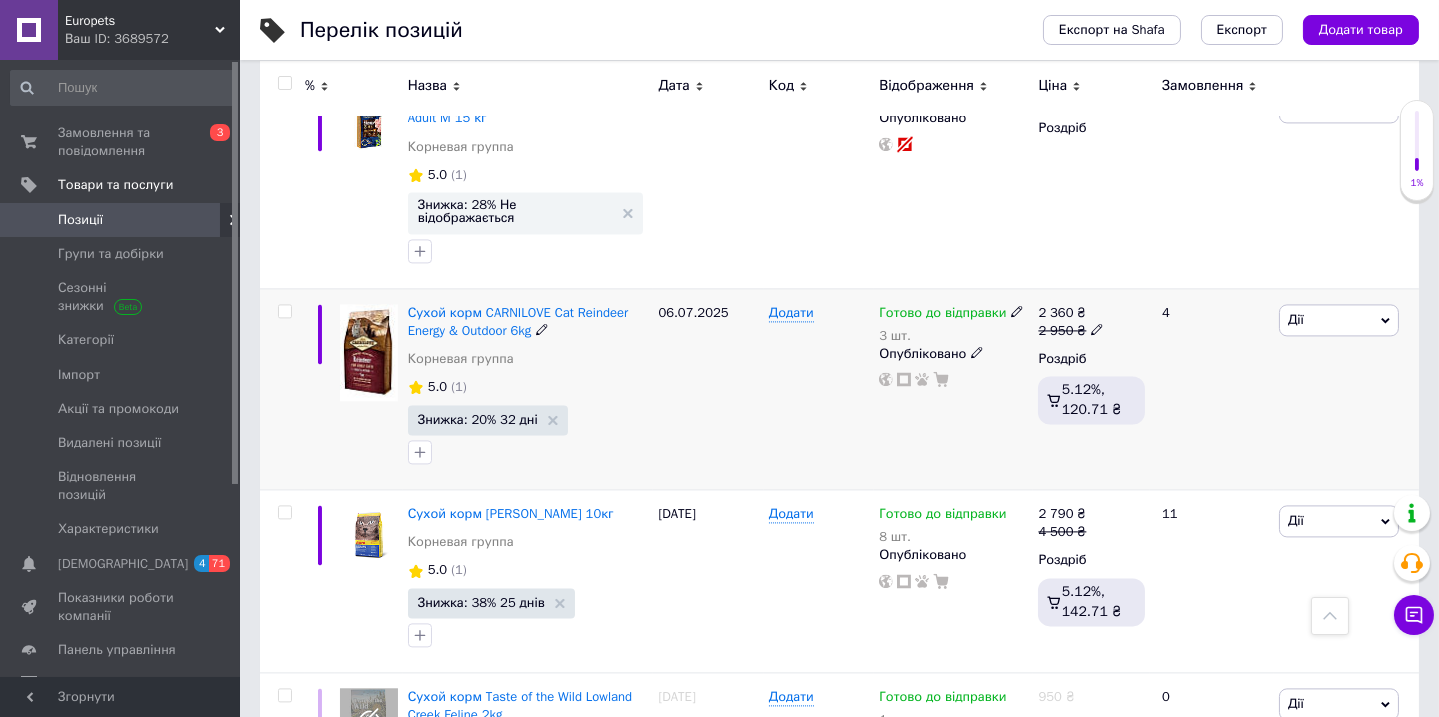 scroll, scrollTop: 9090, scrollLeft: 0, axis: vertical 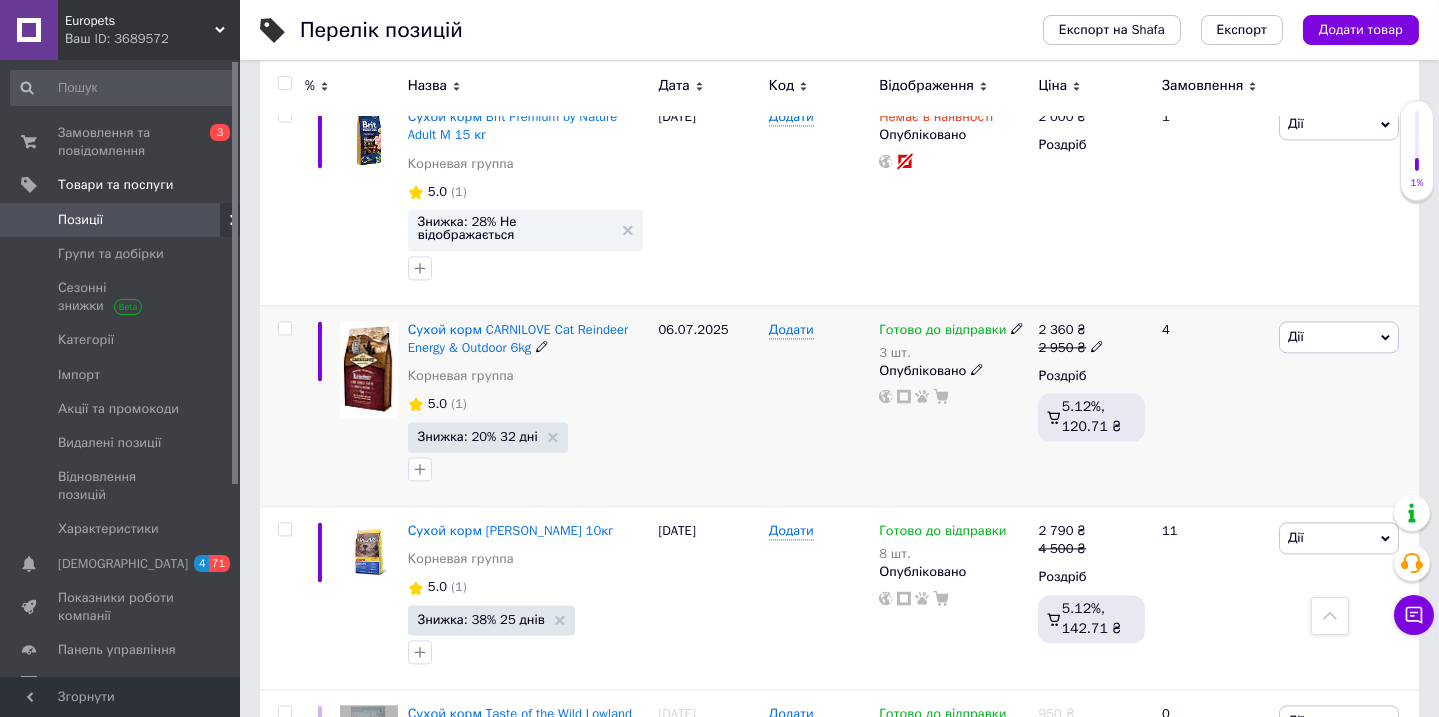 click 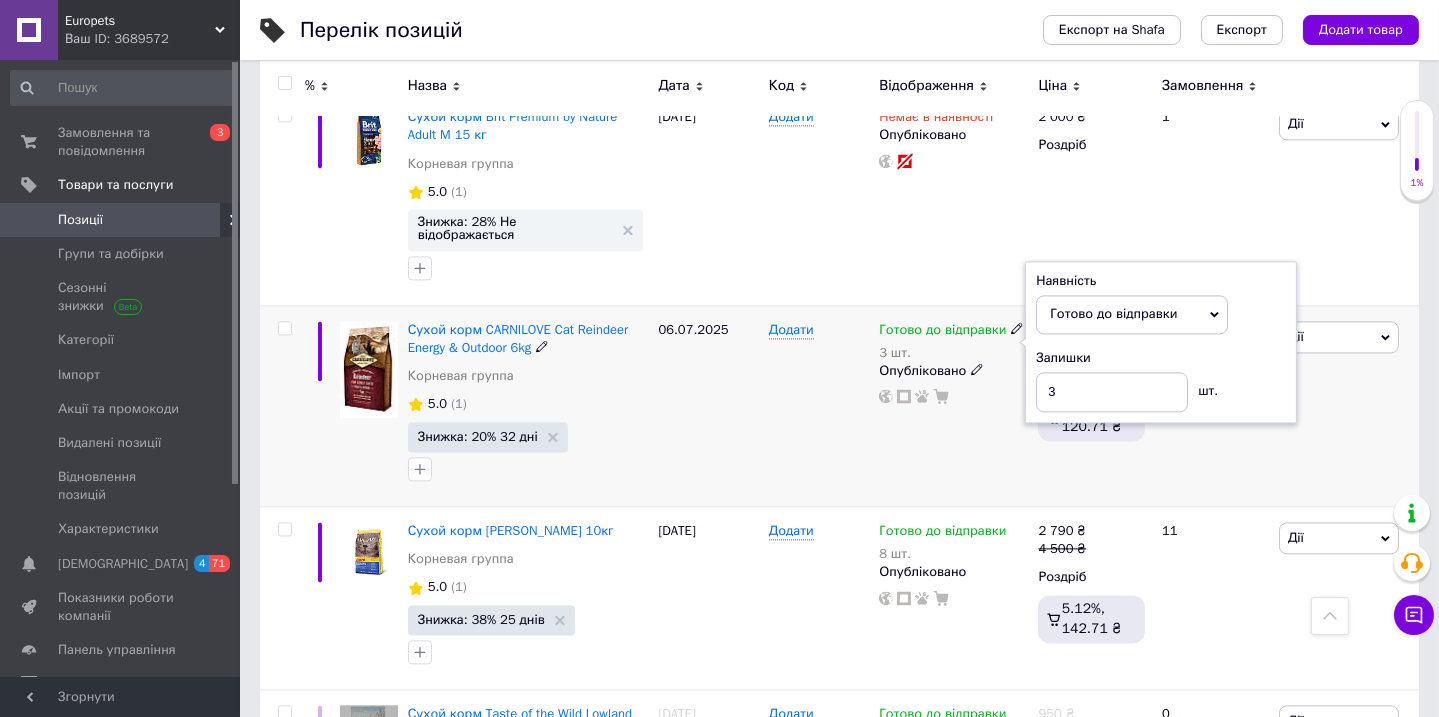 click on "Залишки 3 шт." at bounding box center [1161, 380] 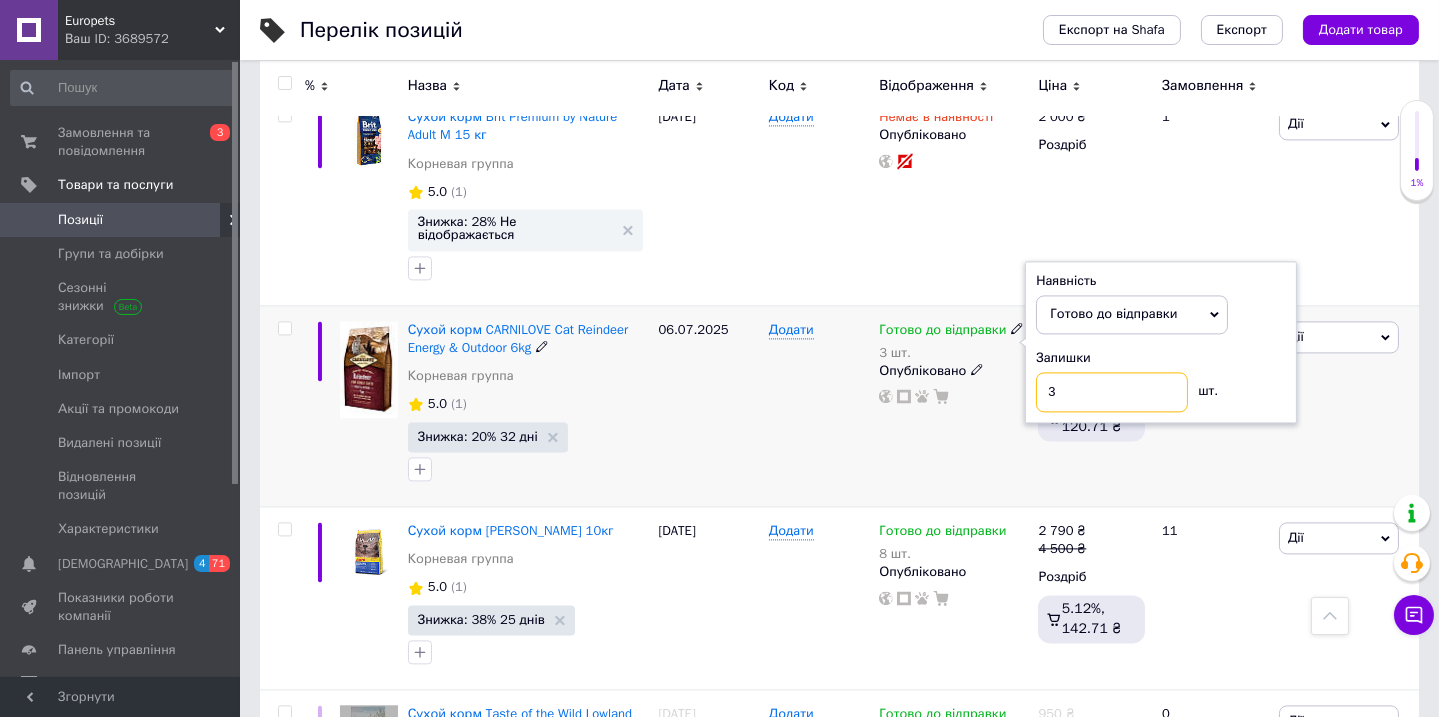 drag, startPoint x: 1080, startPoint y: 330, endPoint x: 1037, endPoint y: 330, distance: 43 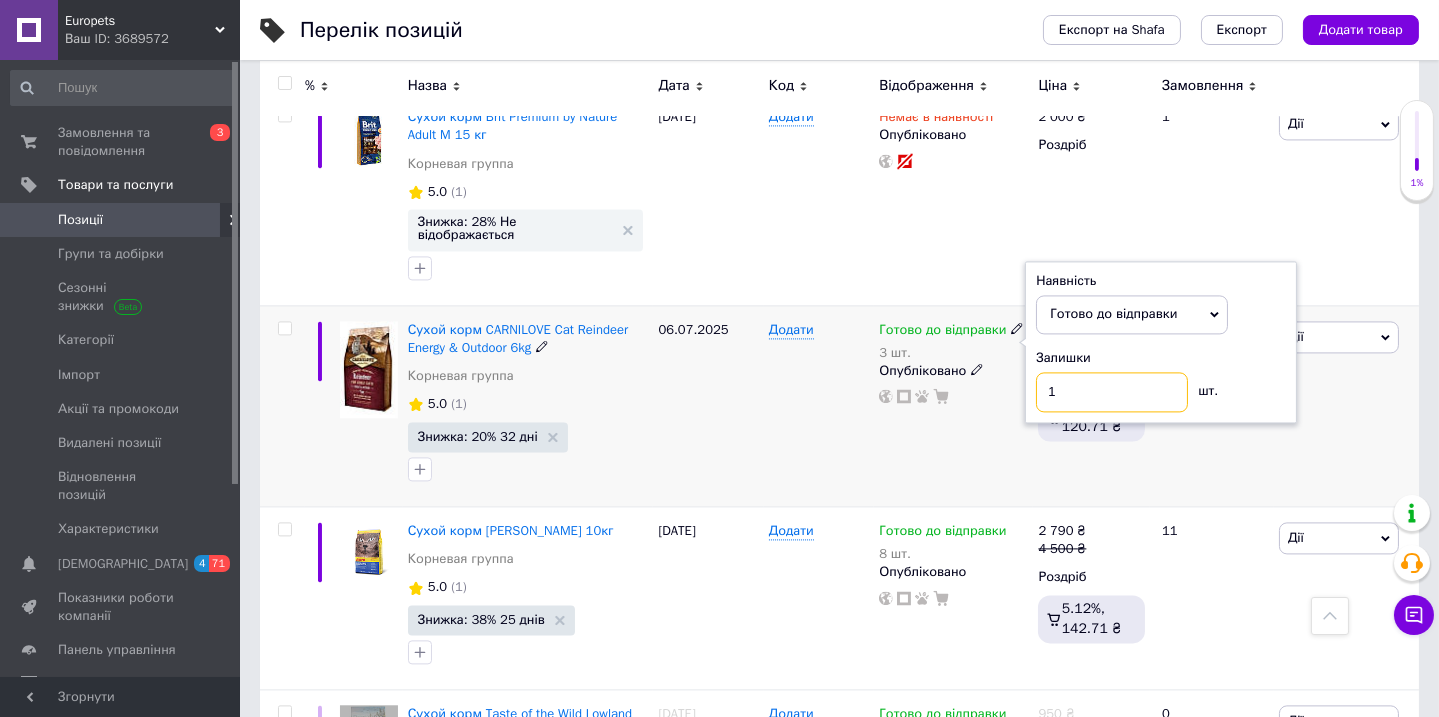 type on "1" 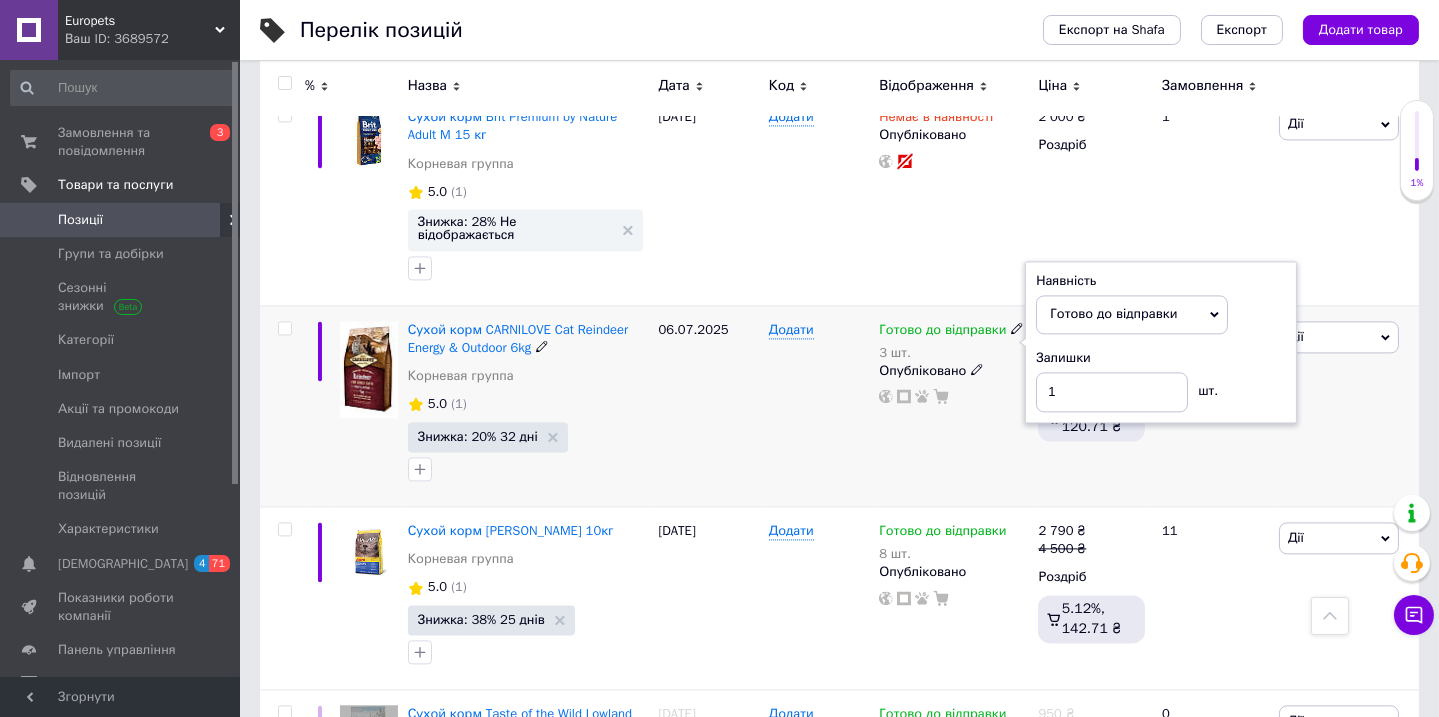 click on "Додати" at bounding box center [819, 405] 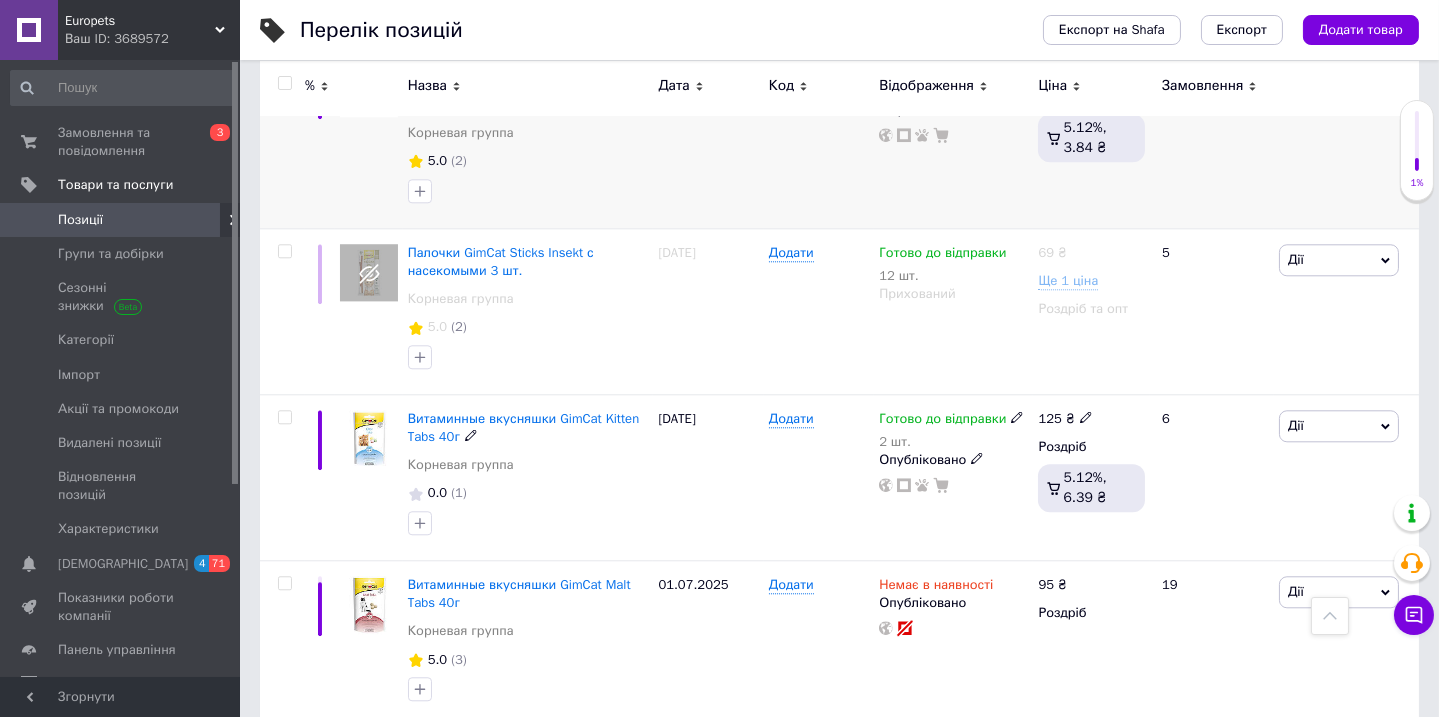 scroll, scrollTop: 10727, scrollLeft: 0, axis: vertical 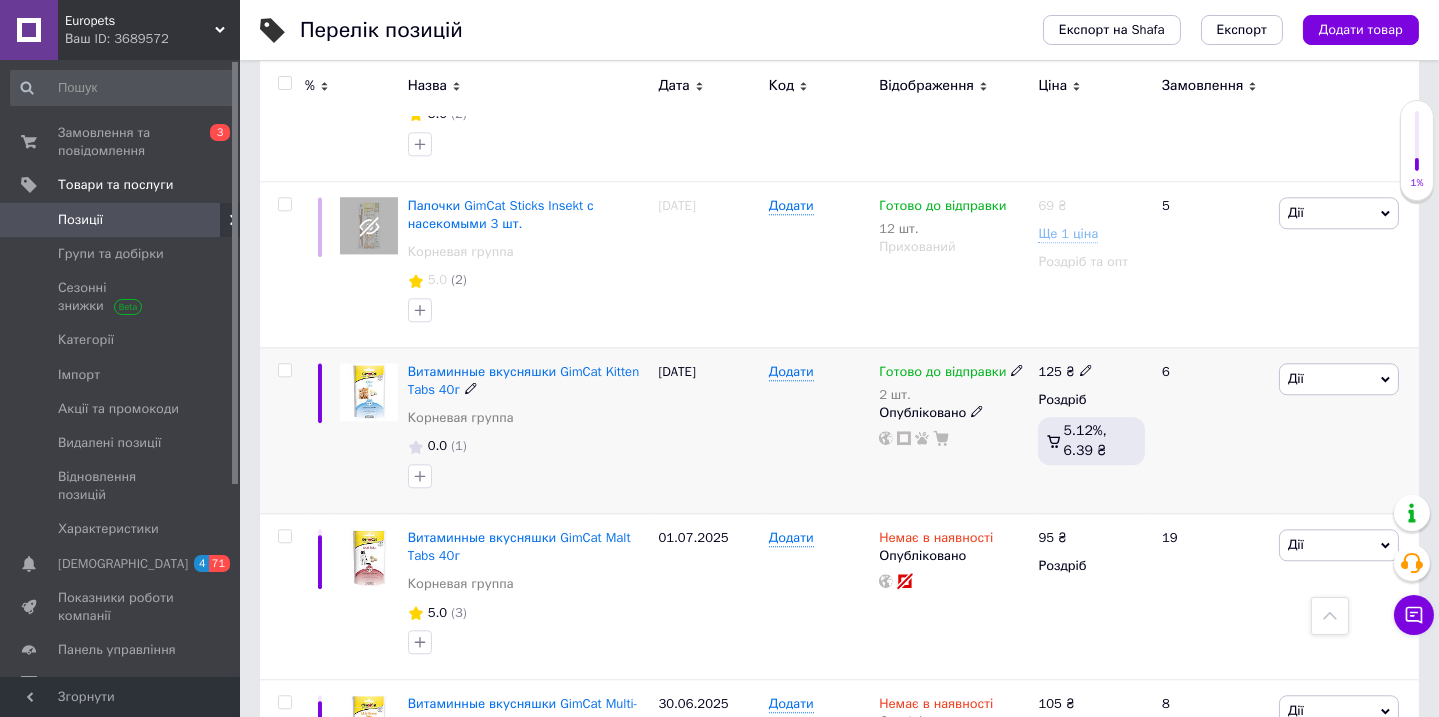 click 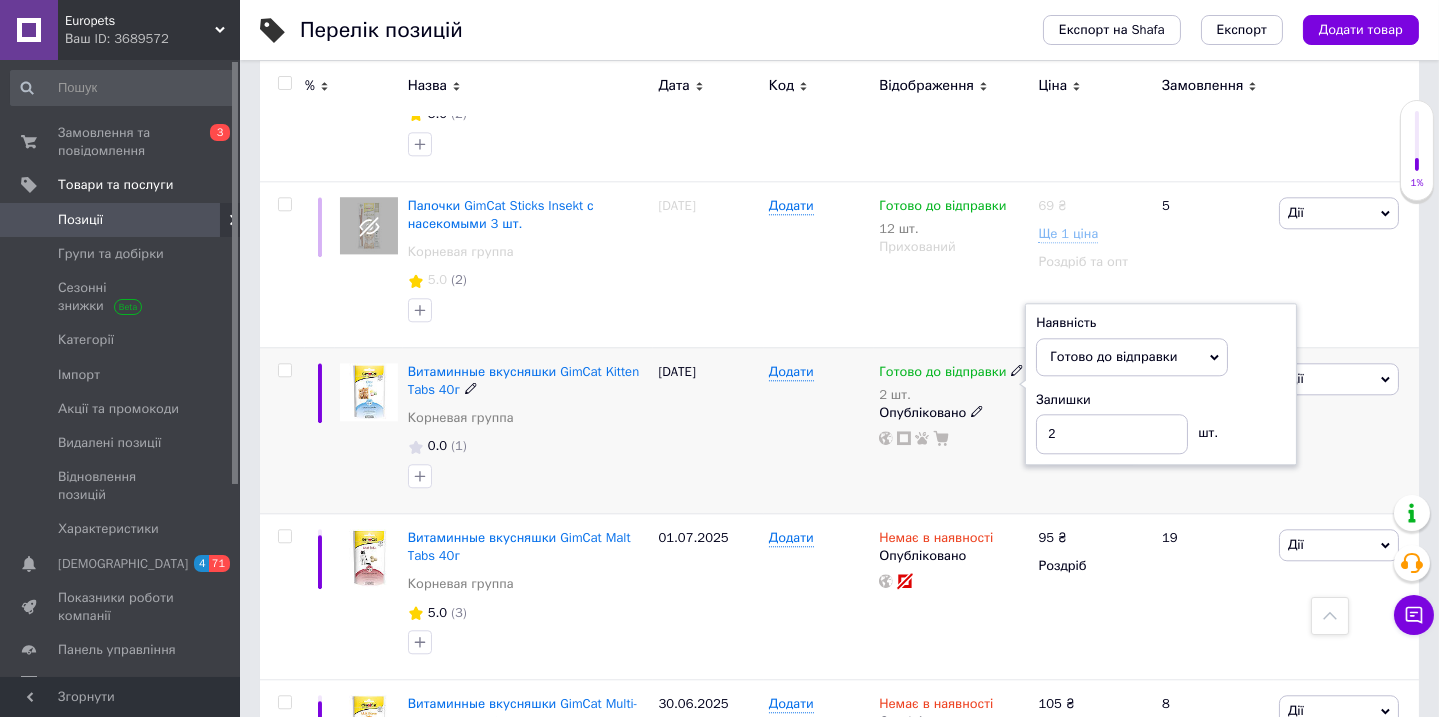 drag, startPoint x: 1241, startPoint y: 304, endPoint x: 1093, endPoint y: 343, distance: 153.05228 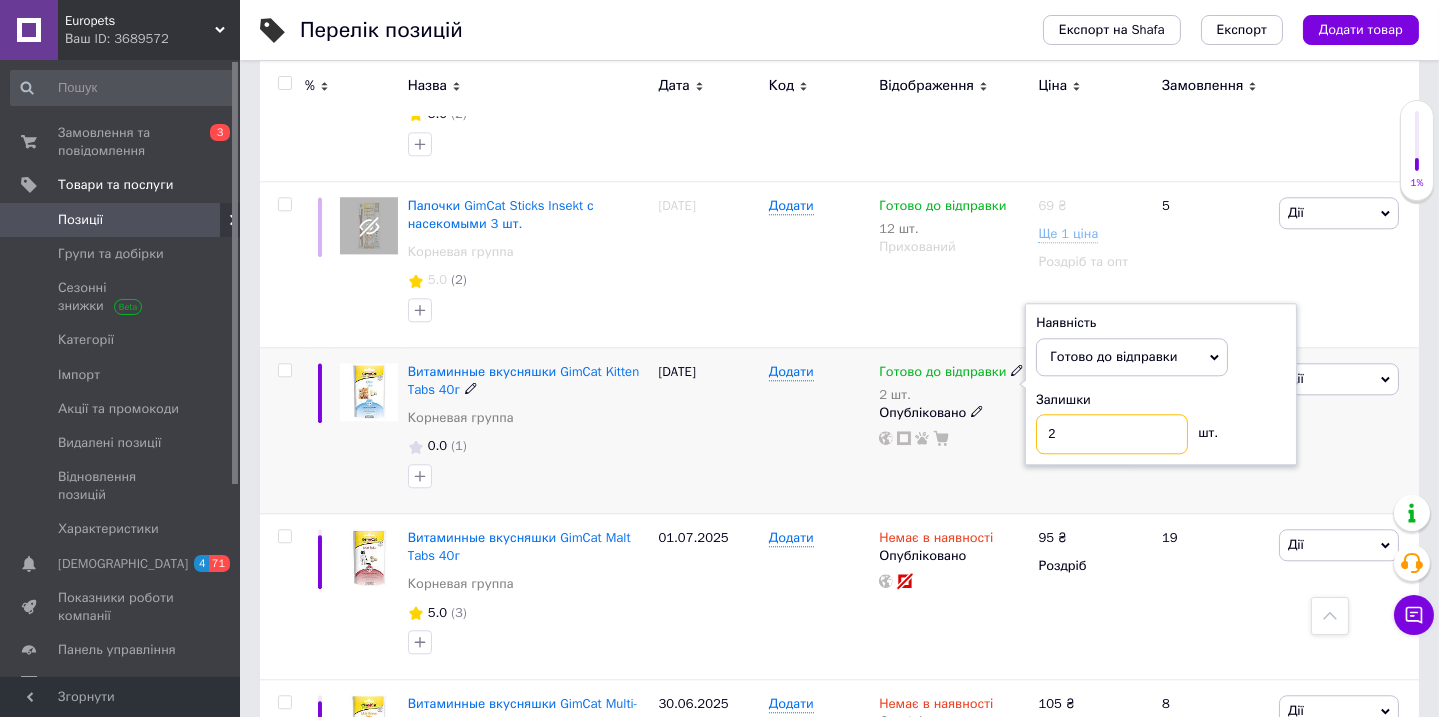 drag, startPoint x: 1067, startPoint y: 334, endPoint x: 1018, endPoint y: 341, distance: 49.497475 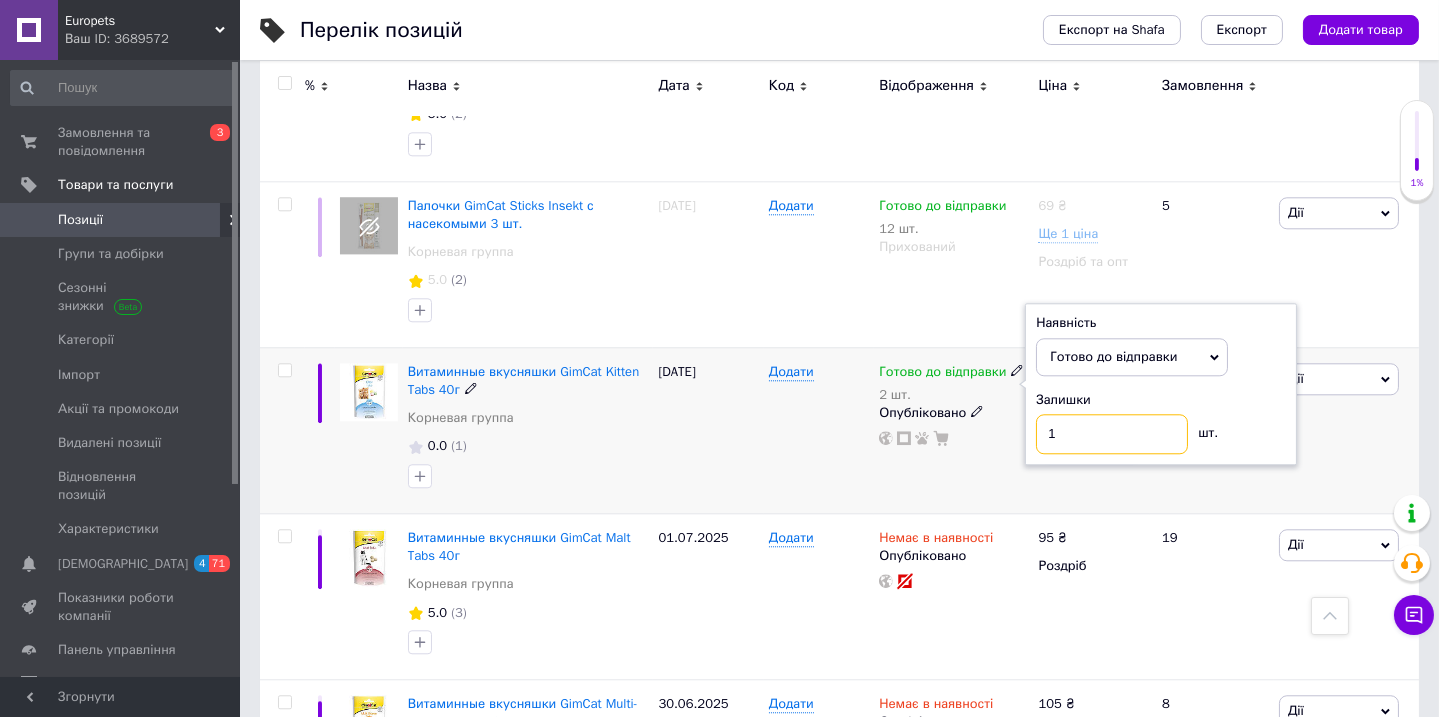 type on "1" 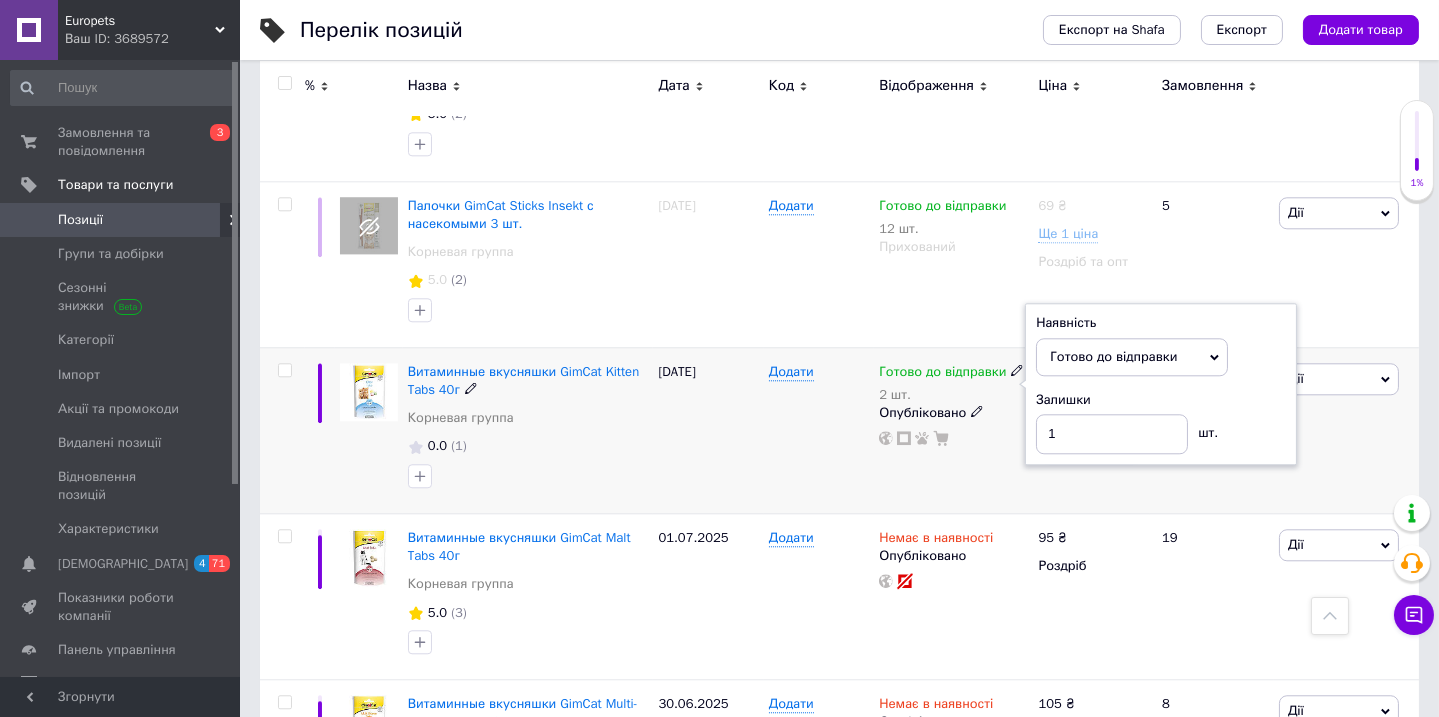 click on "Додати" at bounding box center [819, 430] 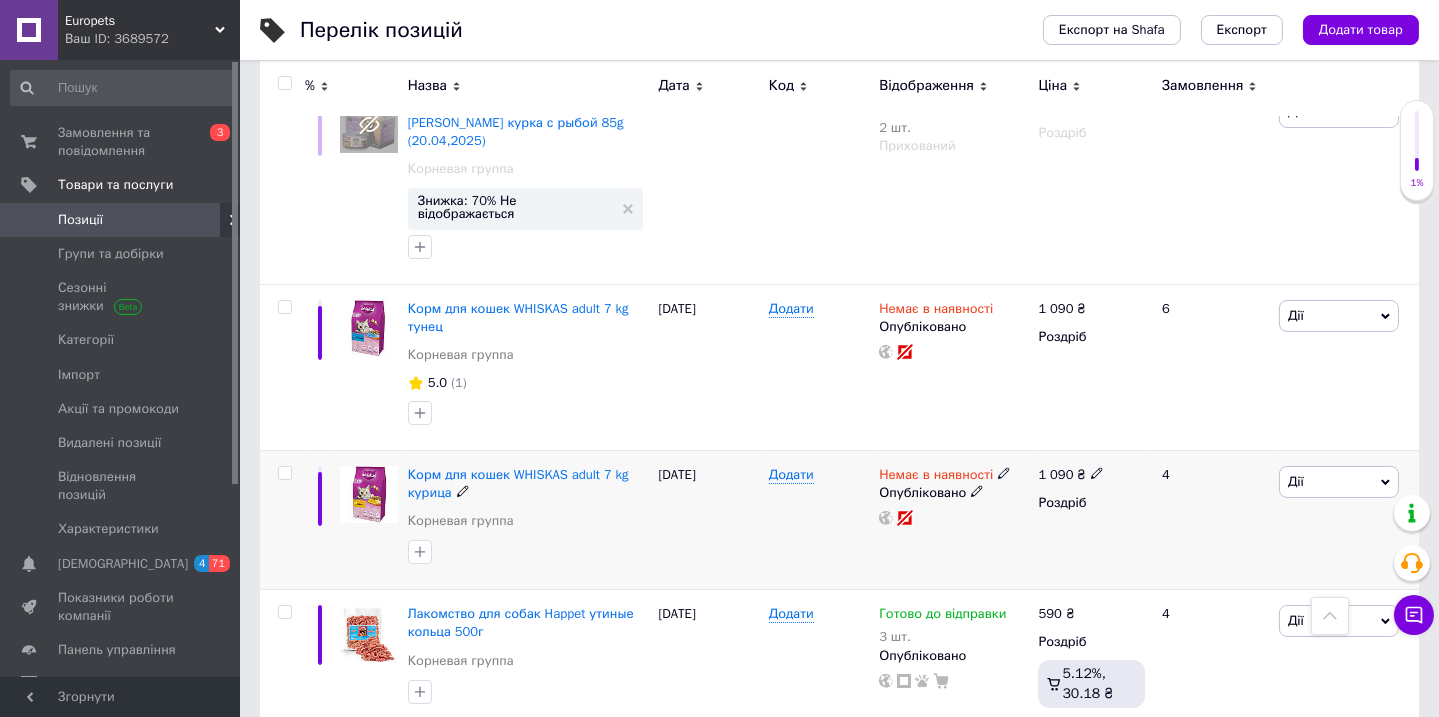 scroll, scrollTop: 15977, scrollLeft: 0, axis: vertical 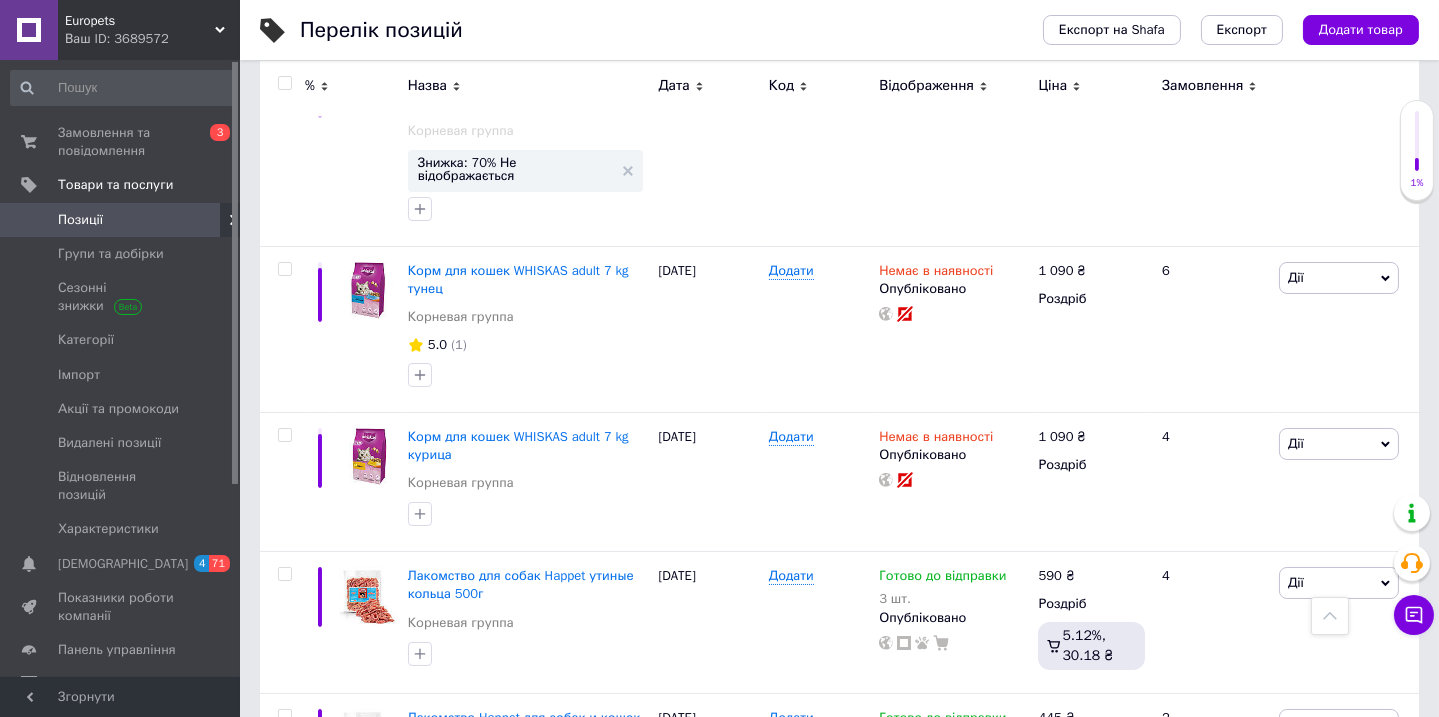 click on "2" at bounding box center [327, 875] 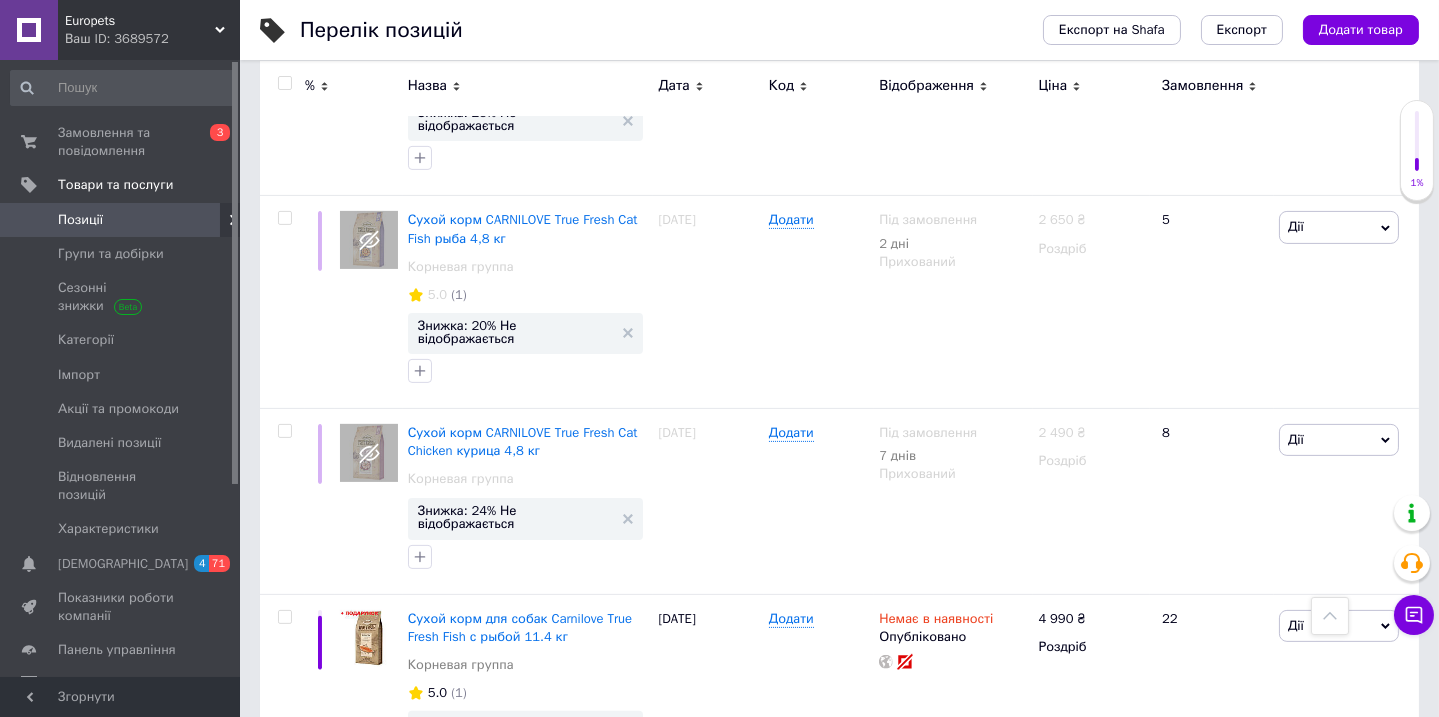scroll, scrollTop: 17263, scrollLeft: 0, axis: vertical 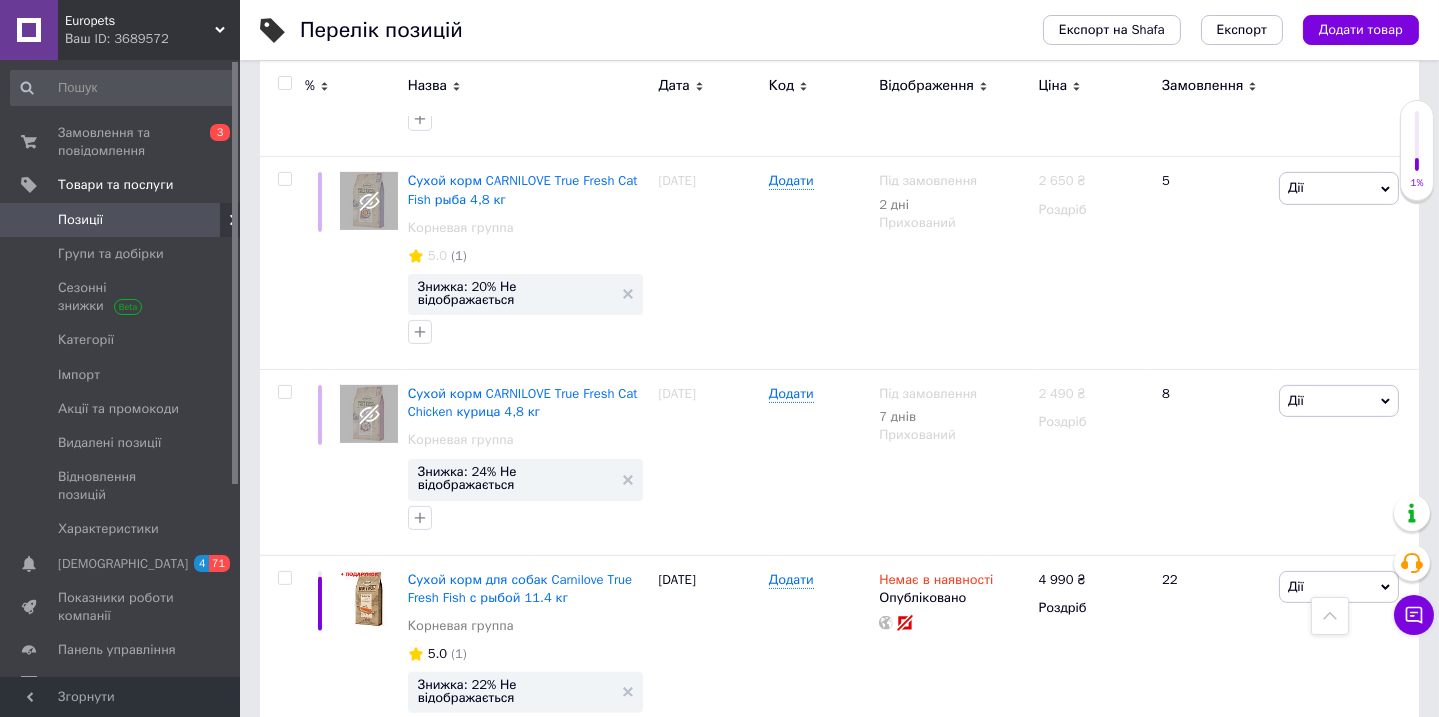 click 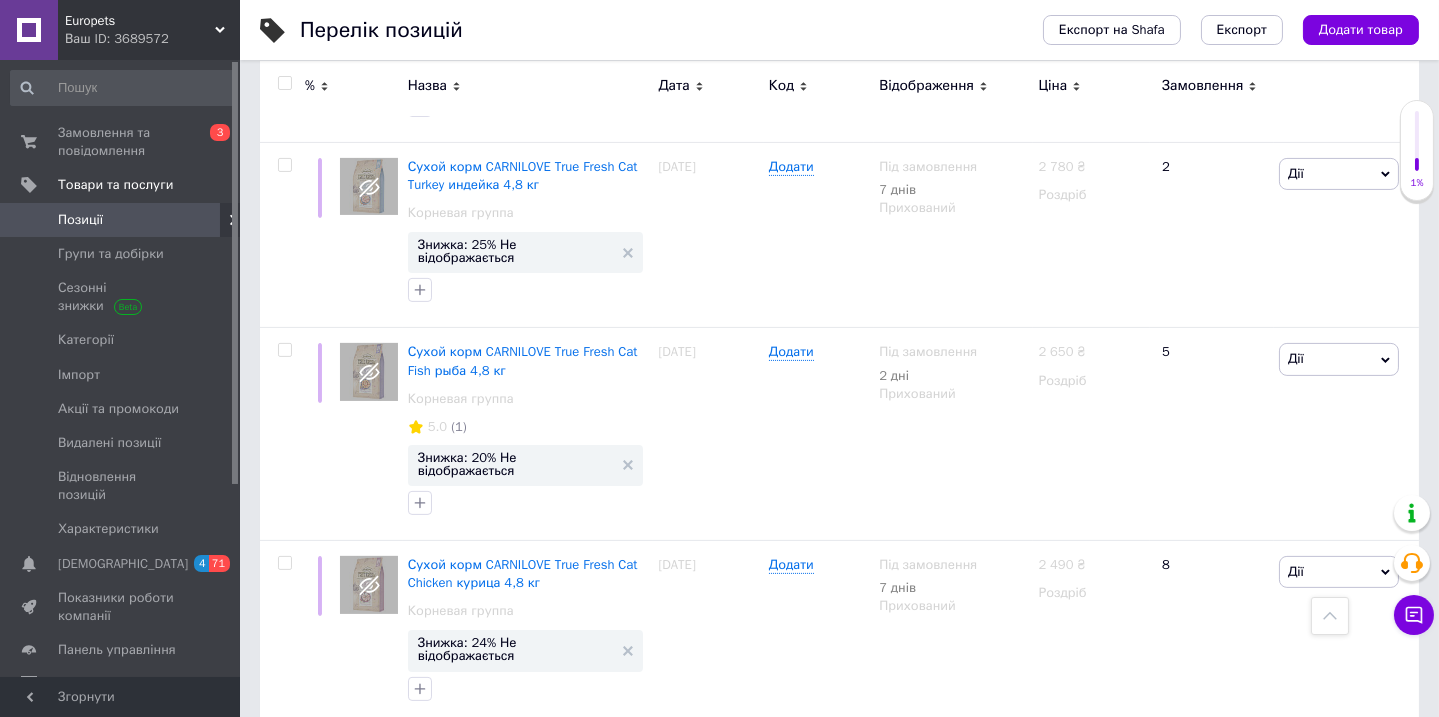 scroll, scrollTop: 17081, scrollLeft: 0, axis: vertical 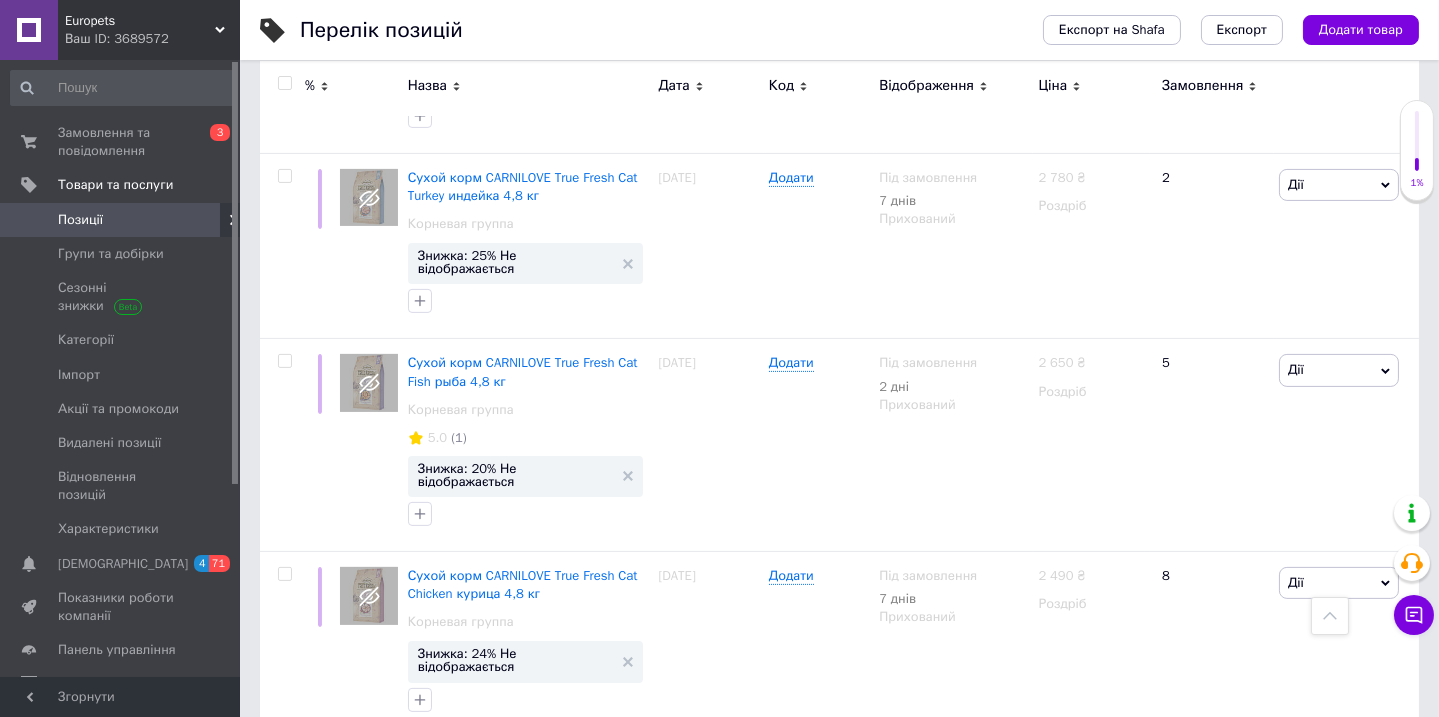 click 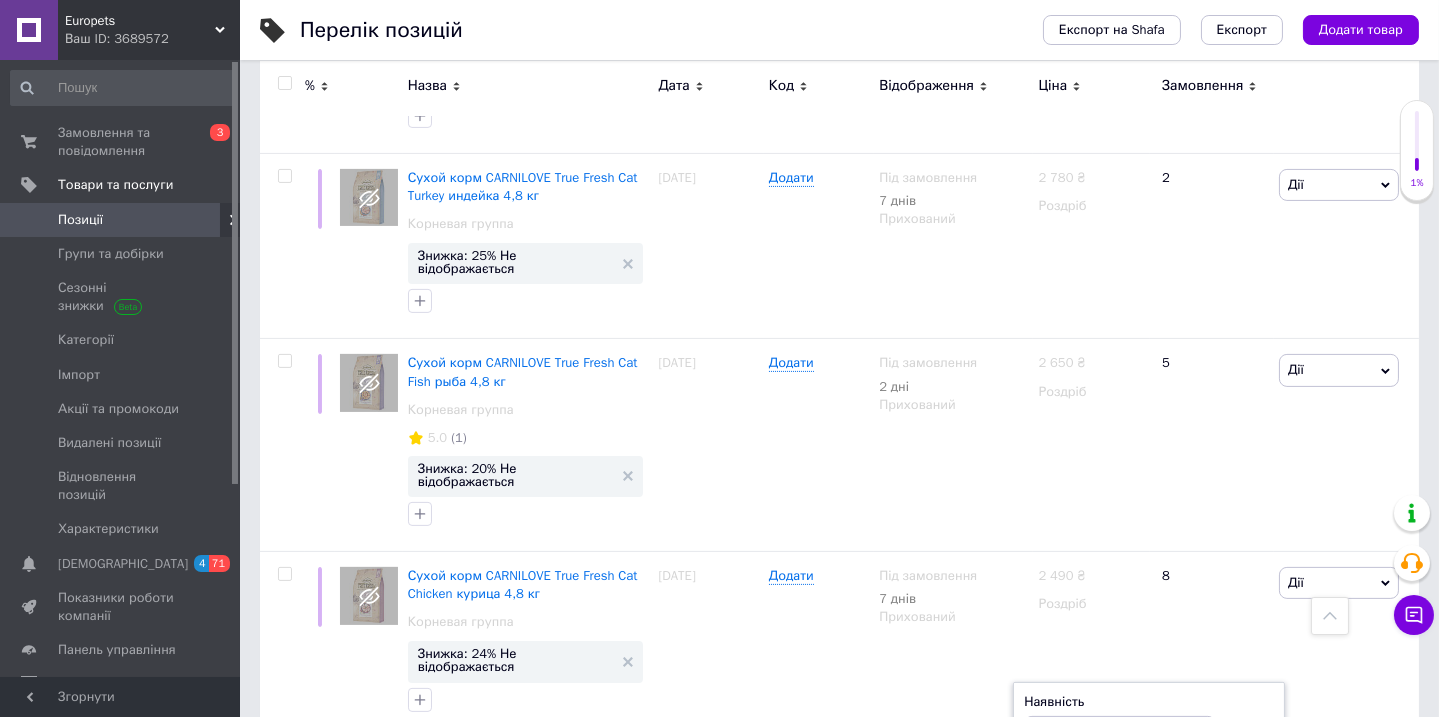 click on "Готово до відправки" at bounding box center (1120, 833) 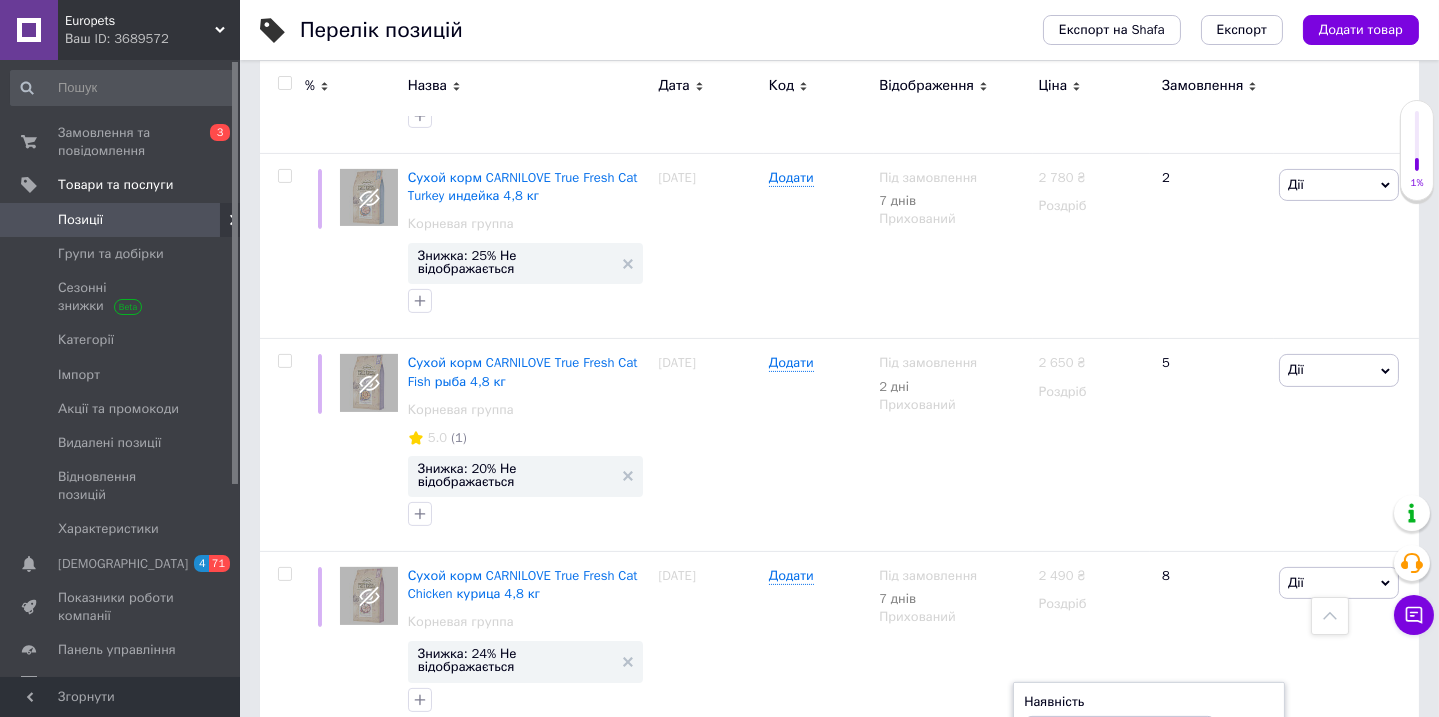 click at bounding box center [1100, 813] 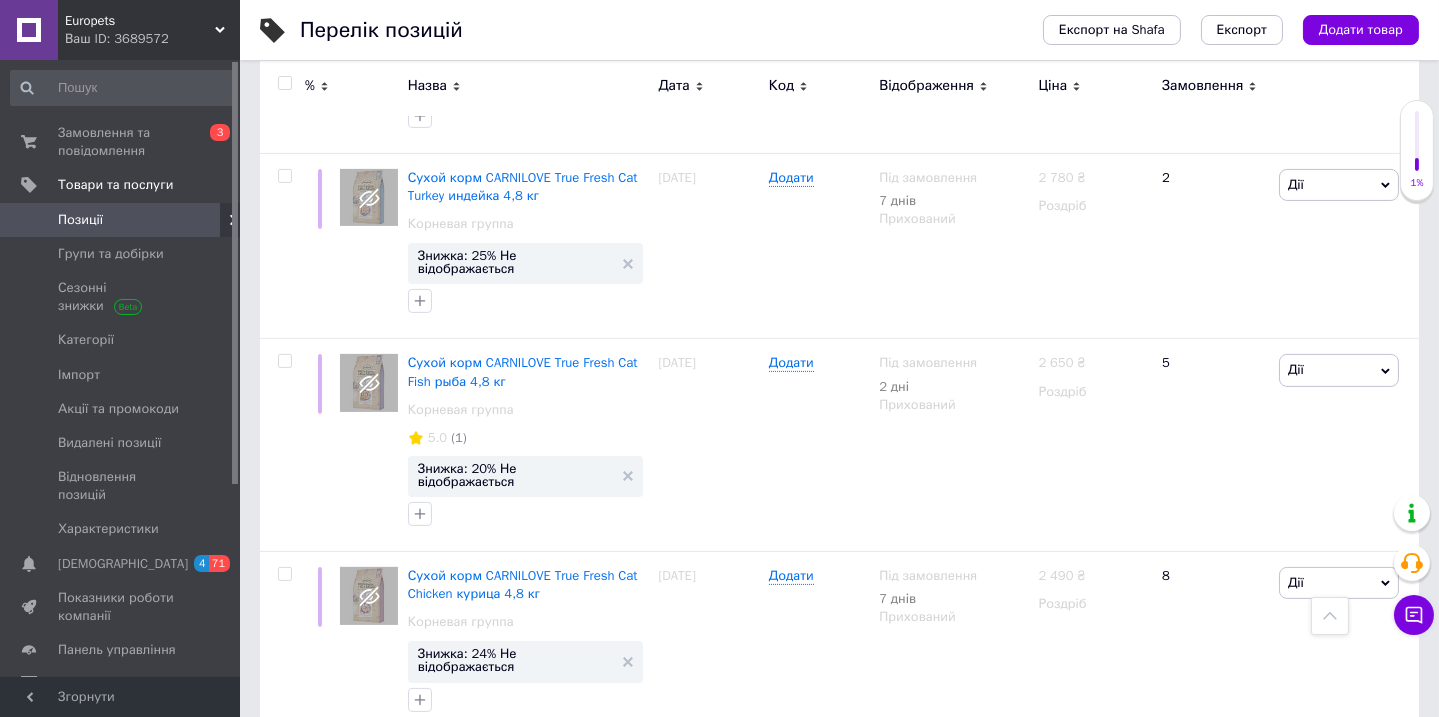 click on "Дії" at bounding box center (1296, 768) 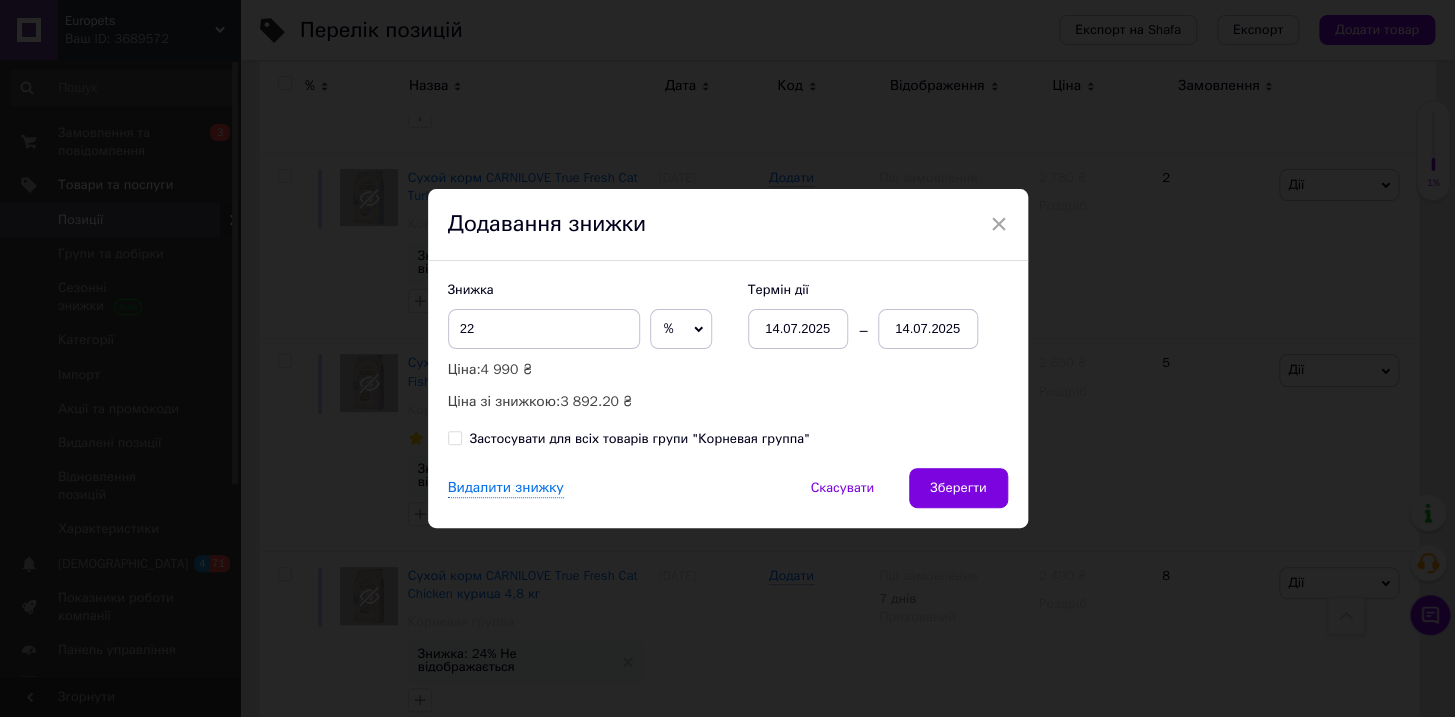 click on "14.07.2025" at bounding box center (928, 329) 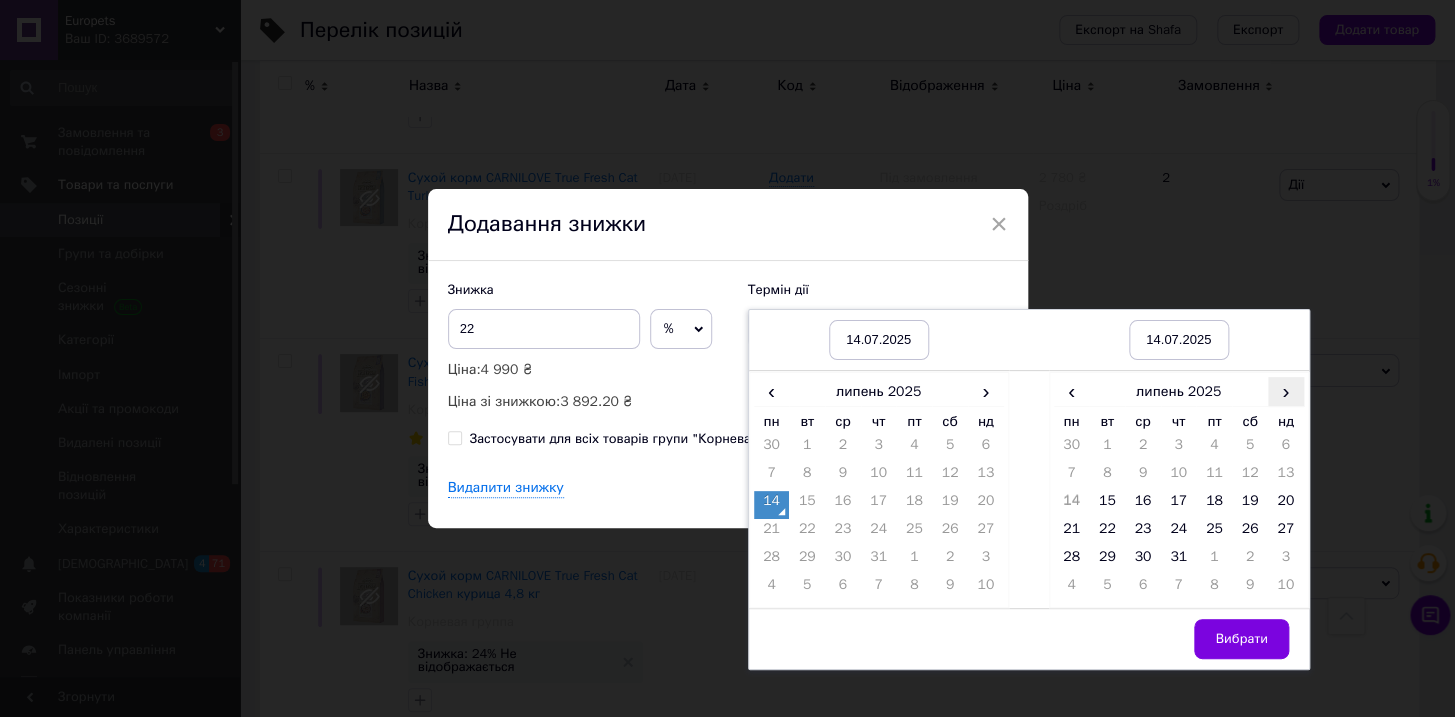 click on "›" at bounding box center [1286, 391] 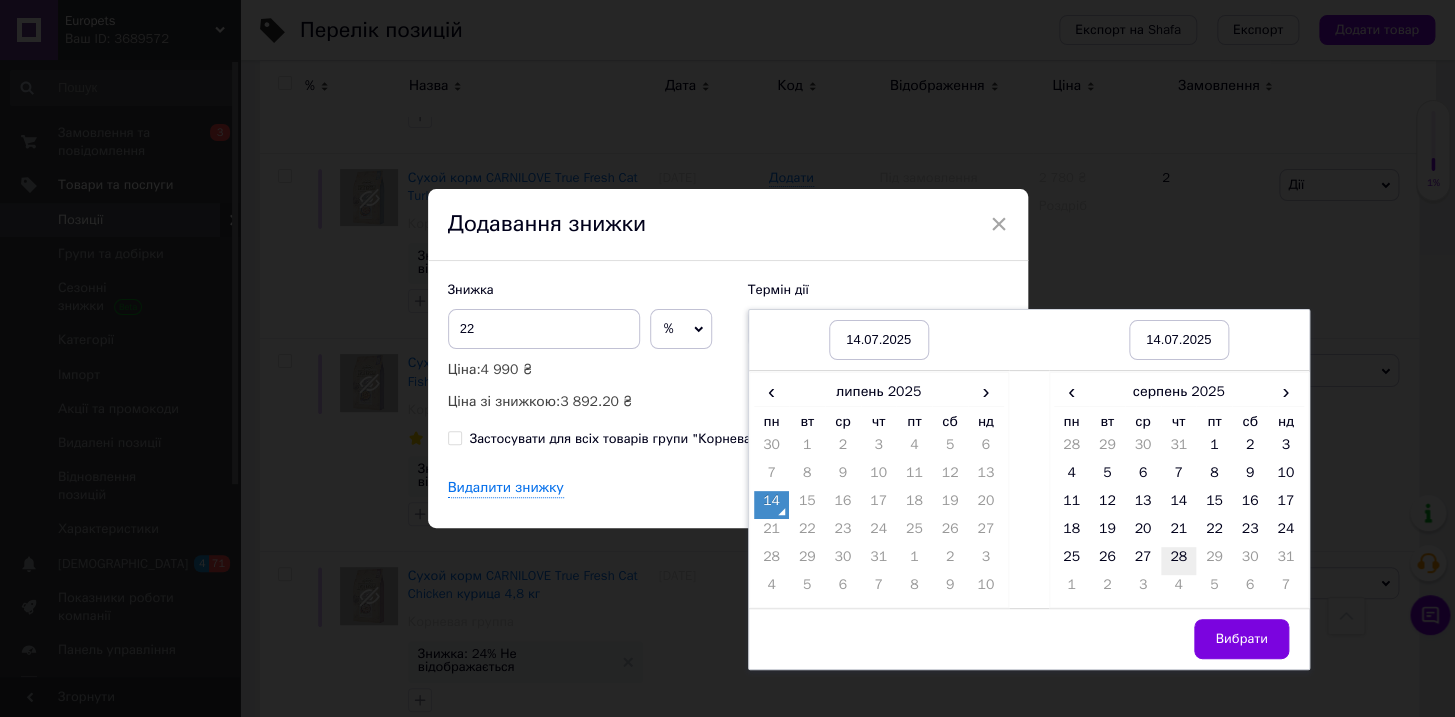 click on "28" at bounding box center (1179, 561) 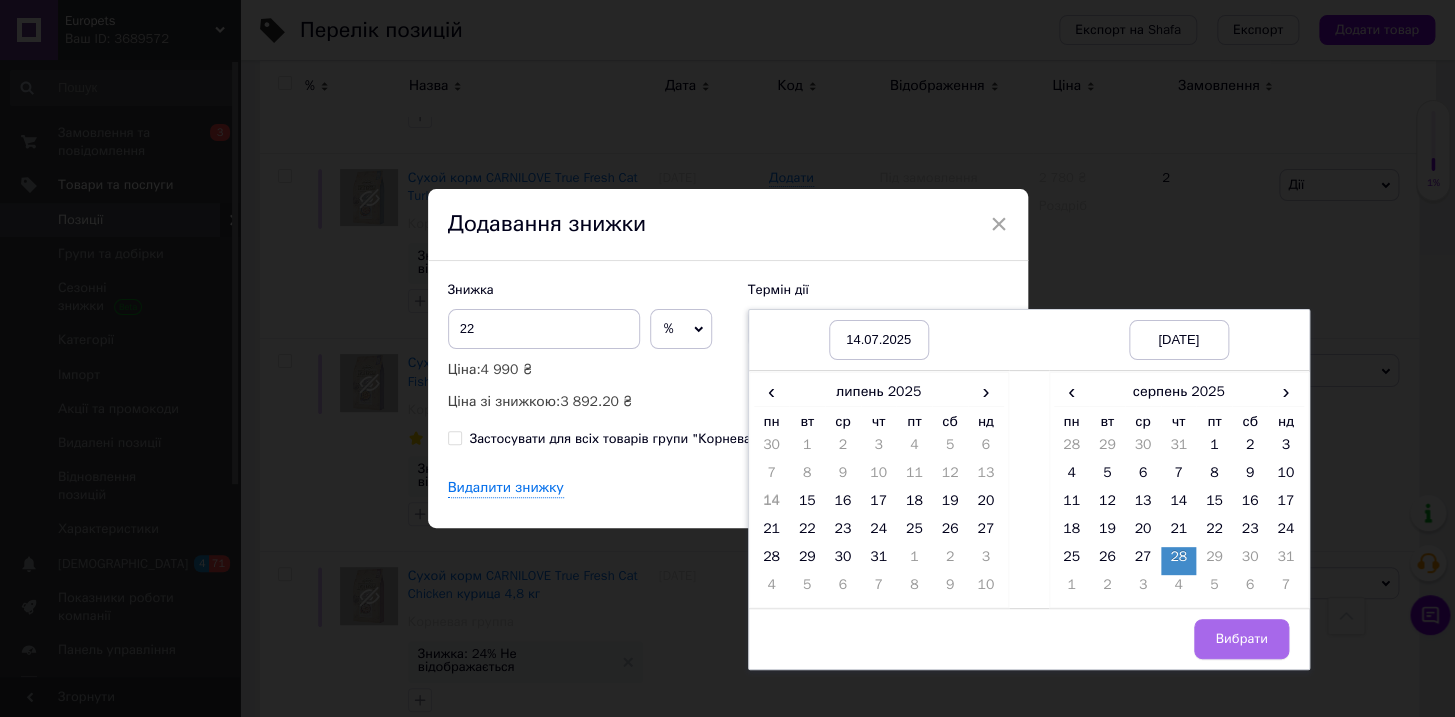 click on "Вибрати" at bounding box center (1241, 639) 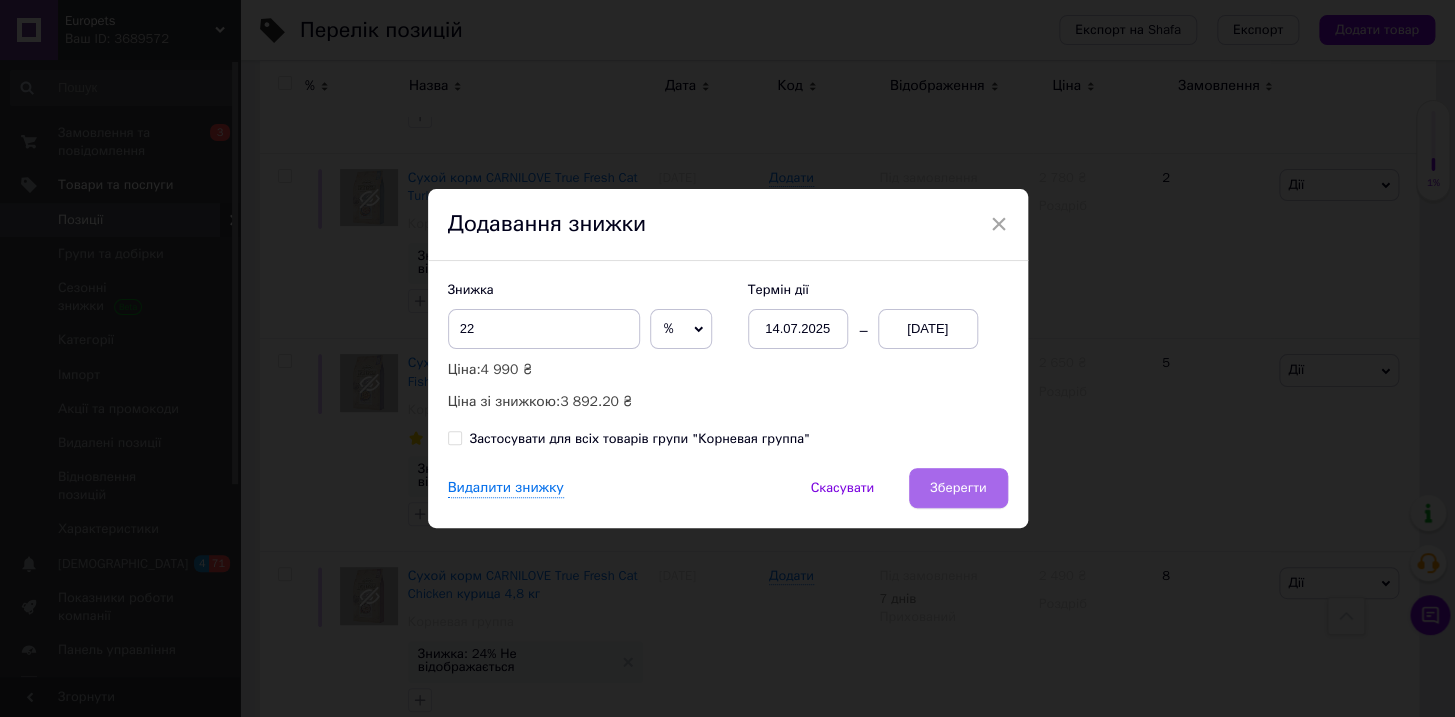 click on "Зберегти" at bounding box center (958, 488) 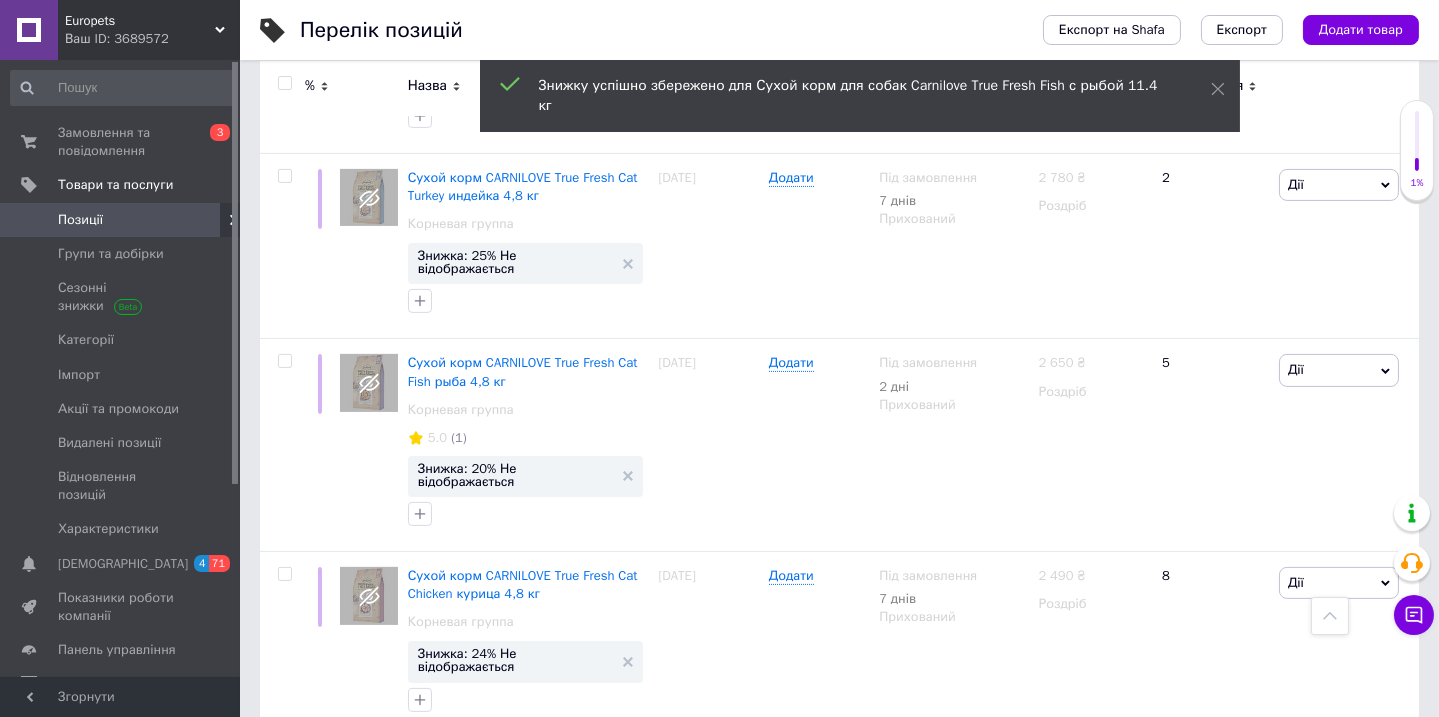 click 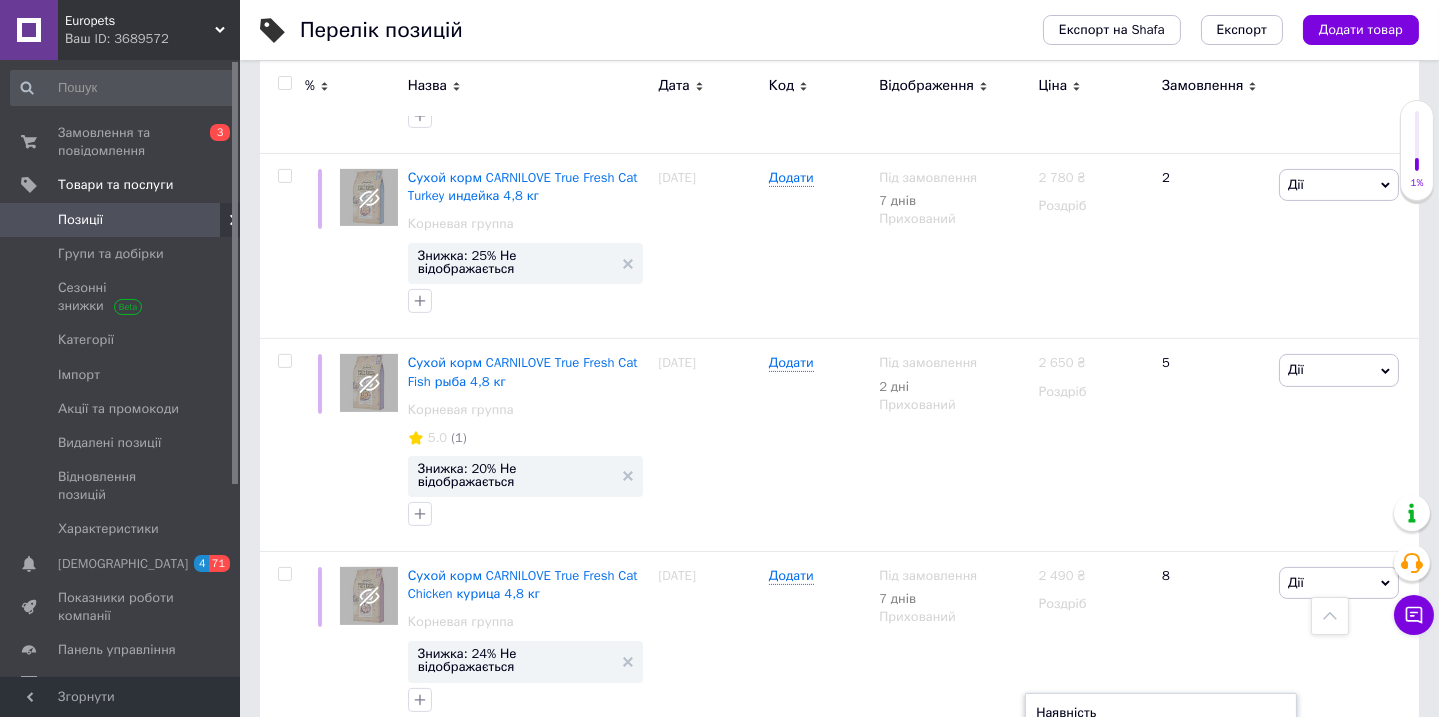 click on "Залишки" at bounding box center [1161, 789] 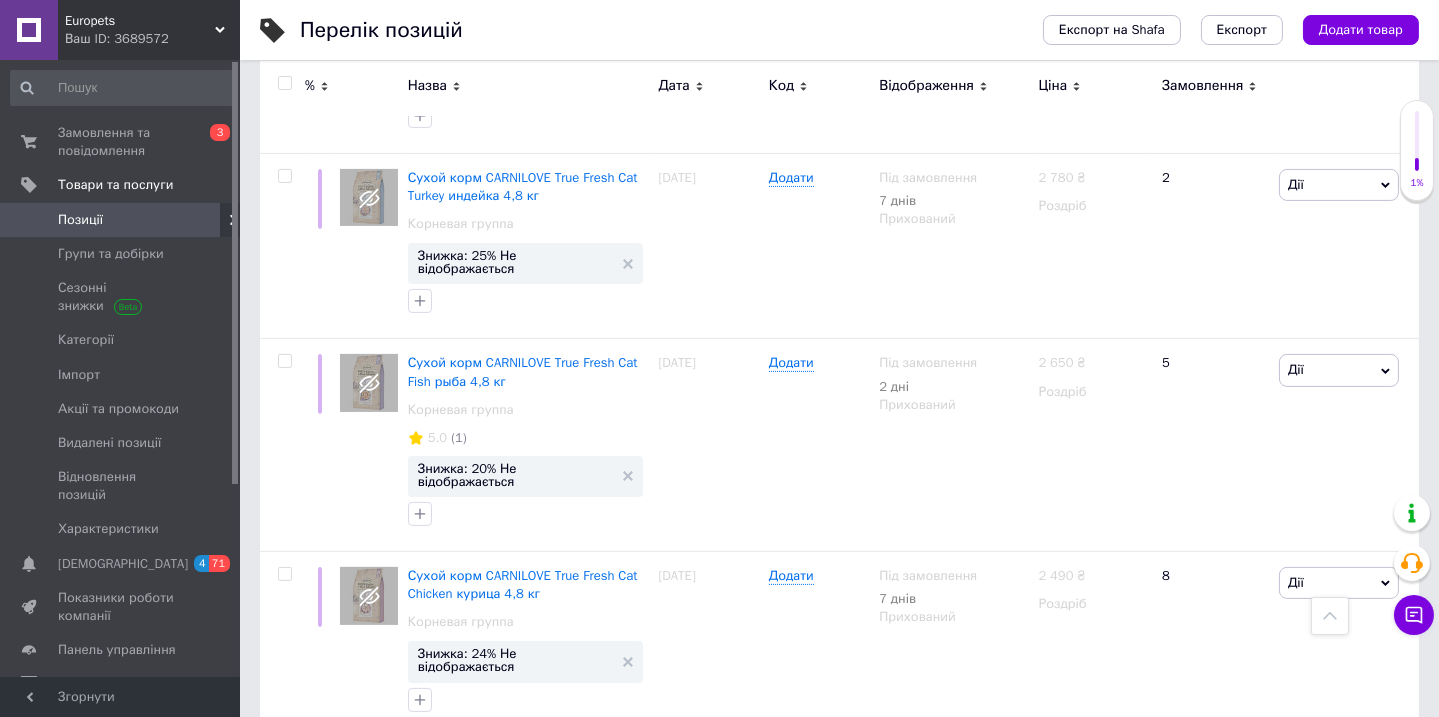 click 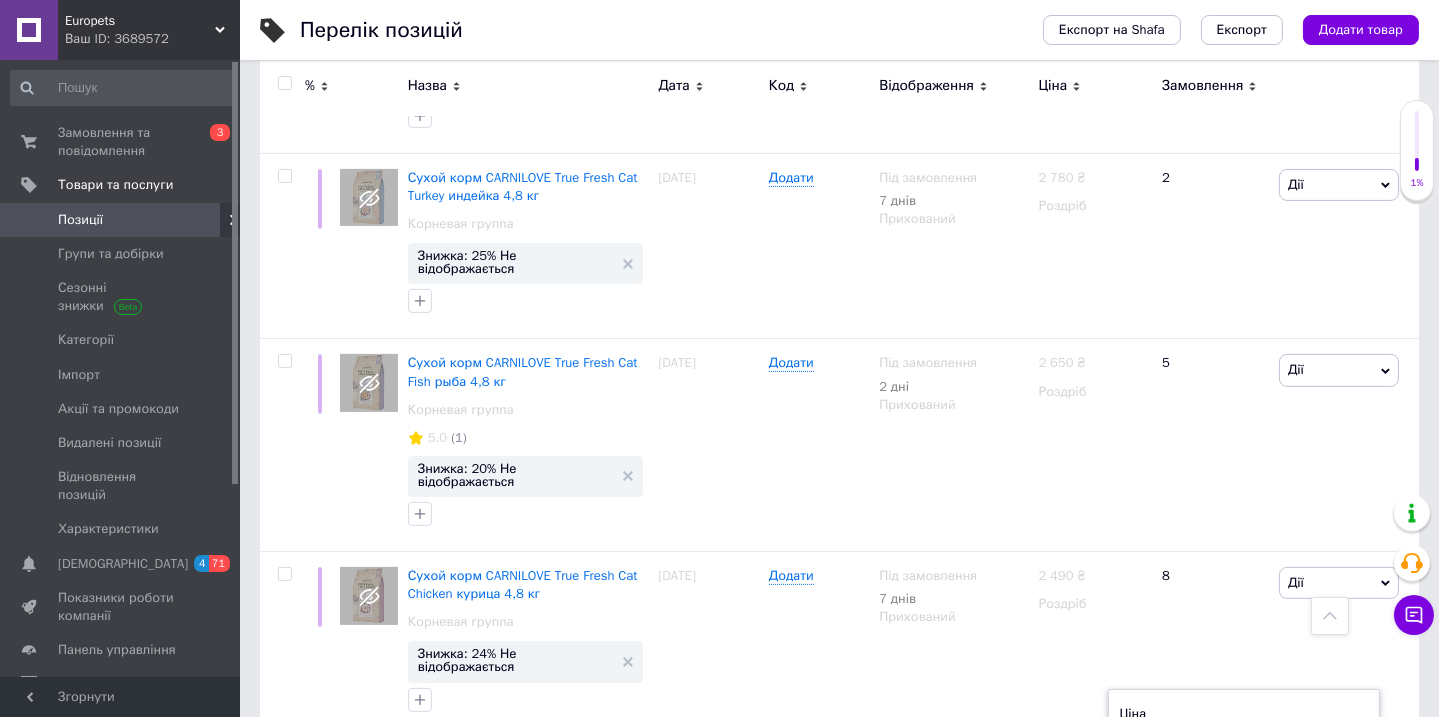 click on "4990" at bounding box center [1195, 748] 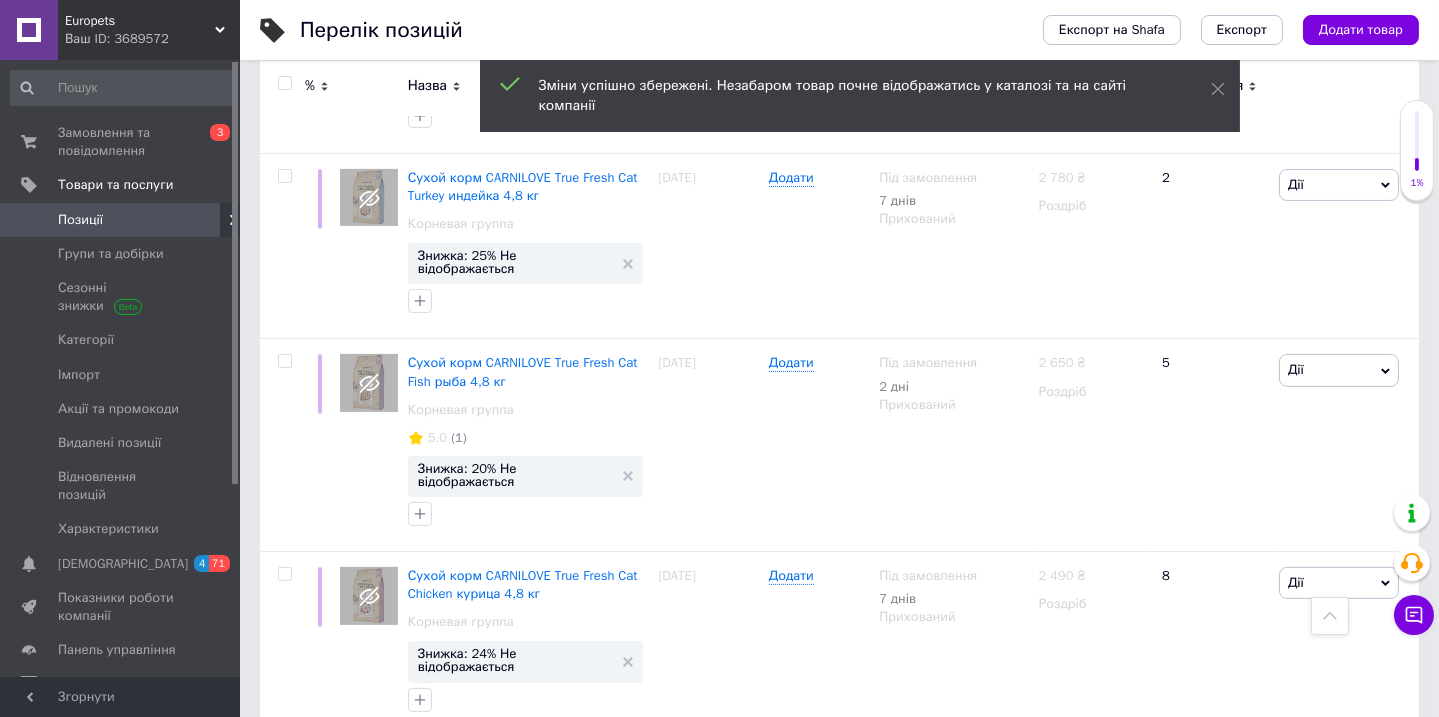 click 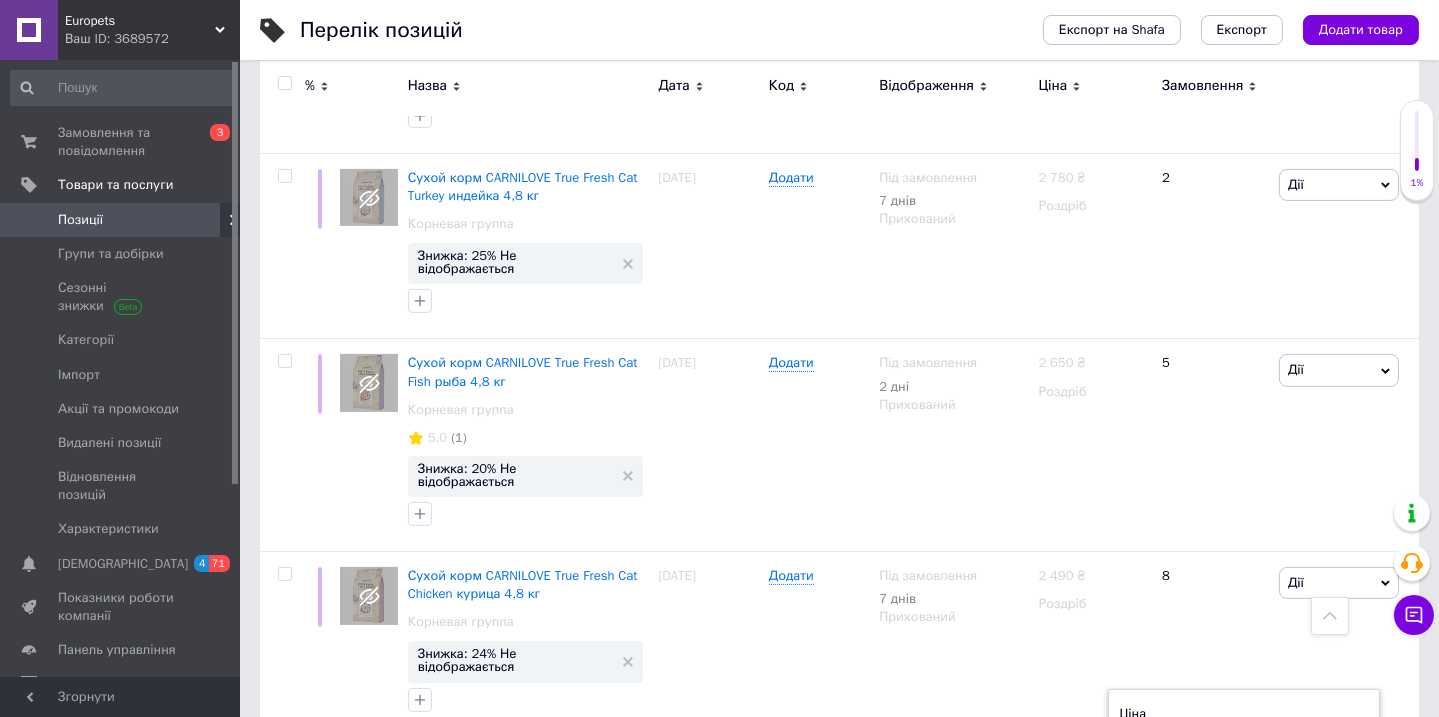 drag, startPoint x: 1140, startPoint y: 185, endPoint x: 1167, endPoint y: 188, distance: 27.166155 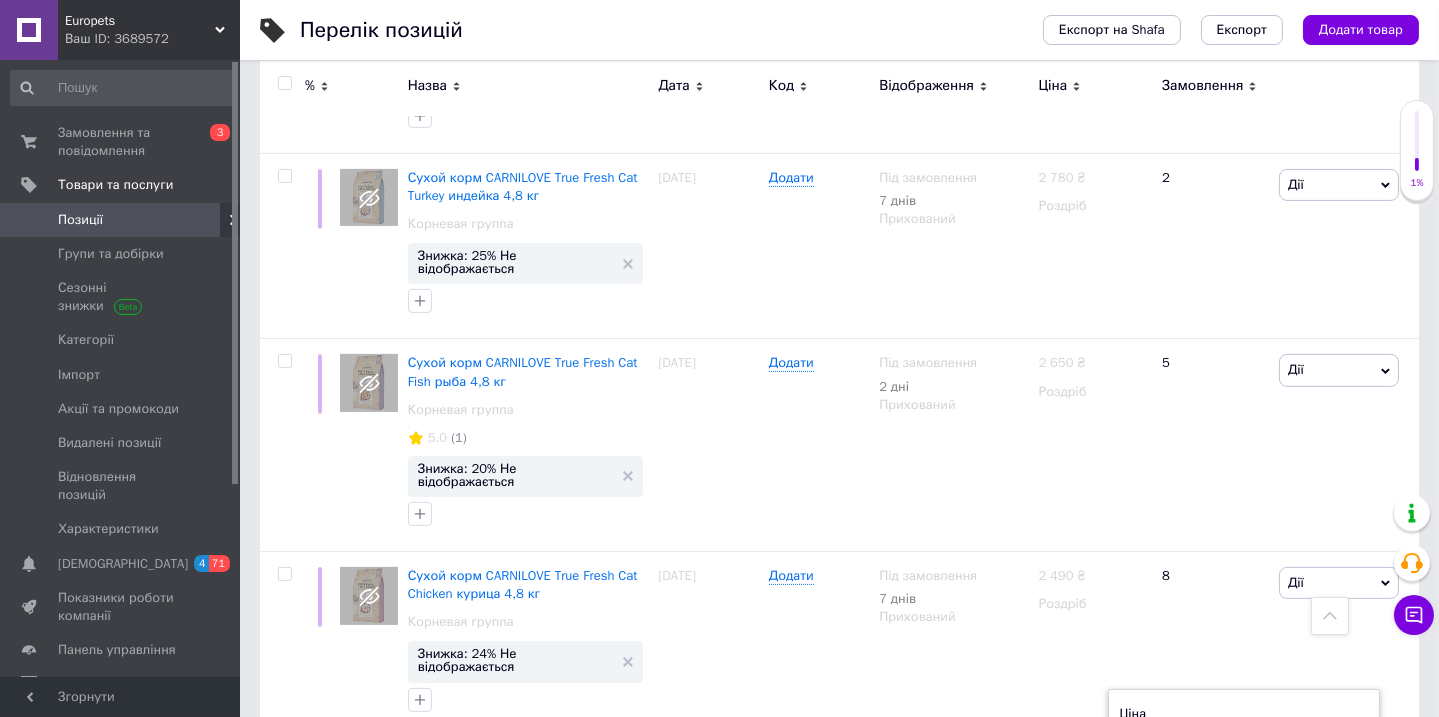 type on "5100" 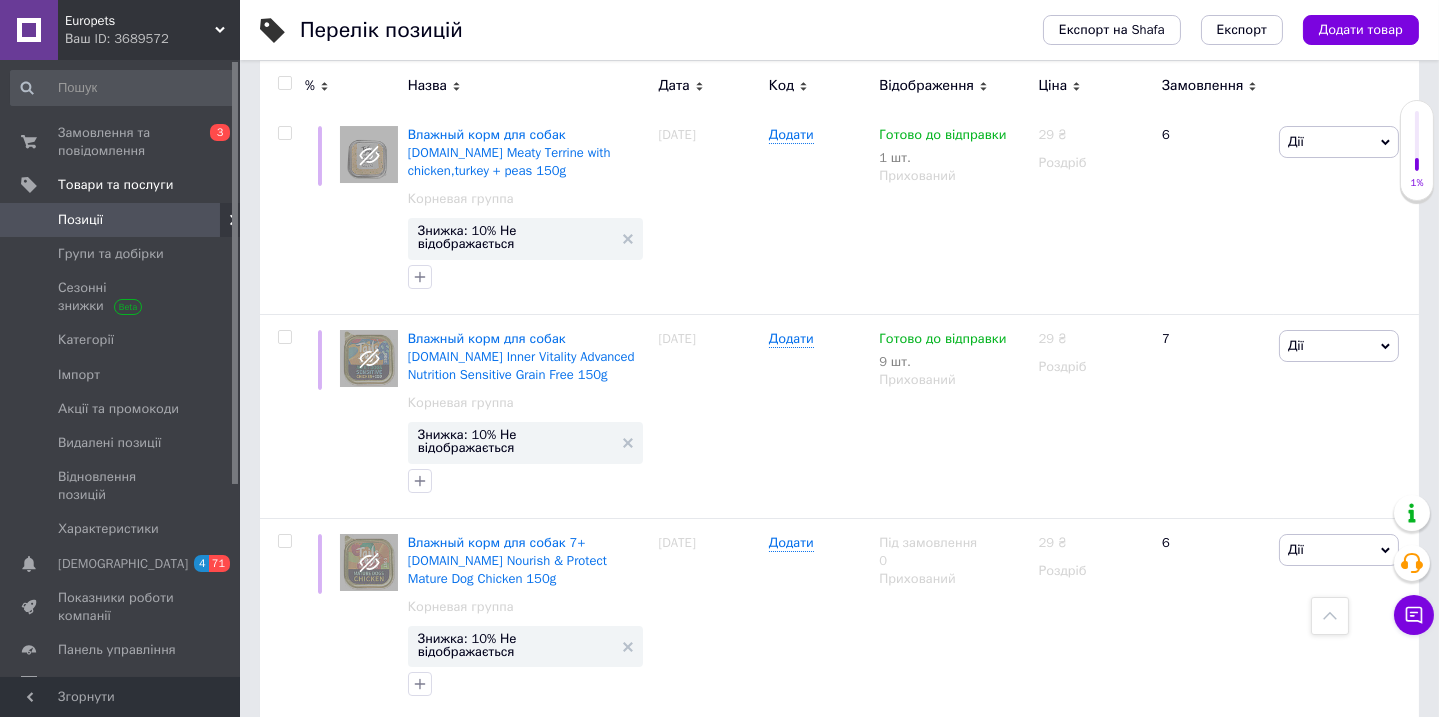 scroll, scrollTop: 15354, scrollLeft: 0, axis: vertical 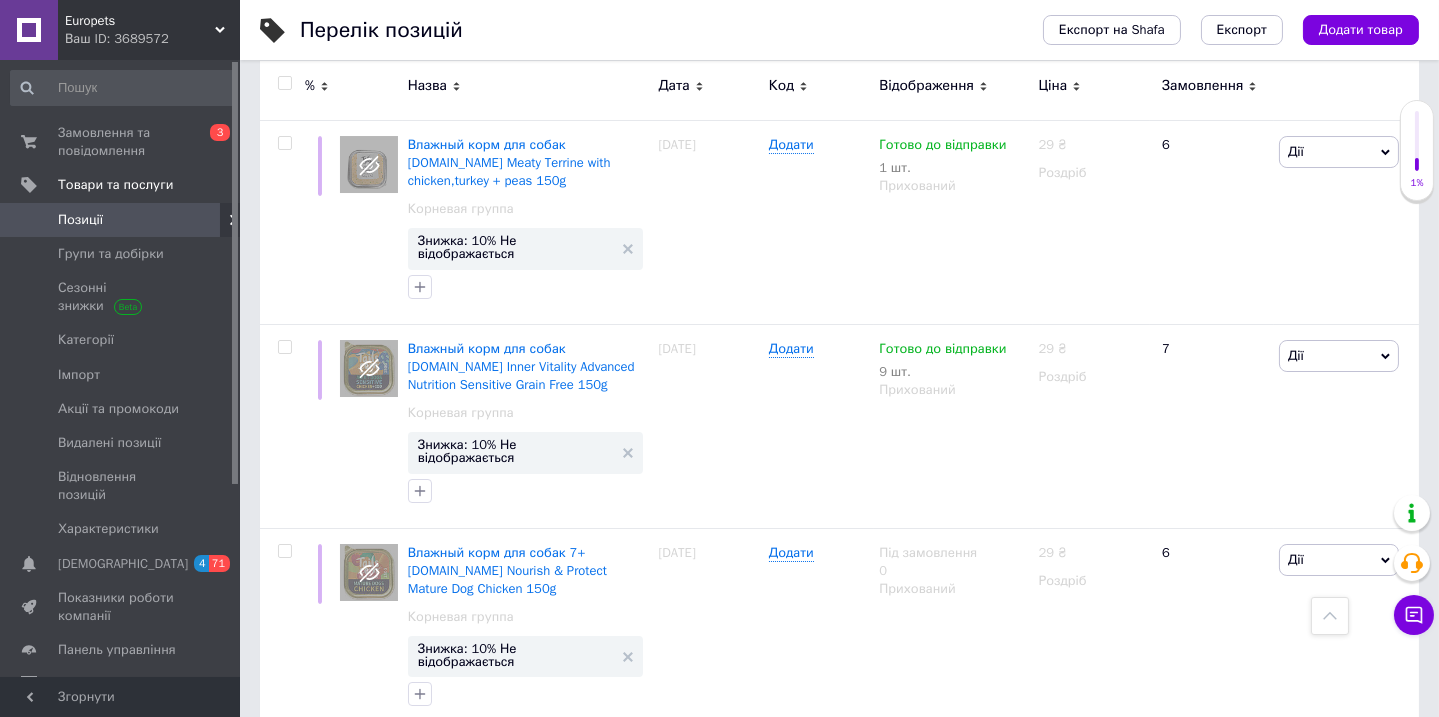 click 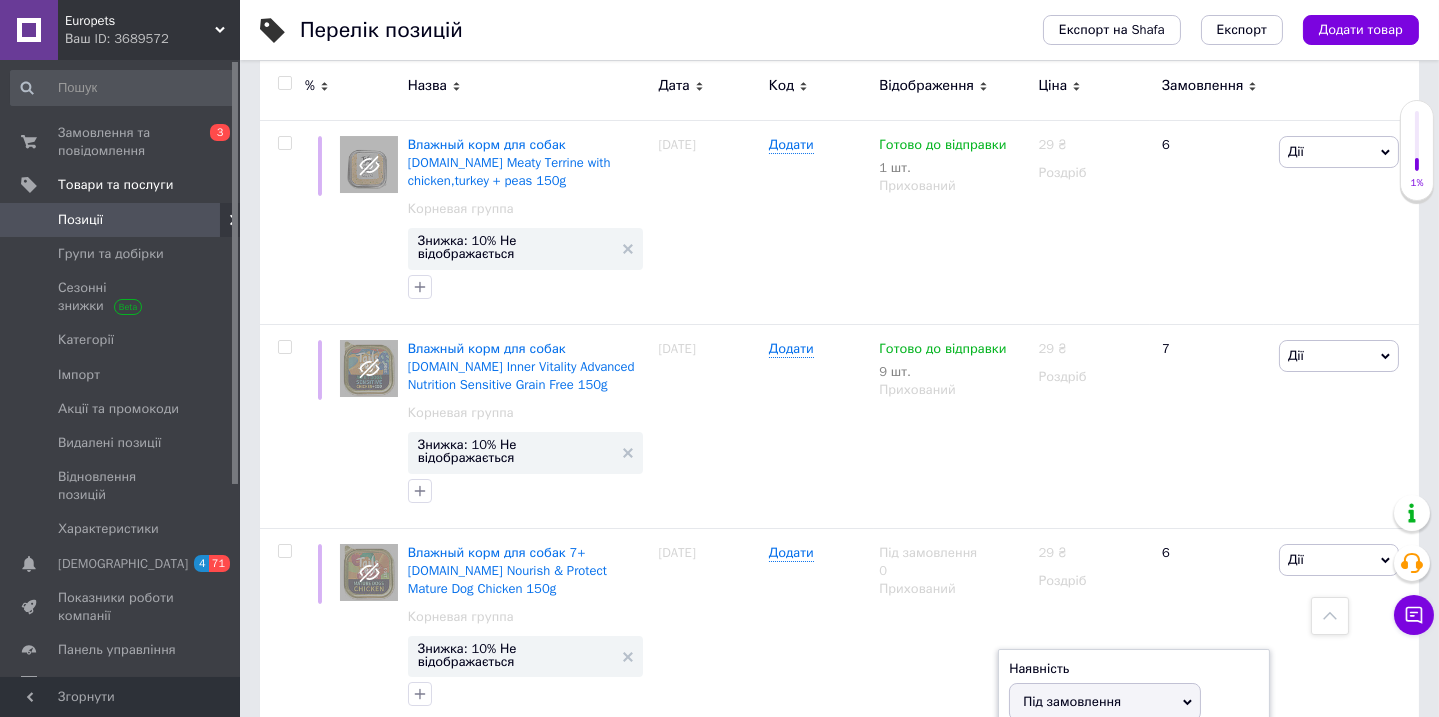 click on "Готово до відправки" at bounding box center (1105, 800) 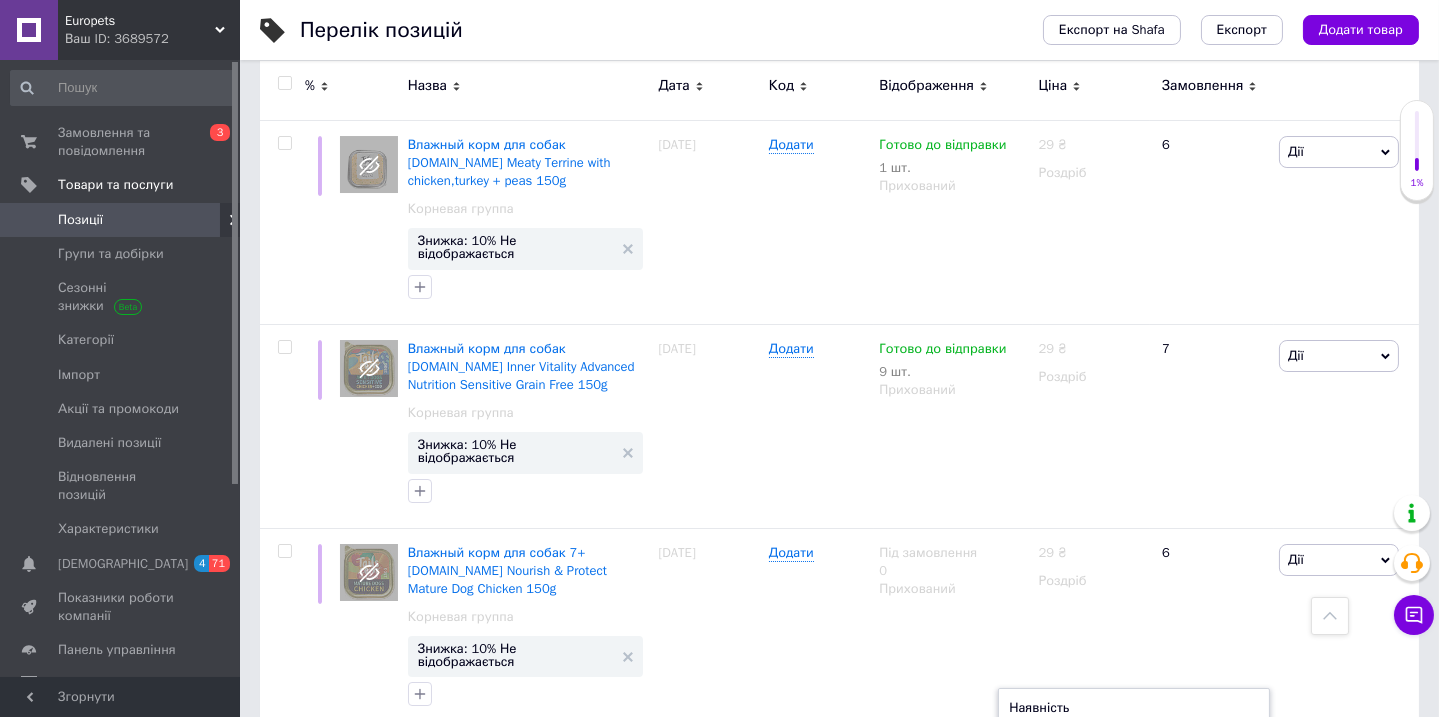 click at bounding box center [1085, 819] 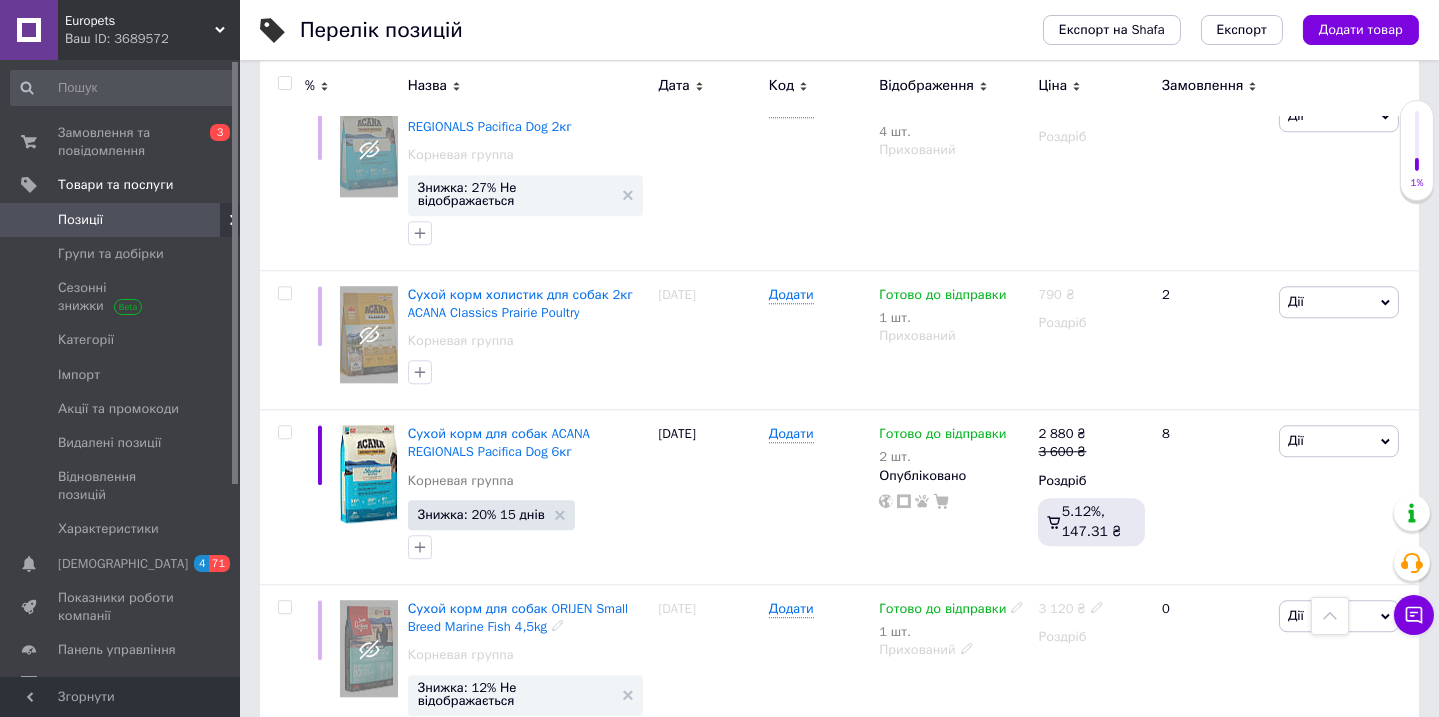 scroll, scrollTop: 10900, scrollLeft: 0, axis: vertical 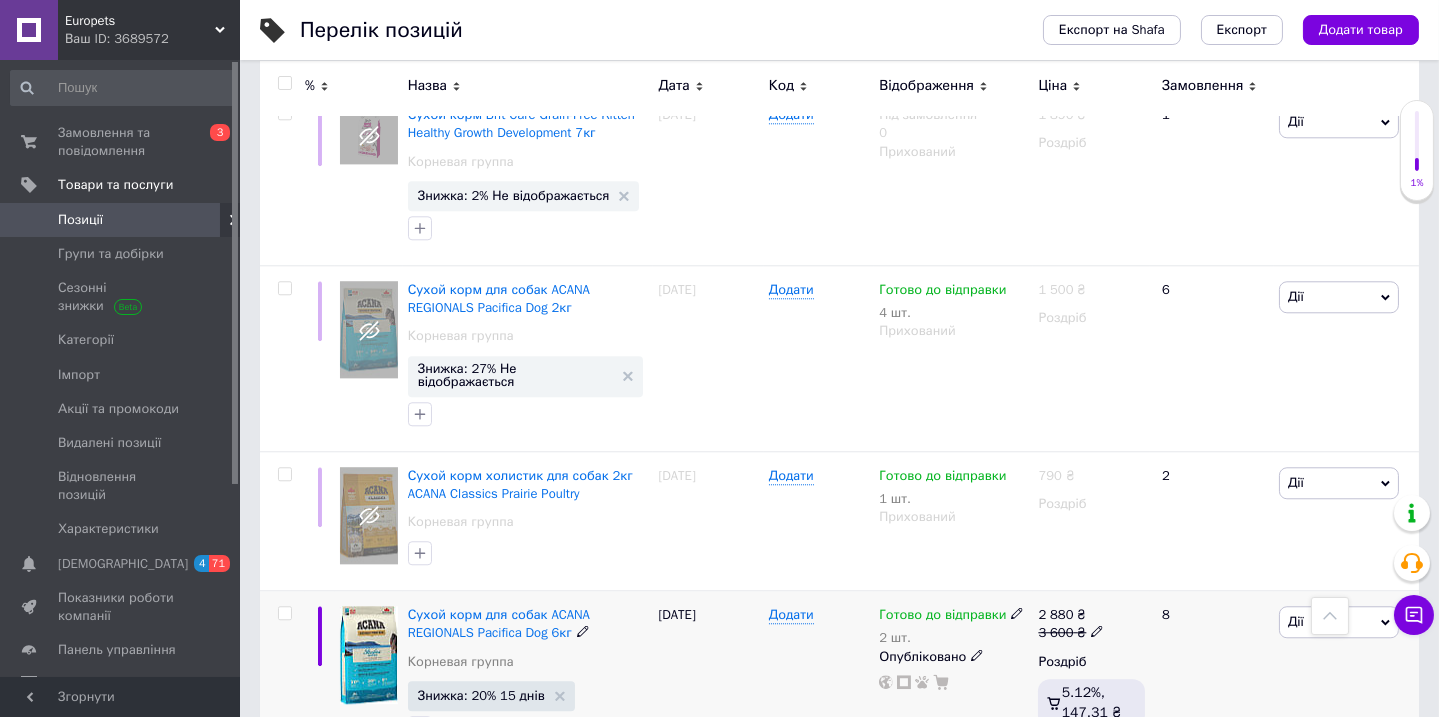 click on "Дії" at bounding box center [1339, 622] 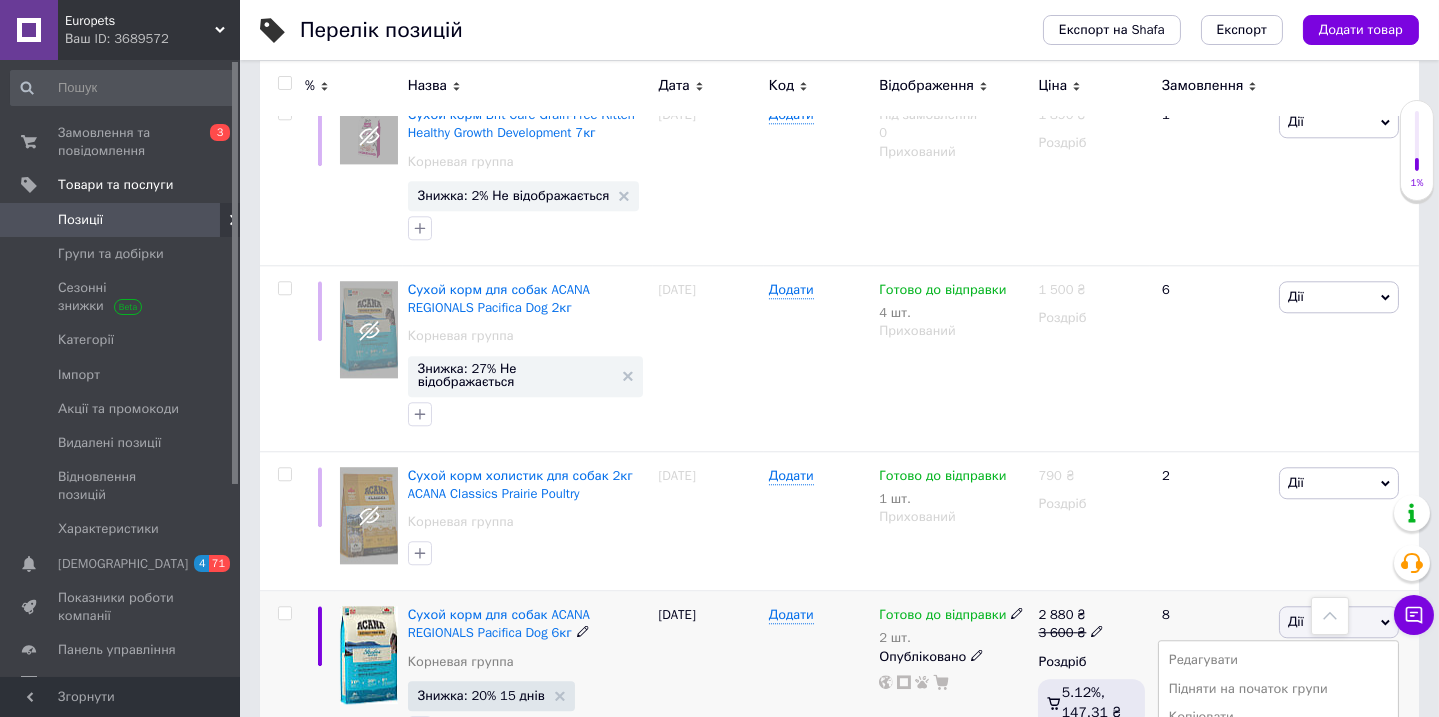 click on "Знижка" at bounding box center (1278, 745) 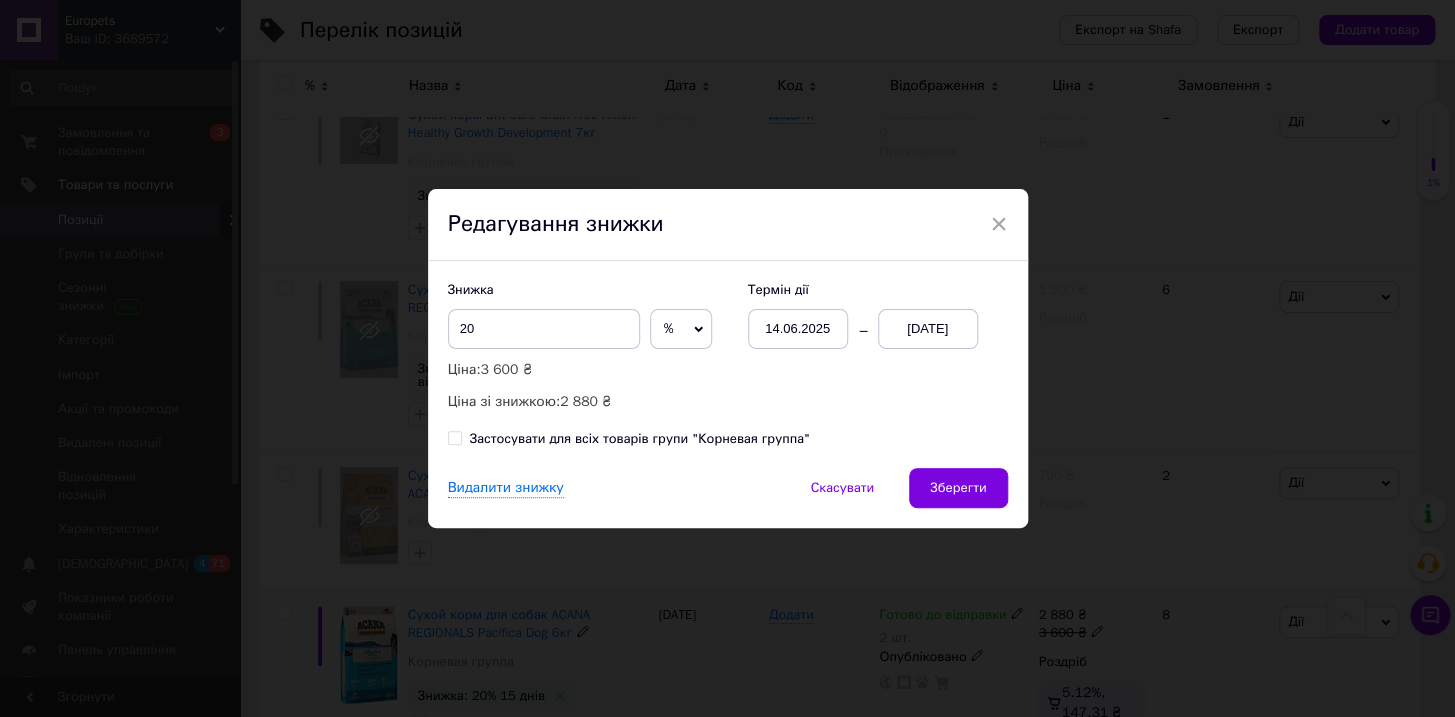 click on "14.06.2025" at bounding box center [798, 329] 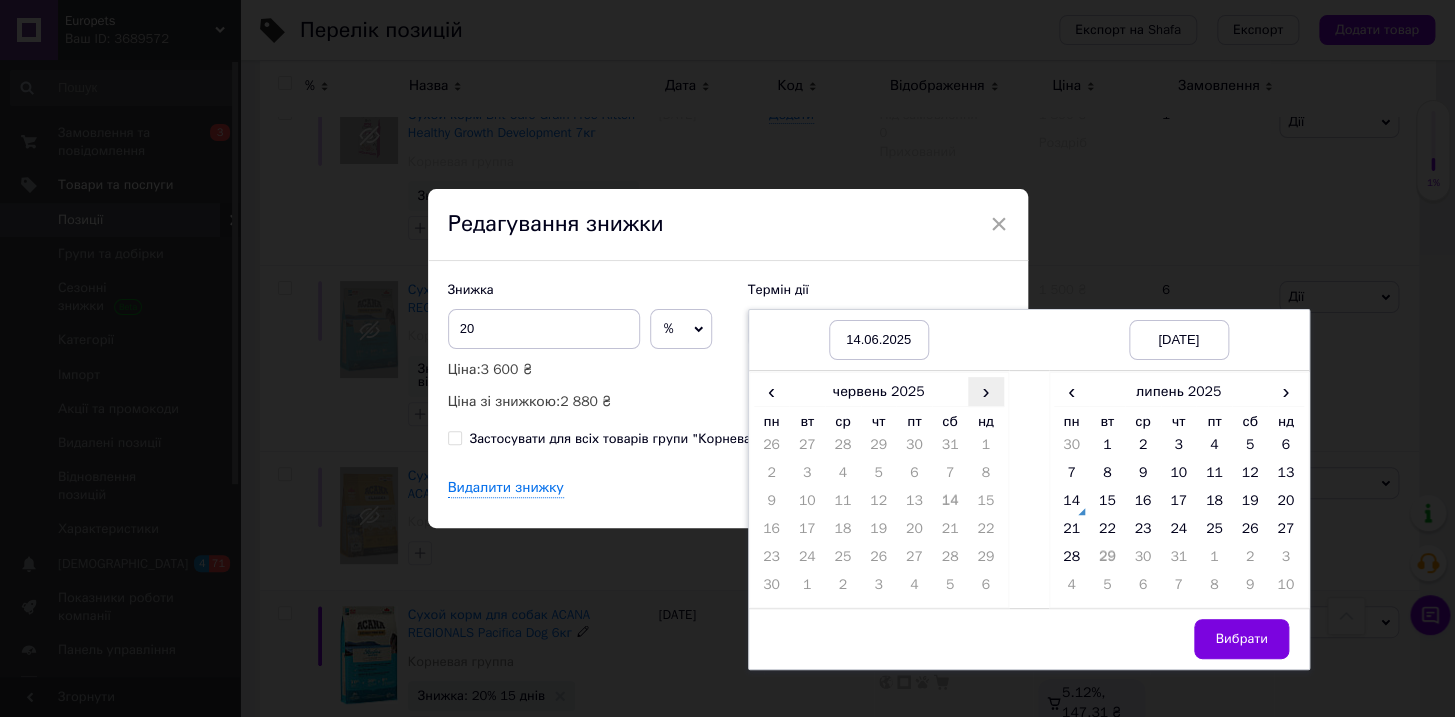 click on "›" at bounding box center (986, 391) 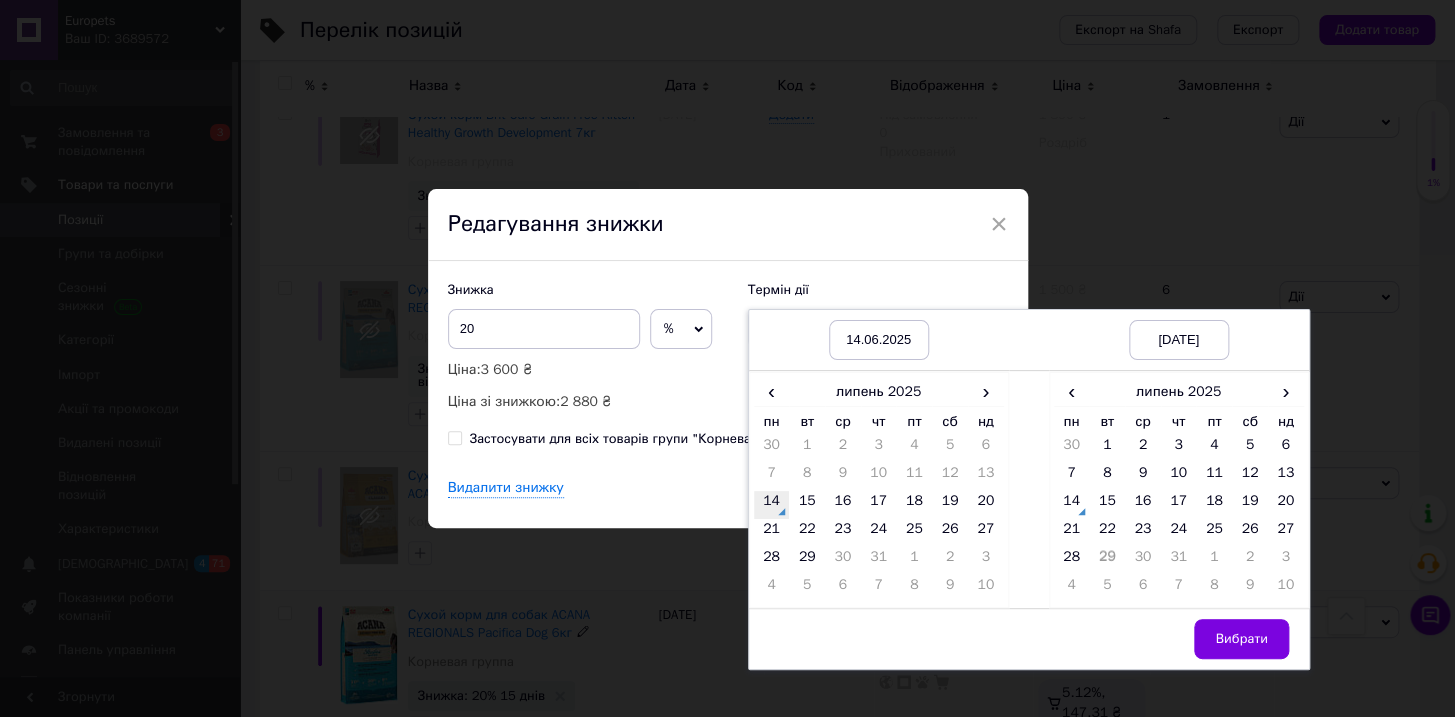 click on "14" at bounding box center (772, 505) 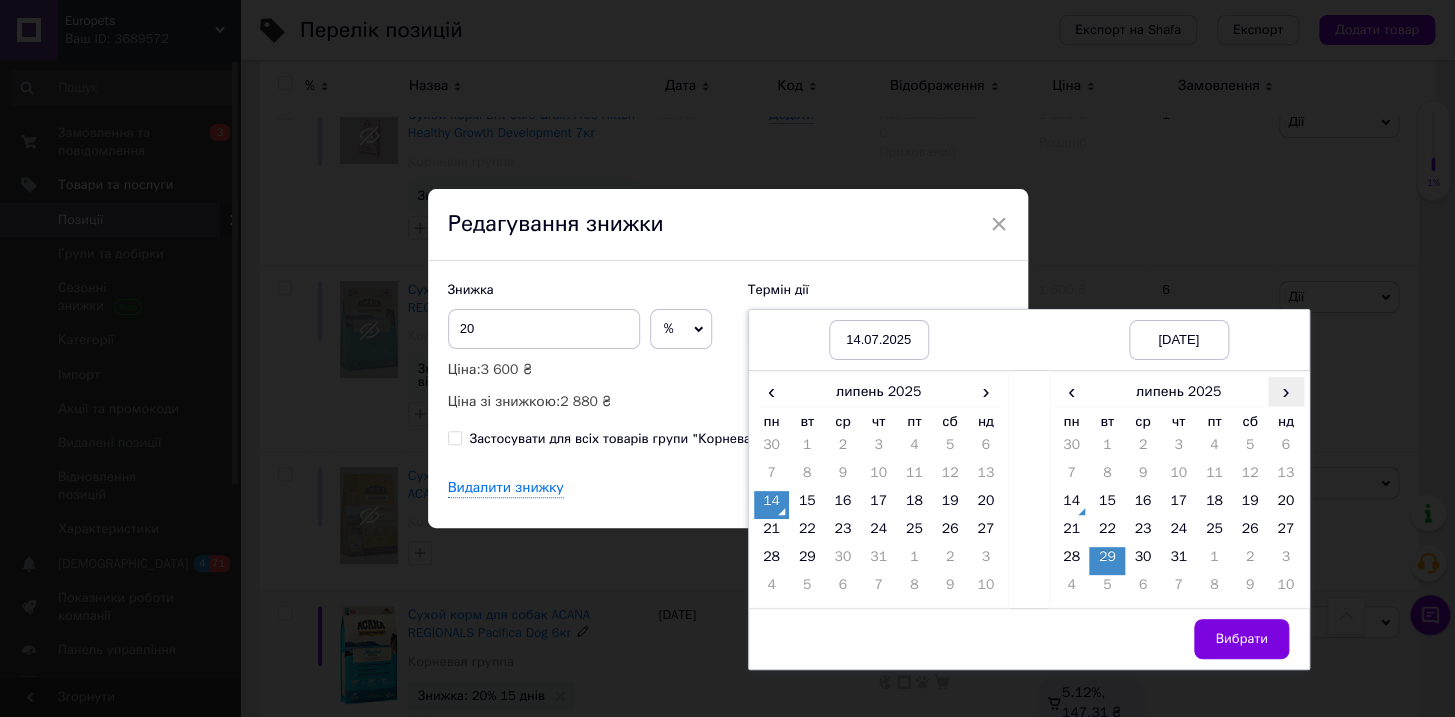 click on "›" at bounding box center [1286, 391] 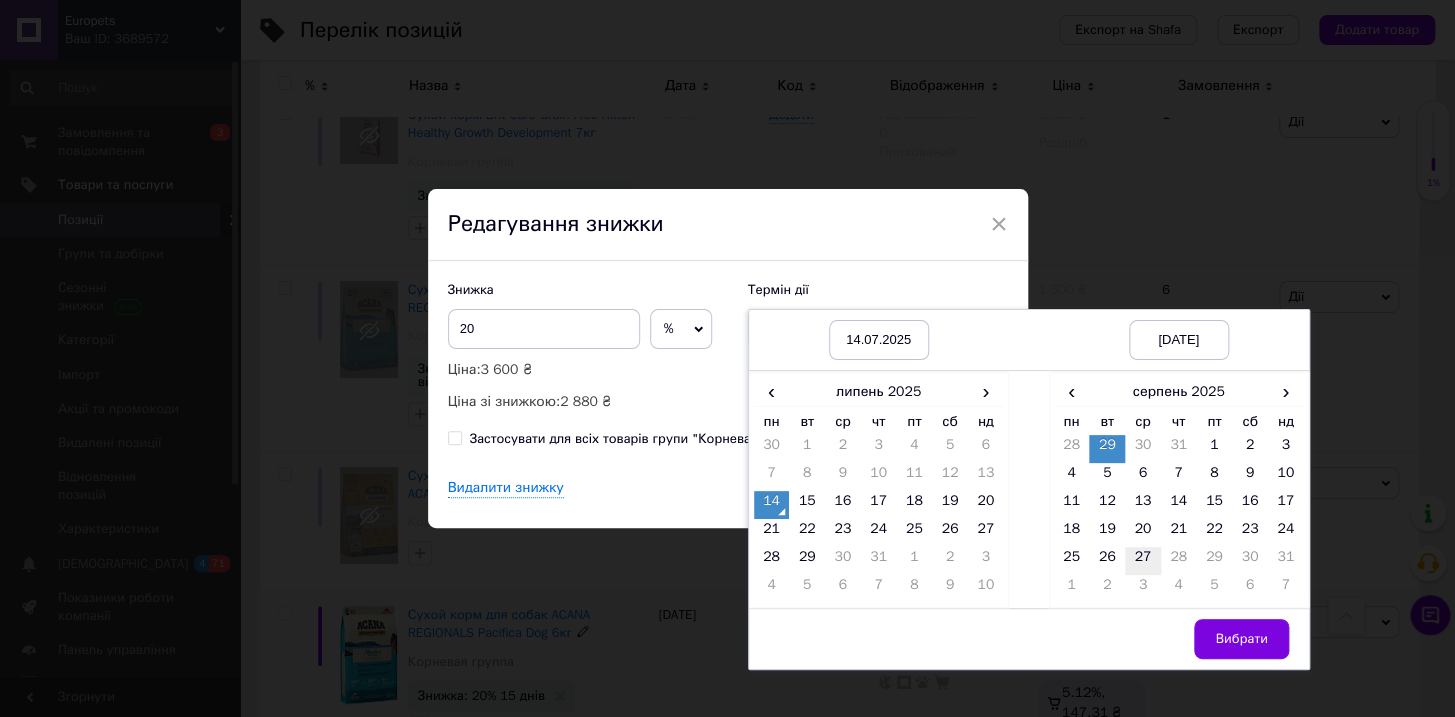 click on "27" at bounding box center [1143, 561] 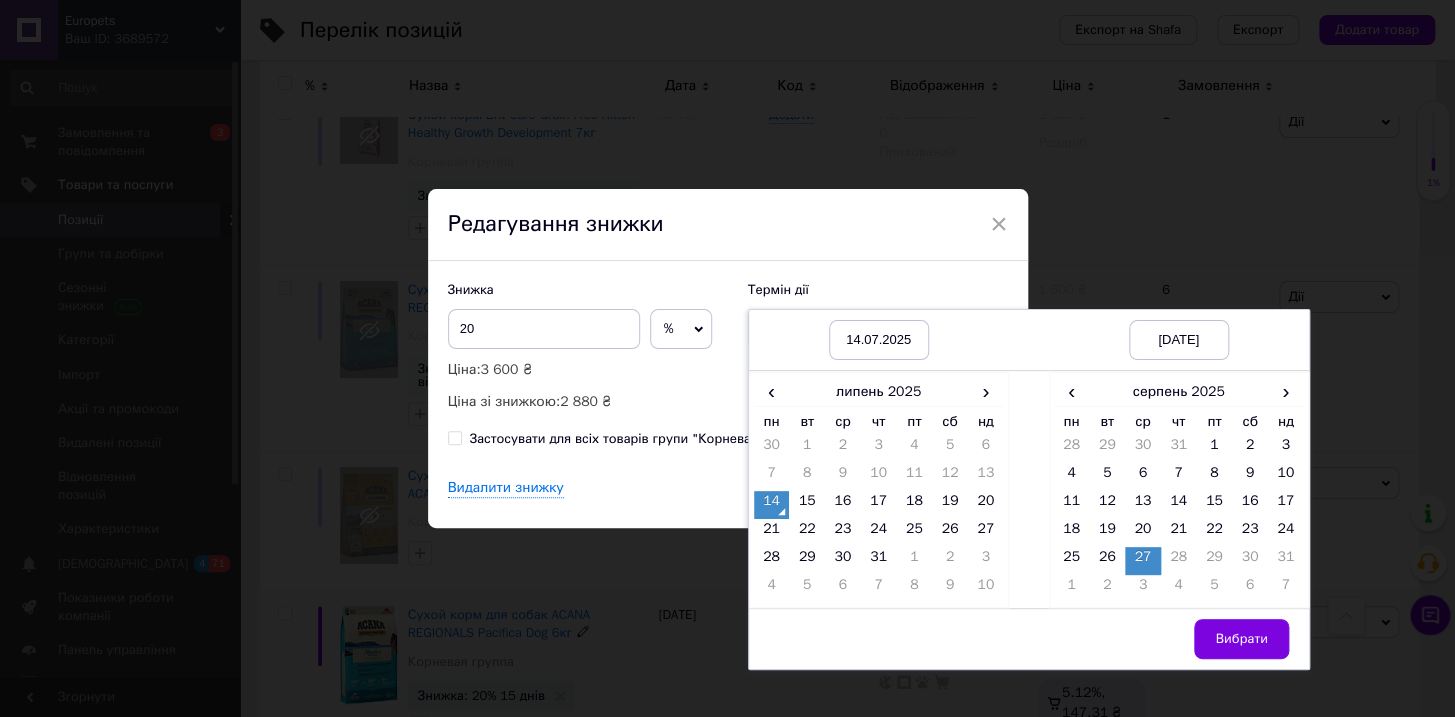 click on "Вибрати" at bounding box center (1241, 639) 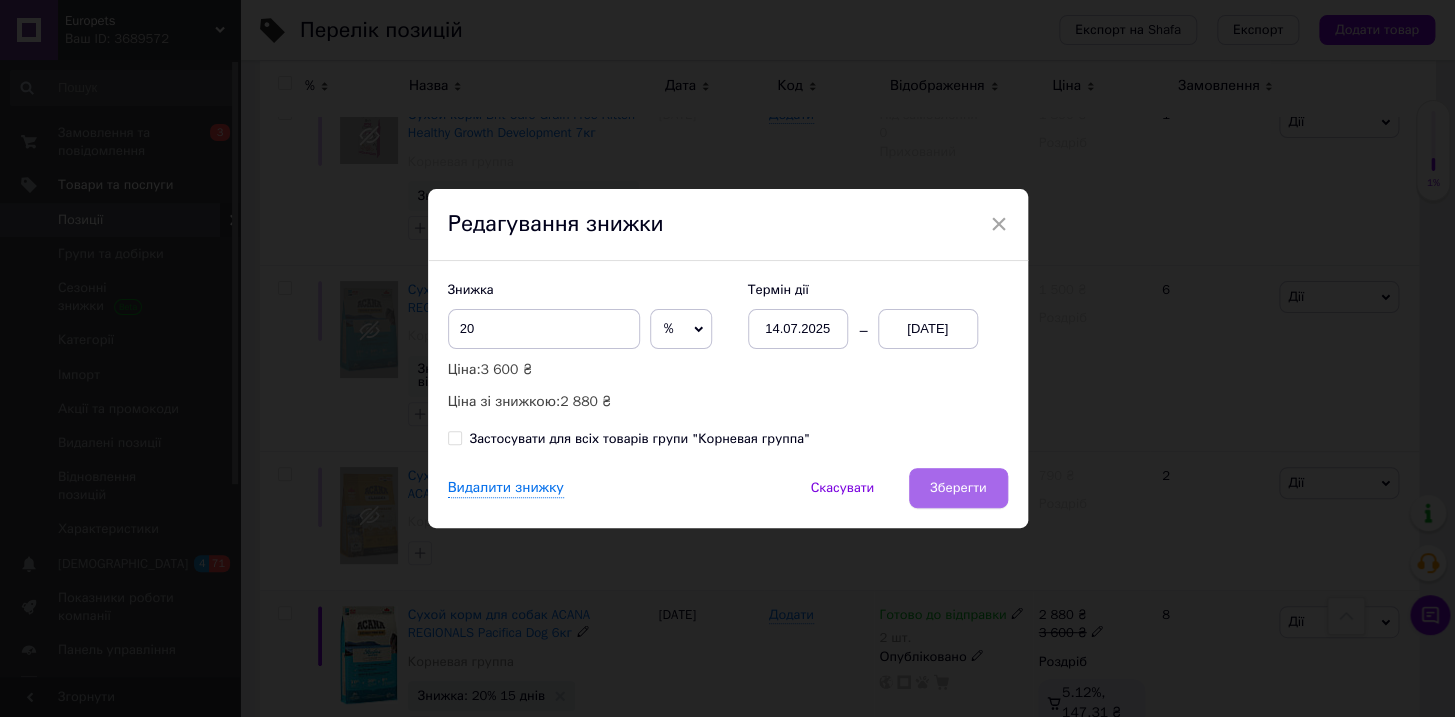 click on "Зберегти" at bounding box center [958, 488] 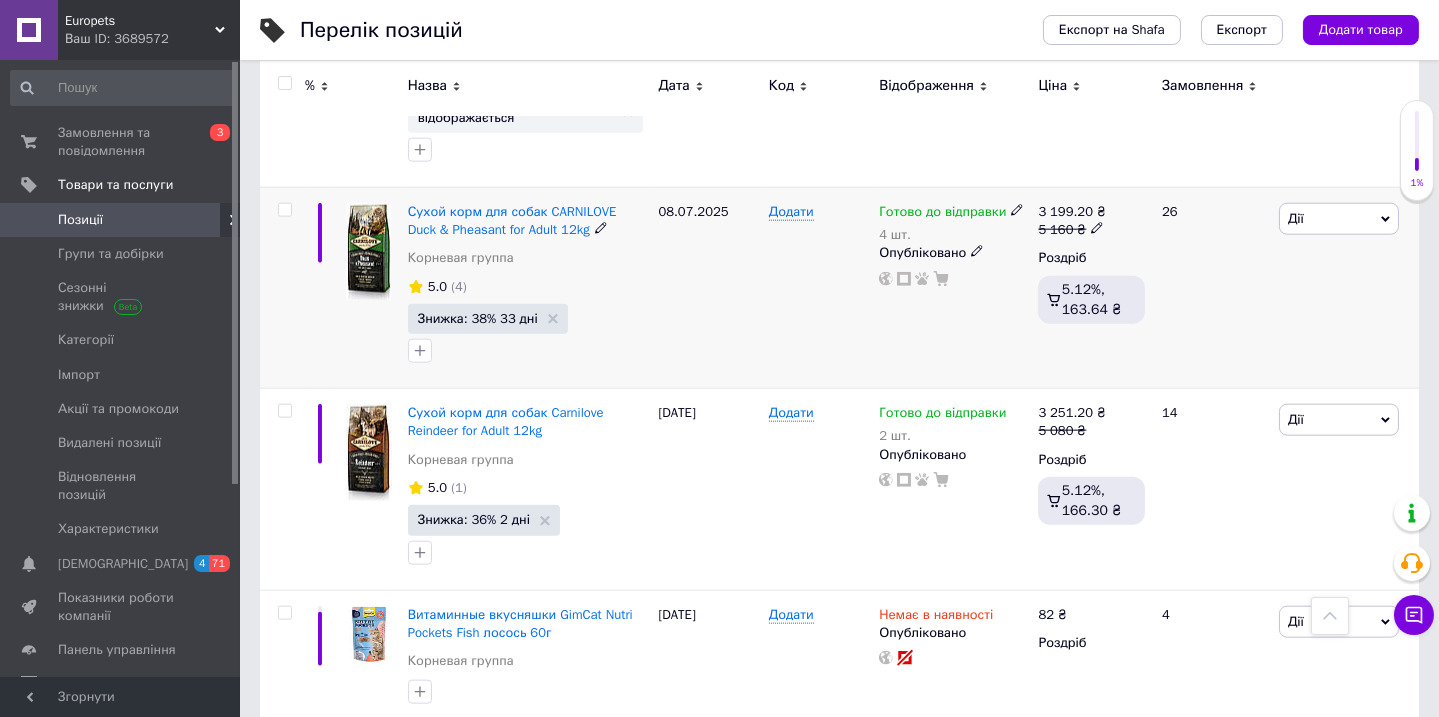 scroll, scrollTop: 4809, scrollLeft: 0, axis: vertical 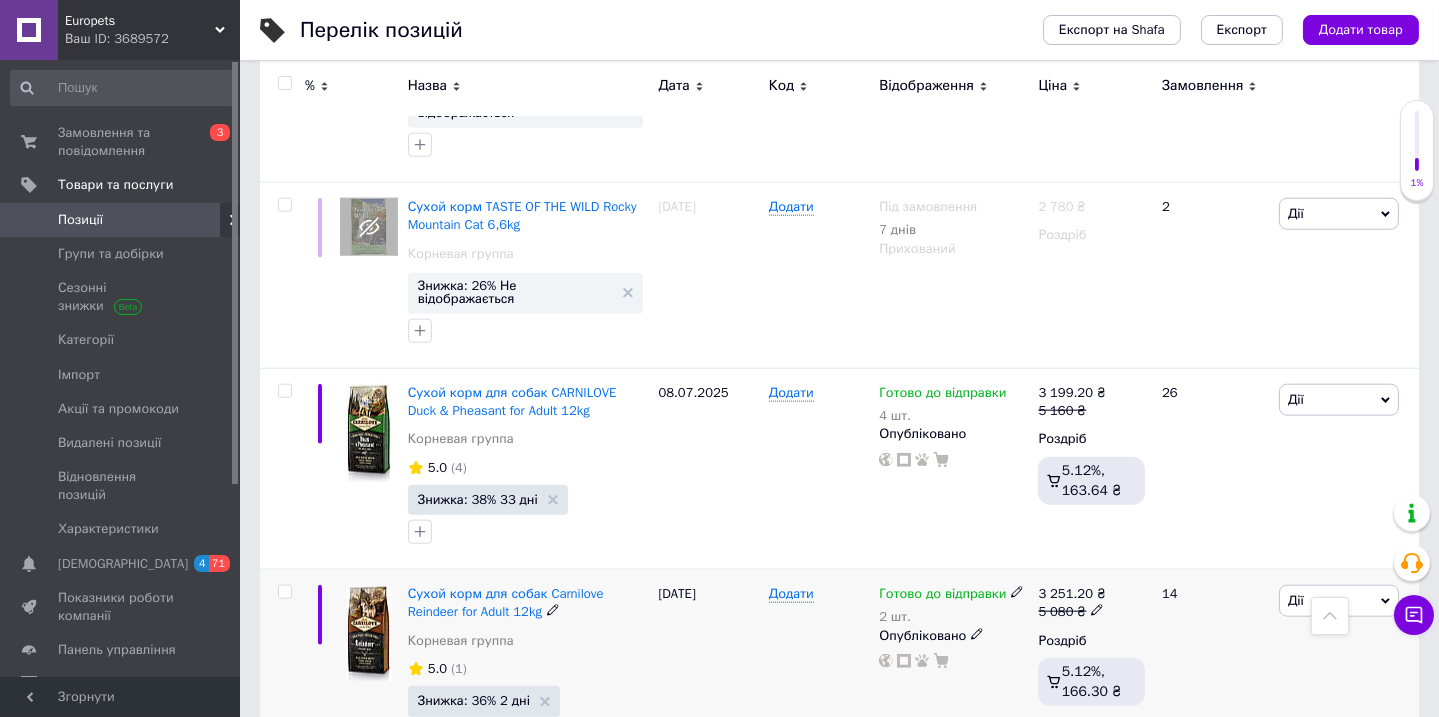 click 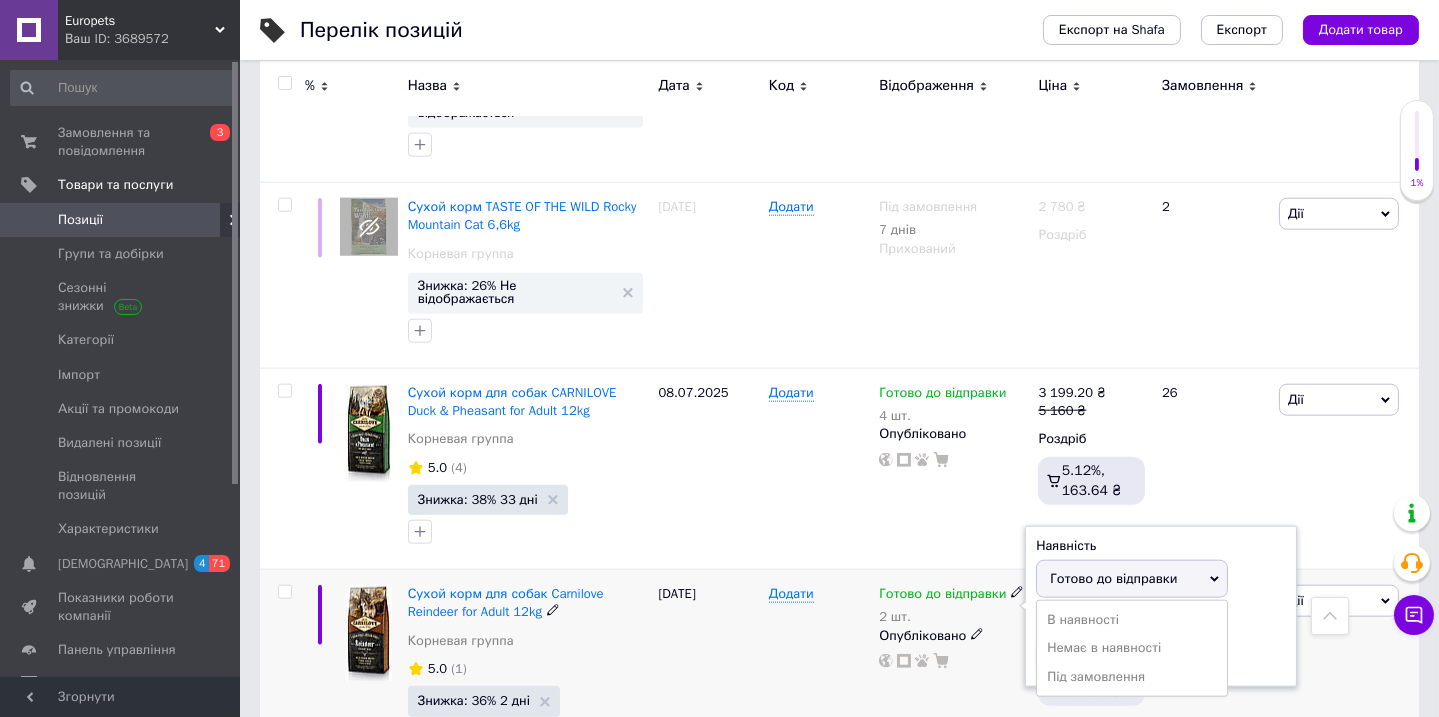 click on "Залишки" at bounding box center (1161, 622) 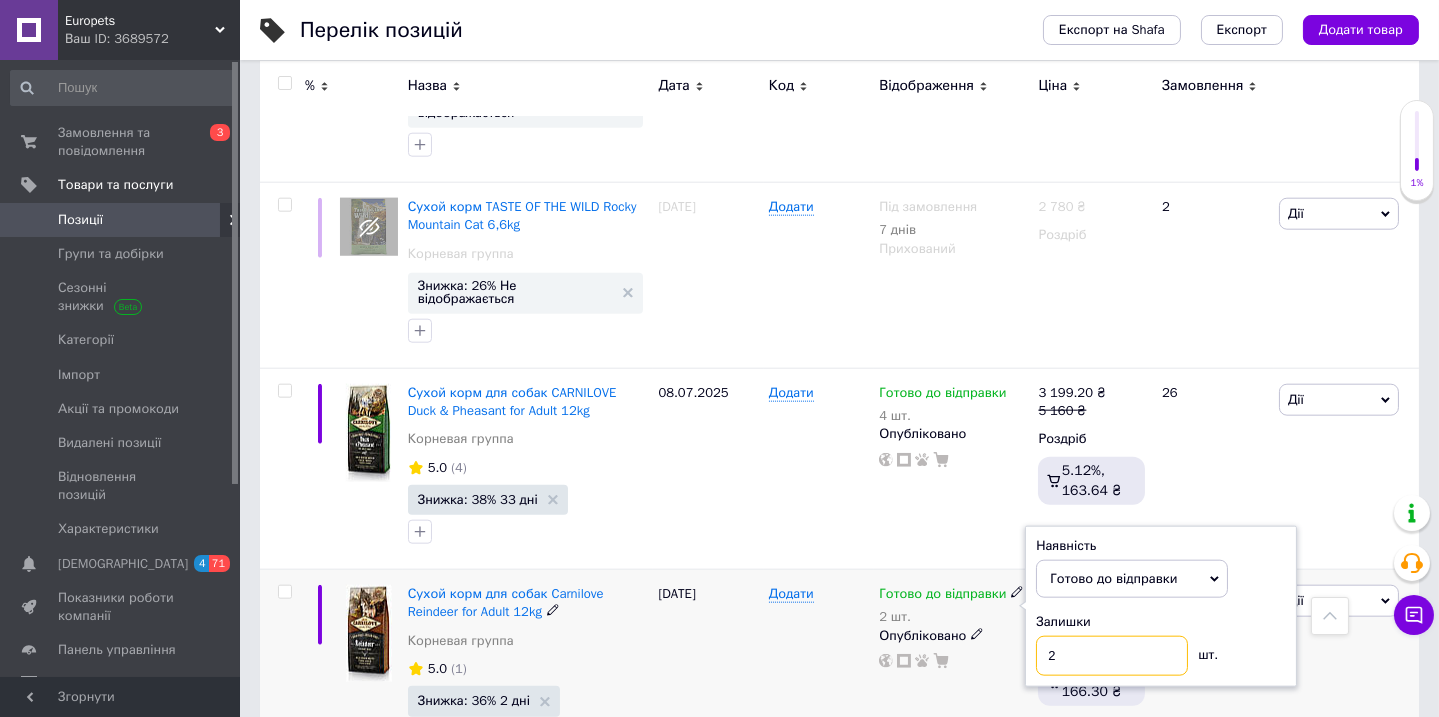 drag, startPoint x: 1070, startPoint y: 548, endPoint x: 1003, endPoint y: 558, distance: 67.74216 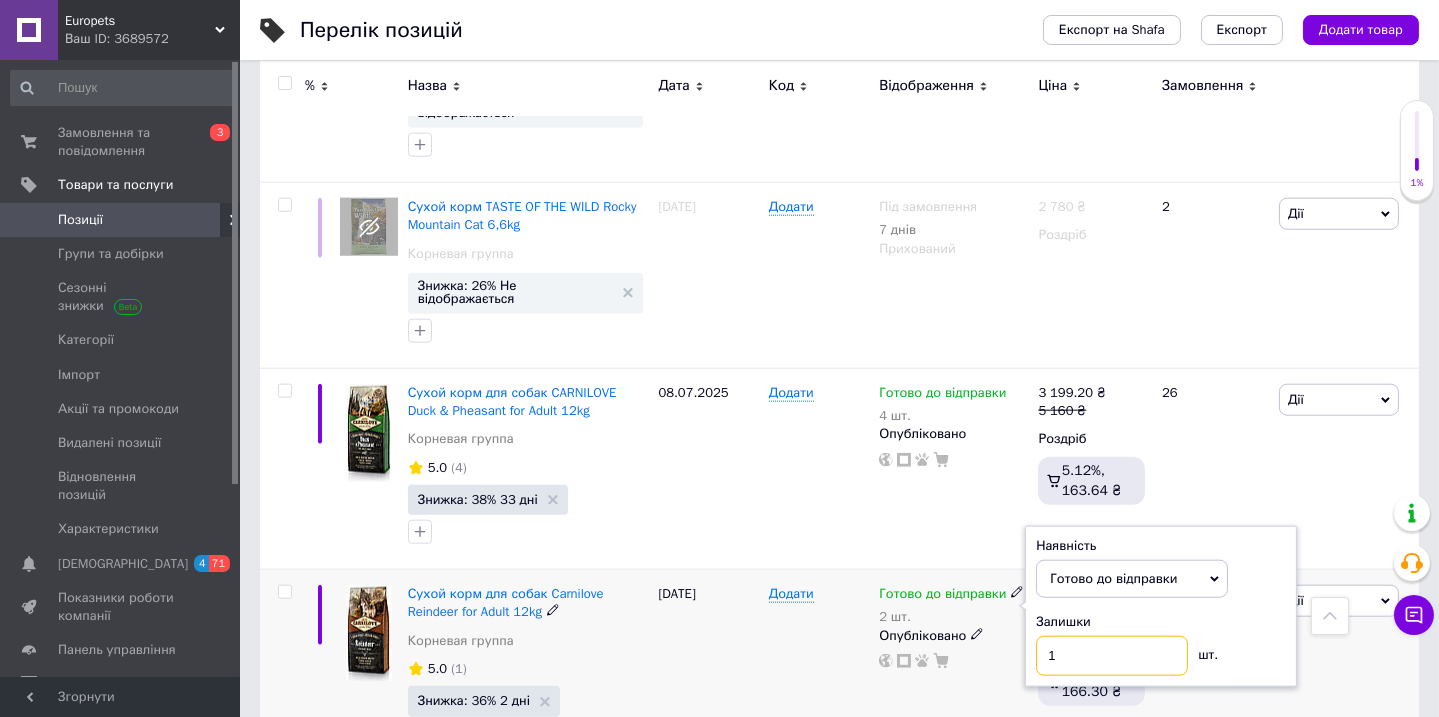 type on "1" 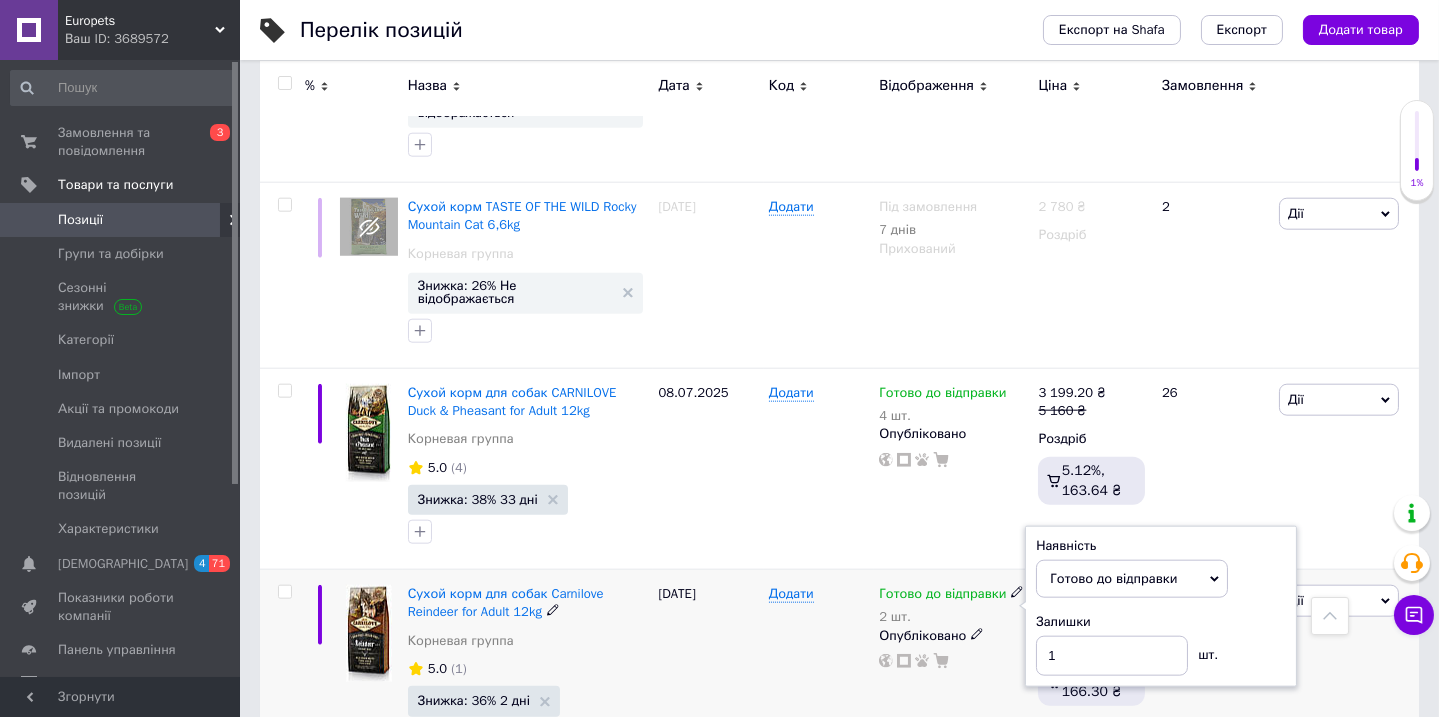 click on "Додати" at bounding box center [819, 670] 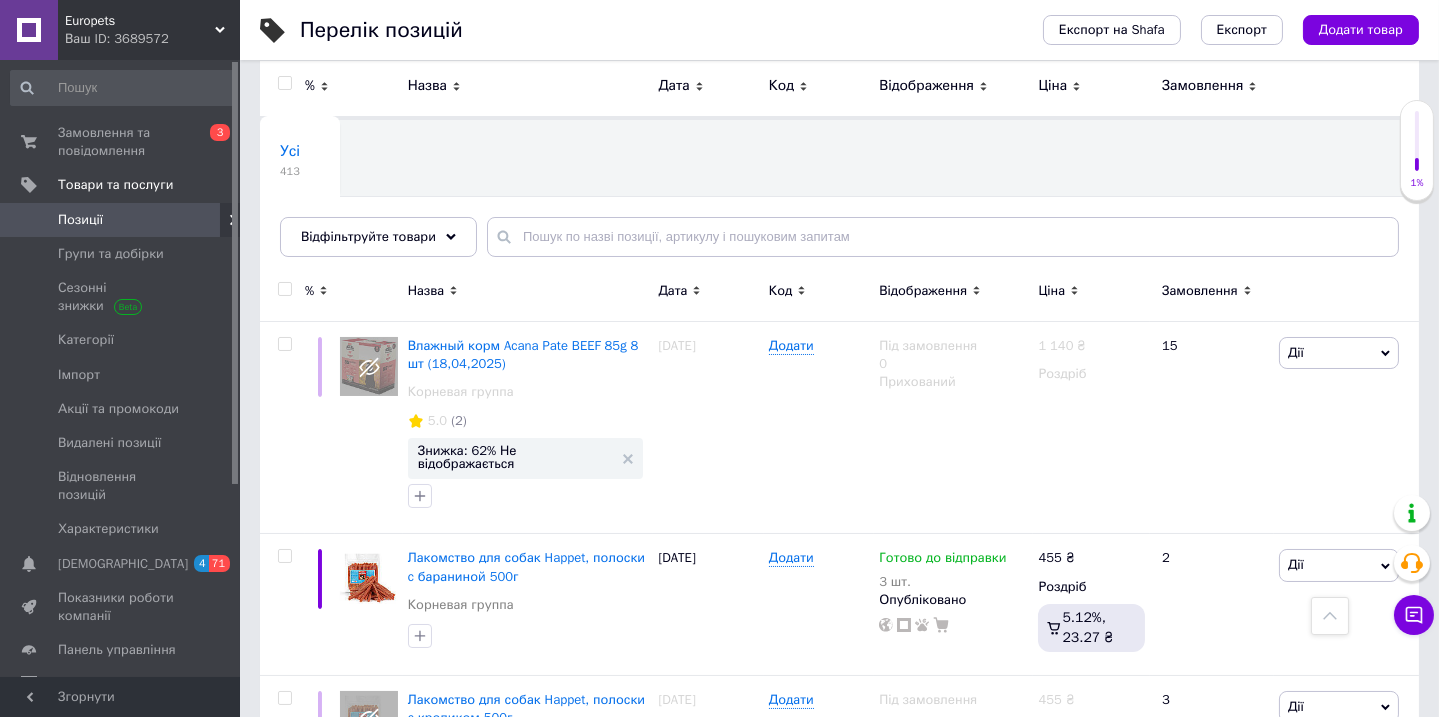 scroll, scrollTop: 0, scrollLeft: 0, axis: both 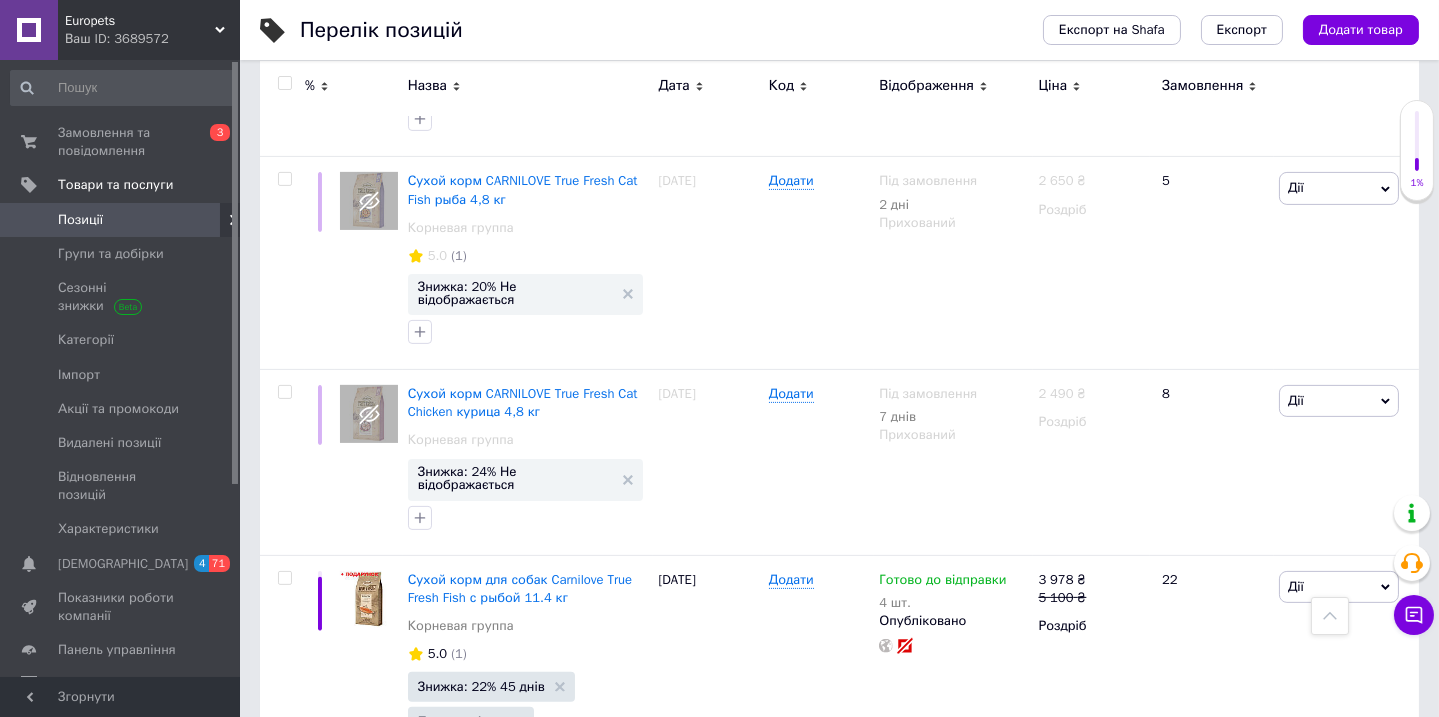 click on "3" at bounding box center [494, 1246] 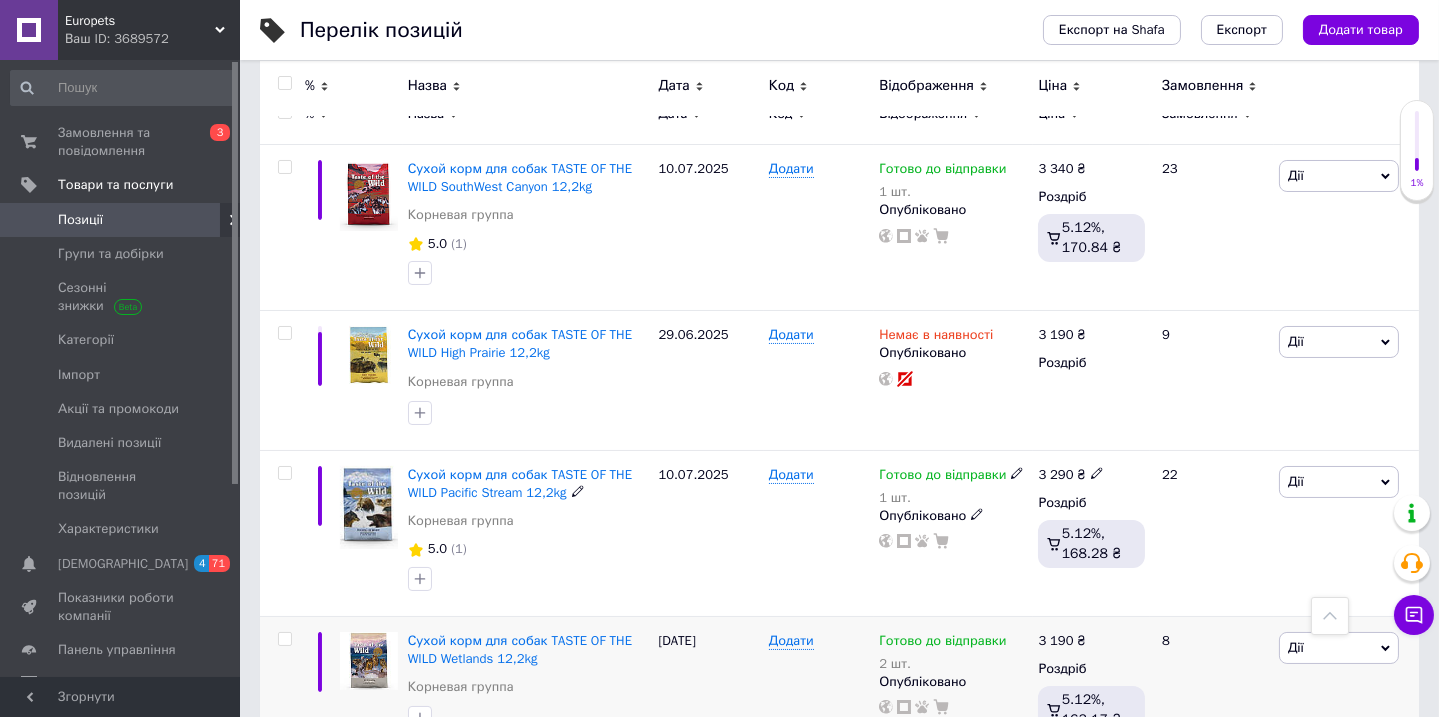 scroll, scrollTop: 200, scrollLeft: 0, axis: vertical 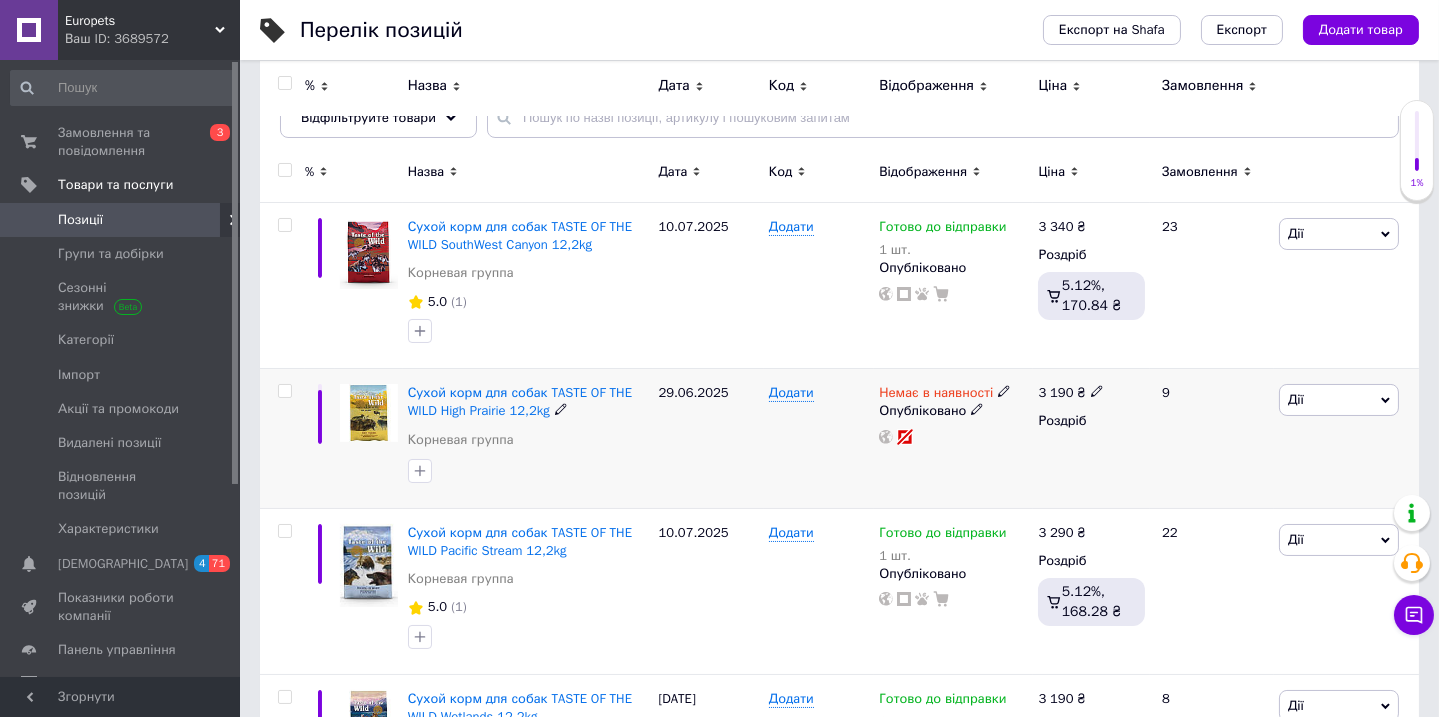click 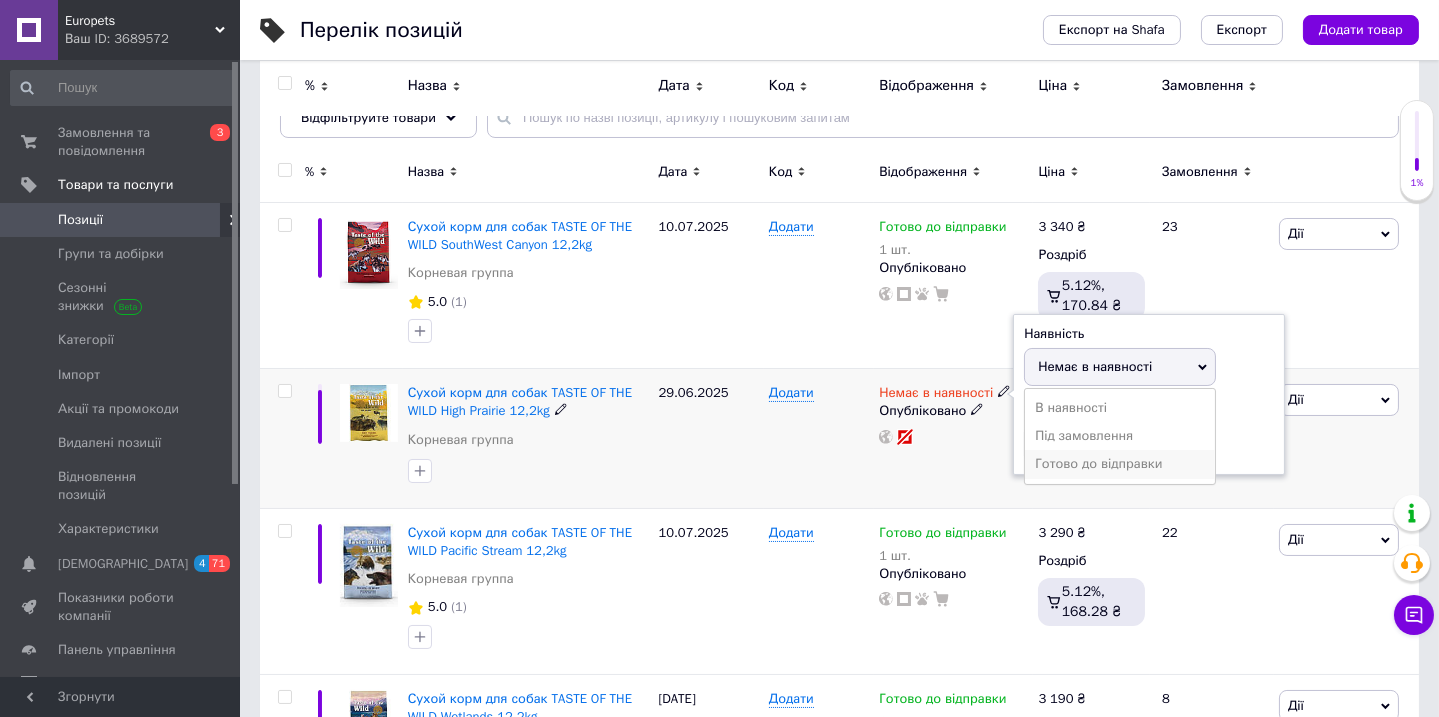 click on "Готово до відправки" at bounding box center (1120, 464) 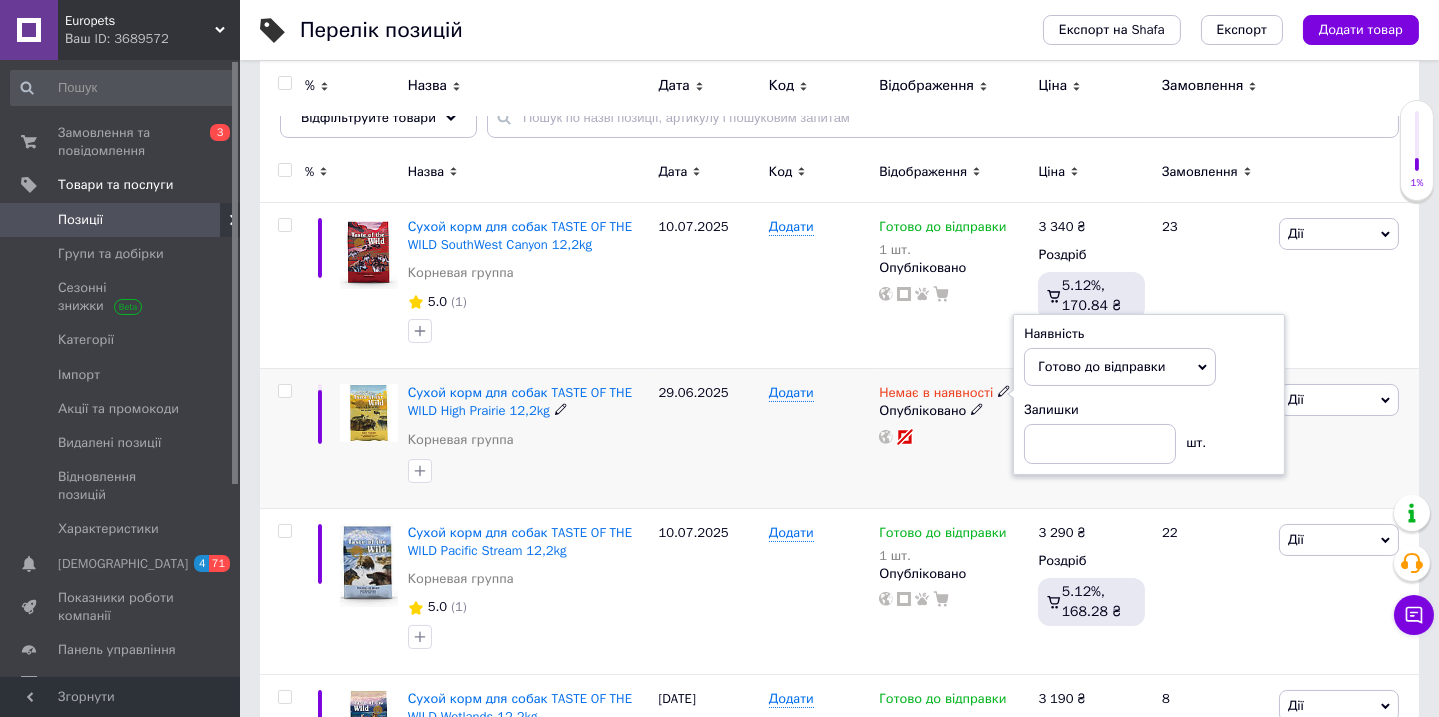 click on "Готово до відправки" at bounding box center [1101, 366] 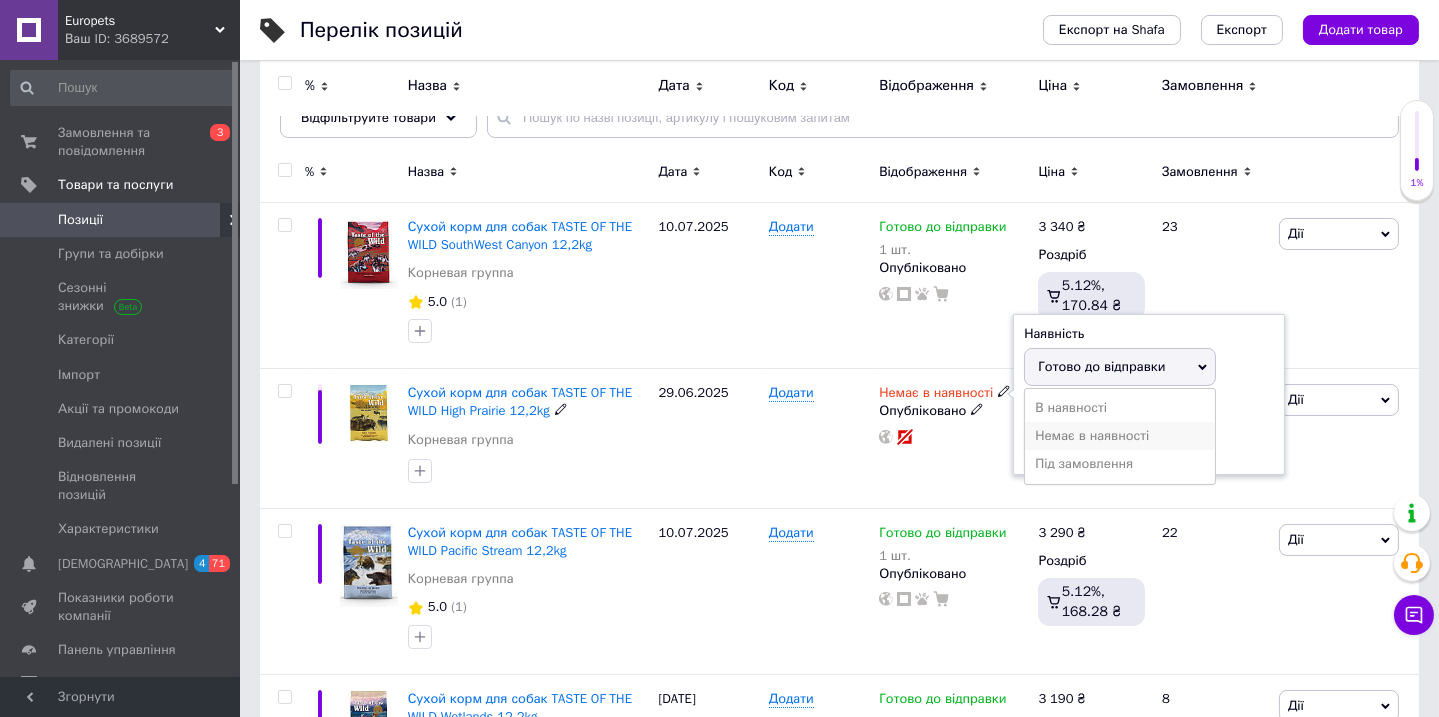 click on "Немає в наявності" at bounding box center (1120, 436) 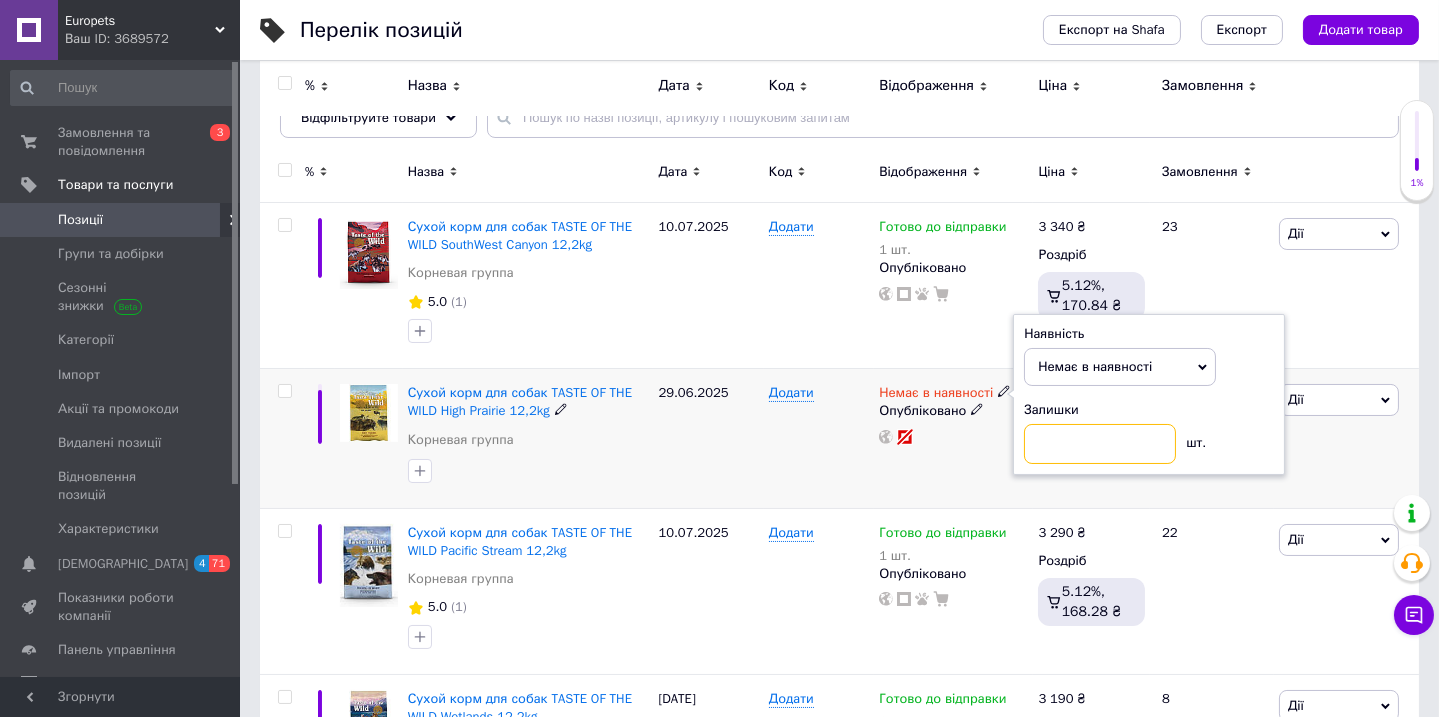 click at bounding box center (1100, 444) 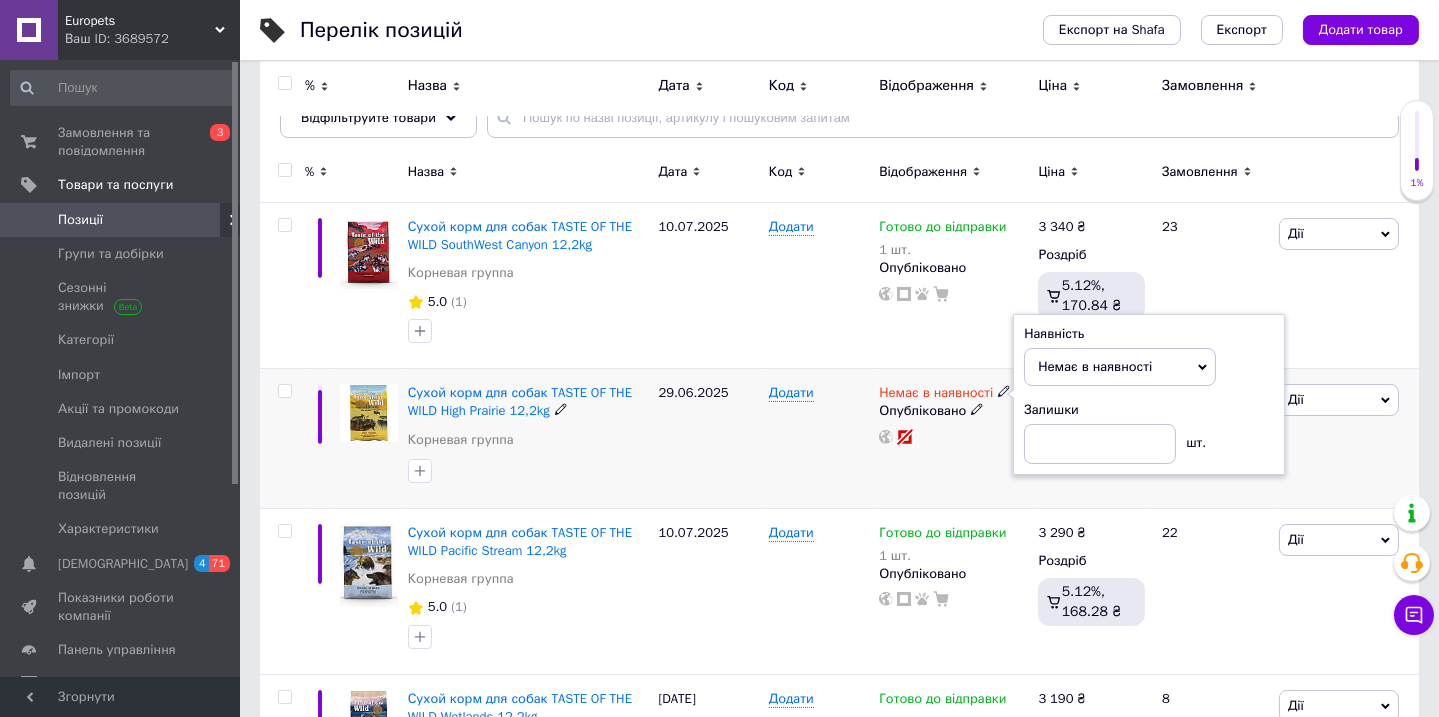 click on "Немає в наявності" at bounding box center (1095, 366) 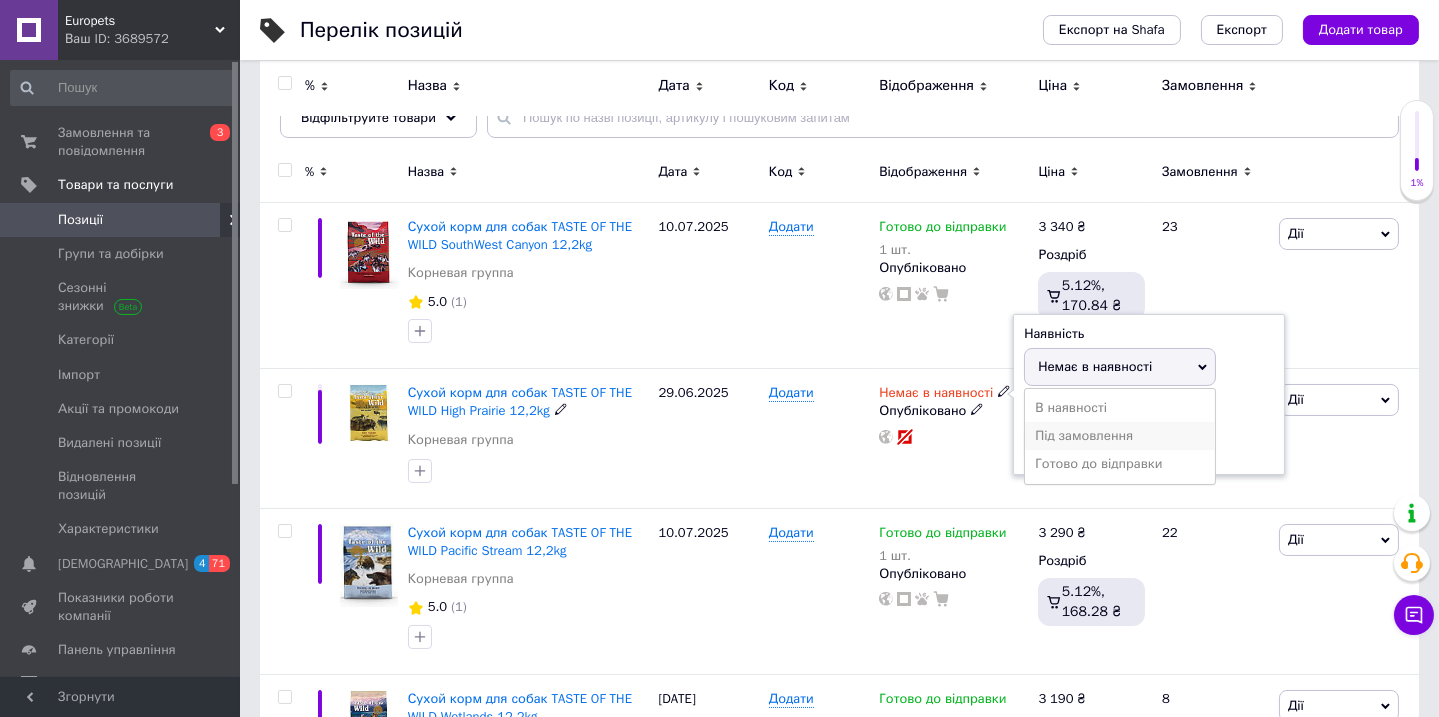 click on "Під замовлення" at bounding box center [1120, 436] 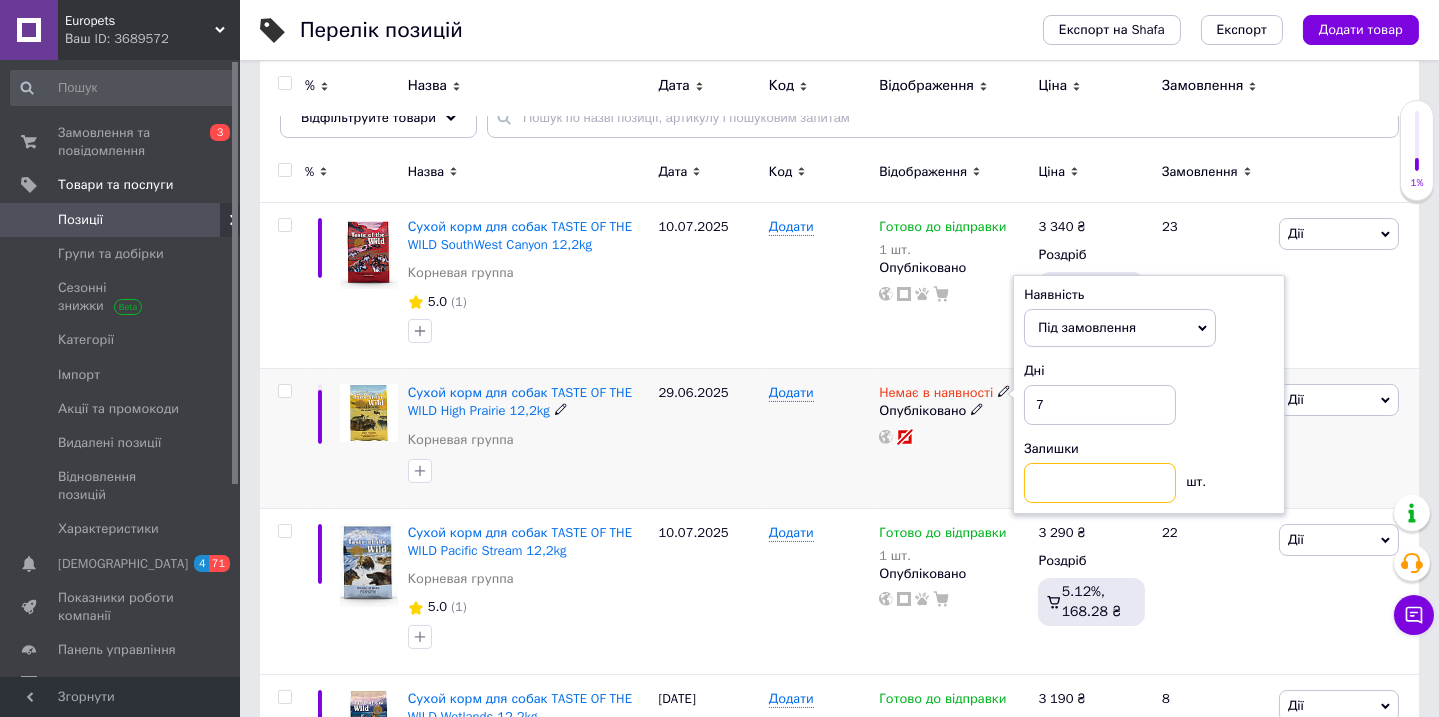 click at bounding box center (1100, 483) 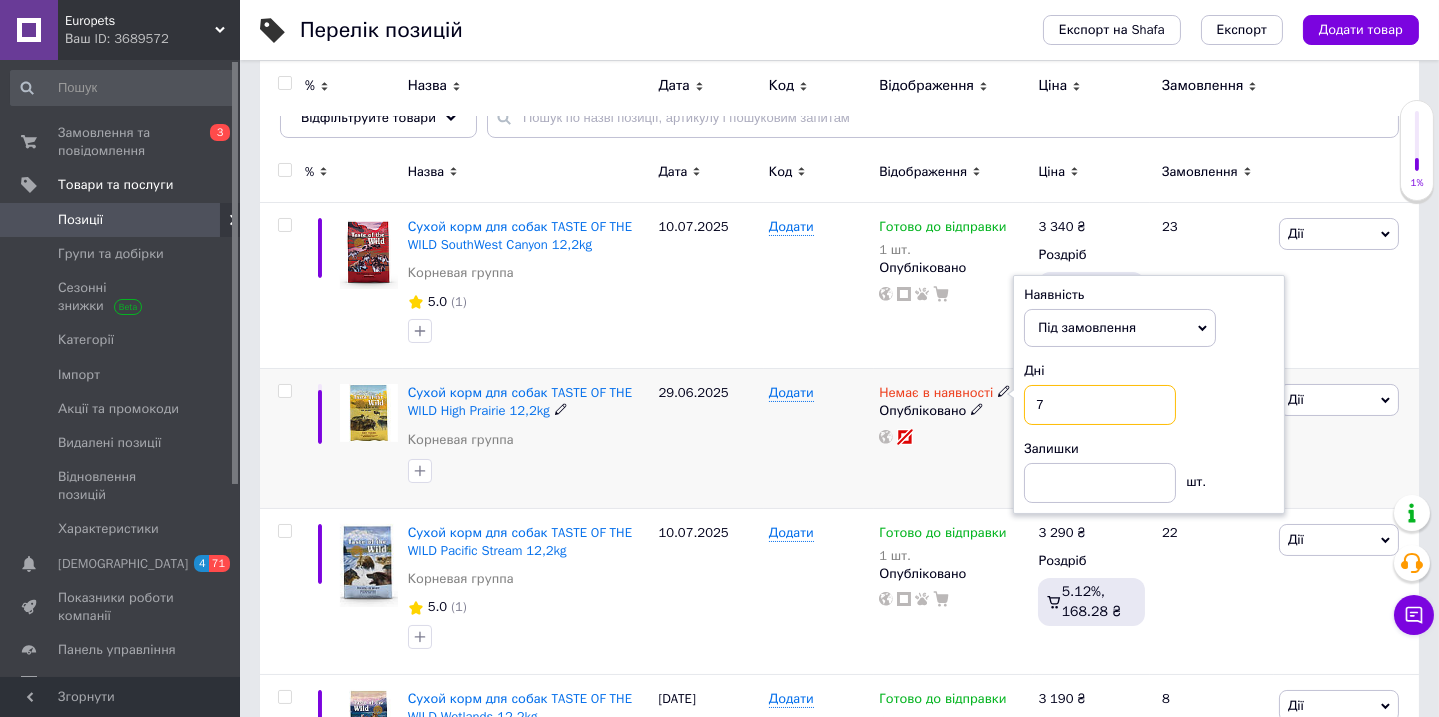 drag, startPoint x: 1045, startPoint y: 400, endPoint x: 950, endPoint y: 418, distance: 96.69022 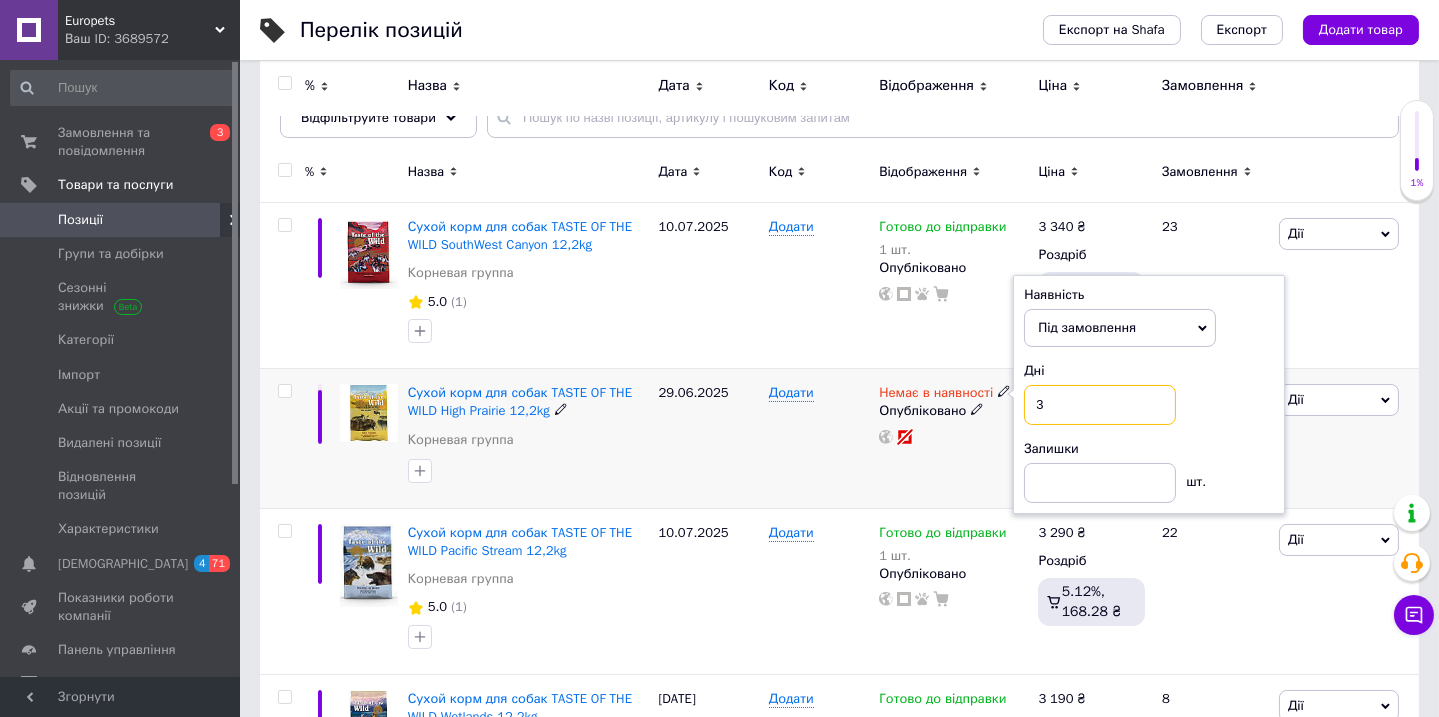type on "3" 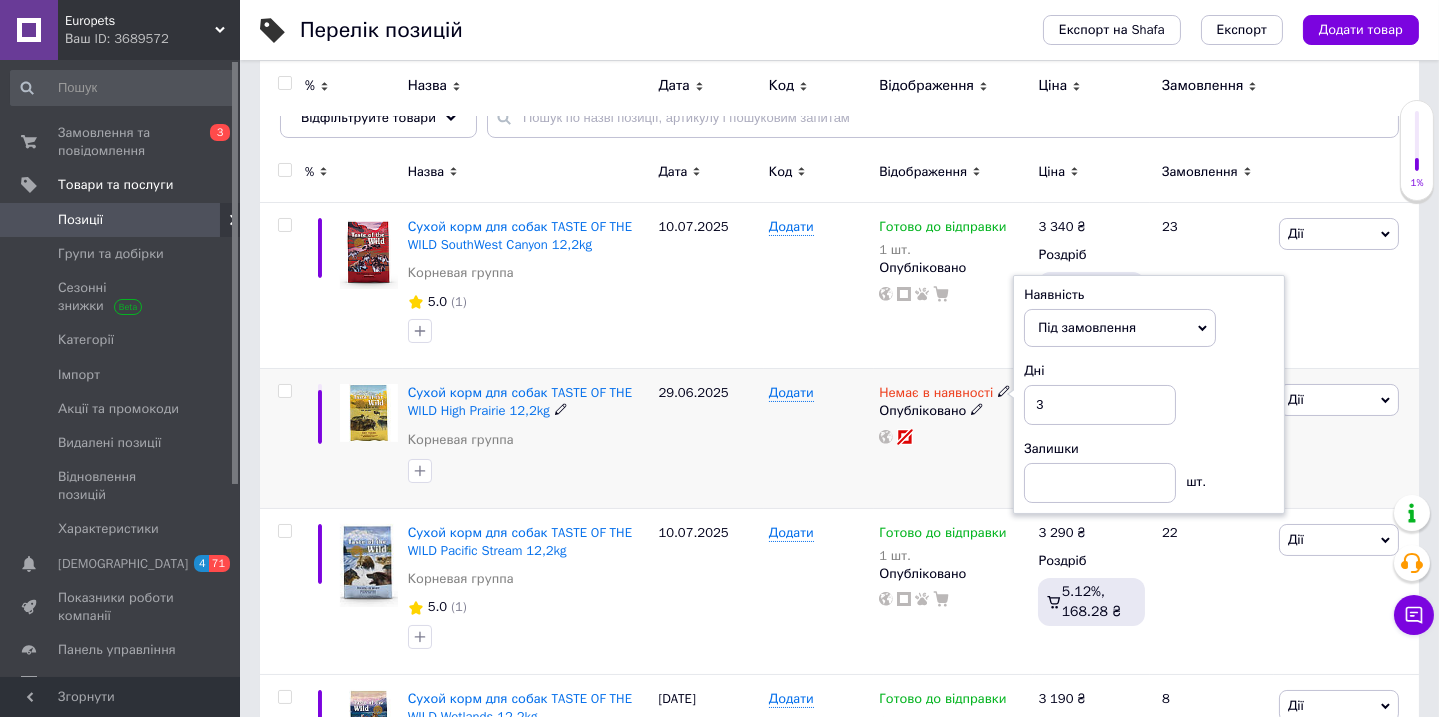 click on "Додати" at bounding box center [819, 439] 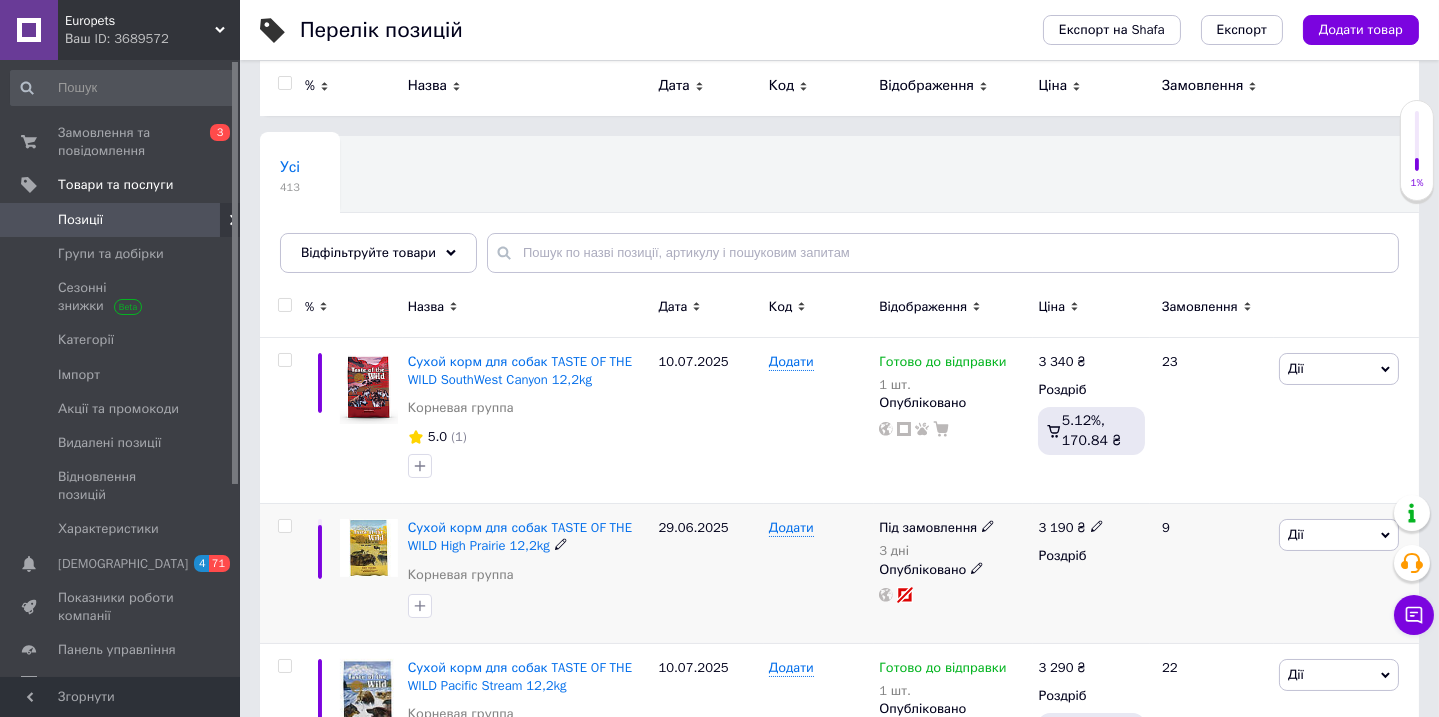 scroll, scrollTop: 0, scrollLeft: 0, axis: both 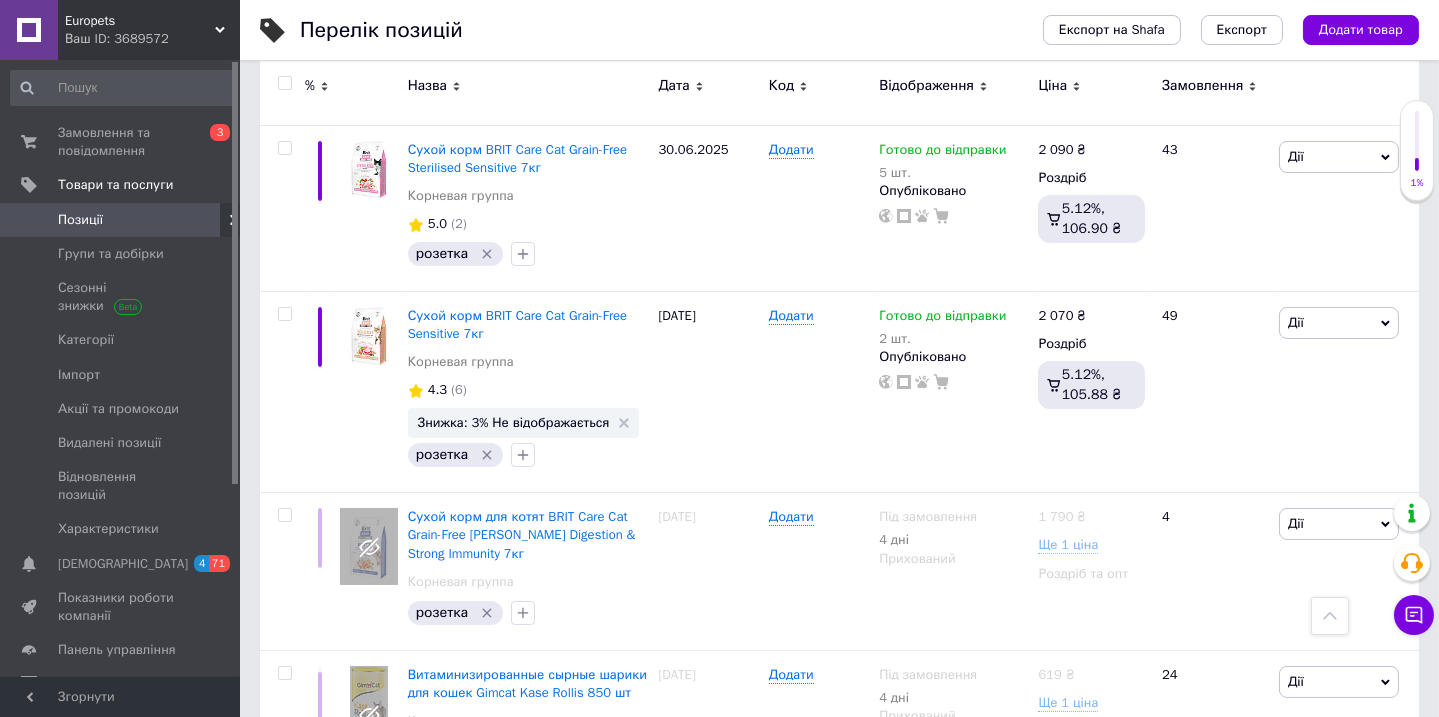 click on "4" at bounding box center (539, 830) 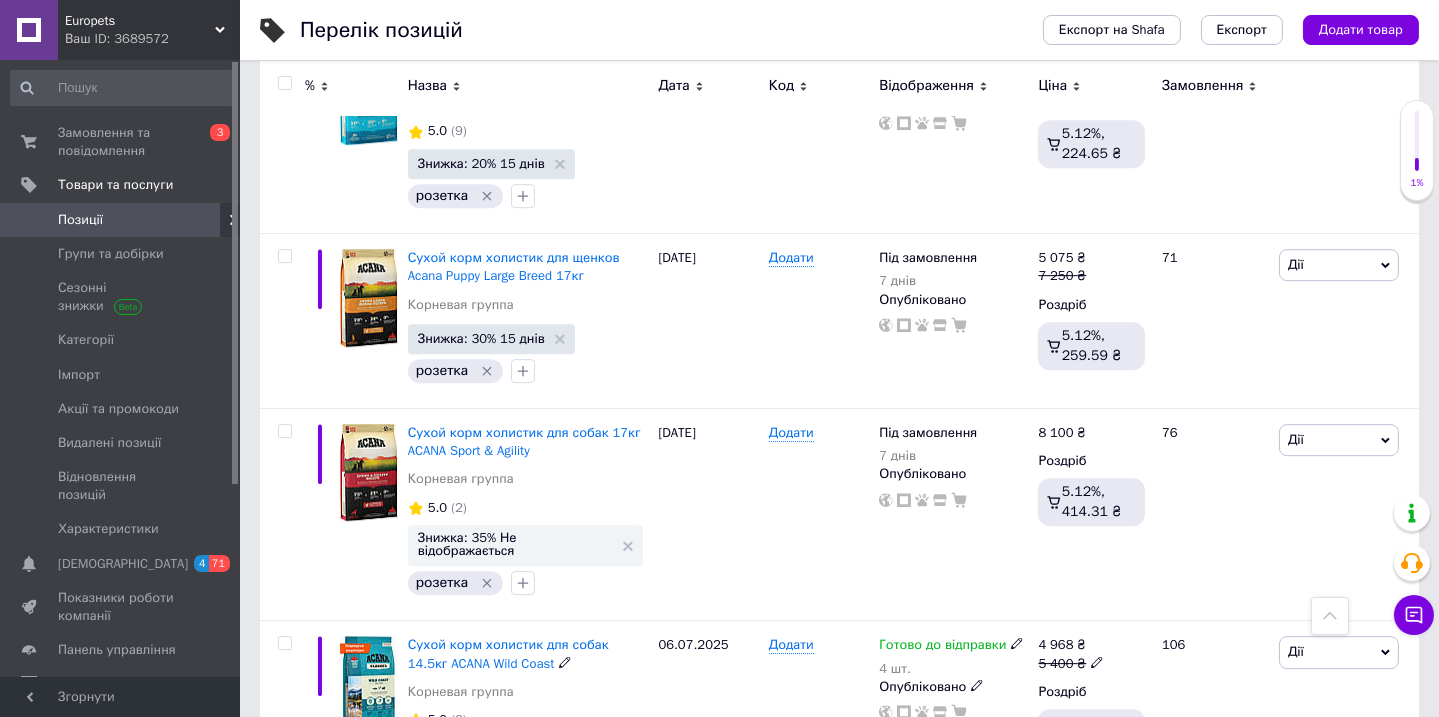 scroll, scrollTop: 13070, scrollLeft: 0, axis: vertical 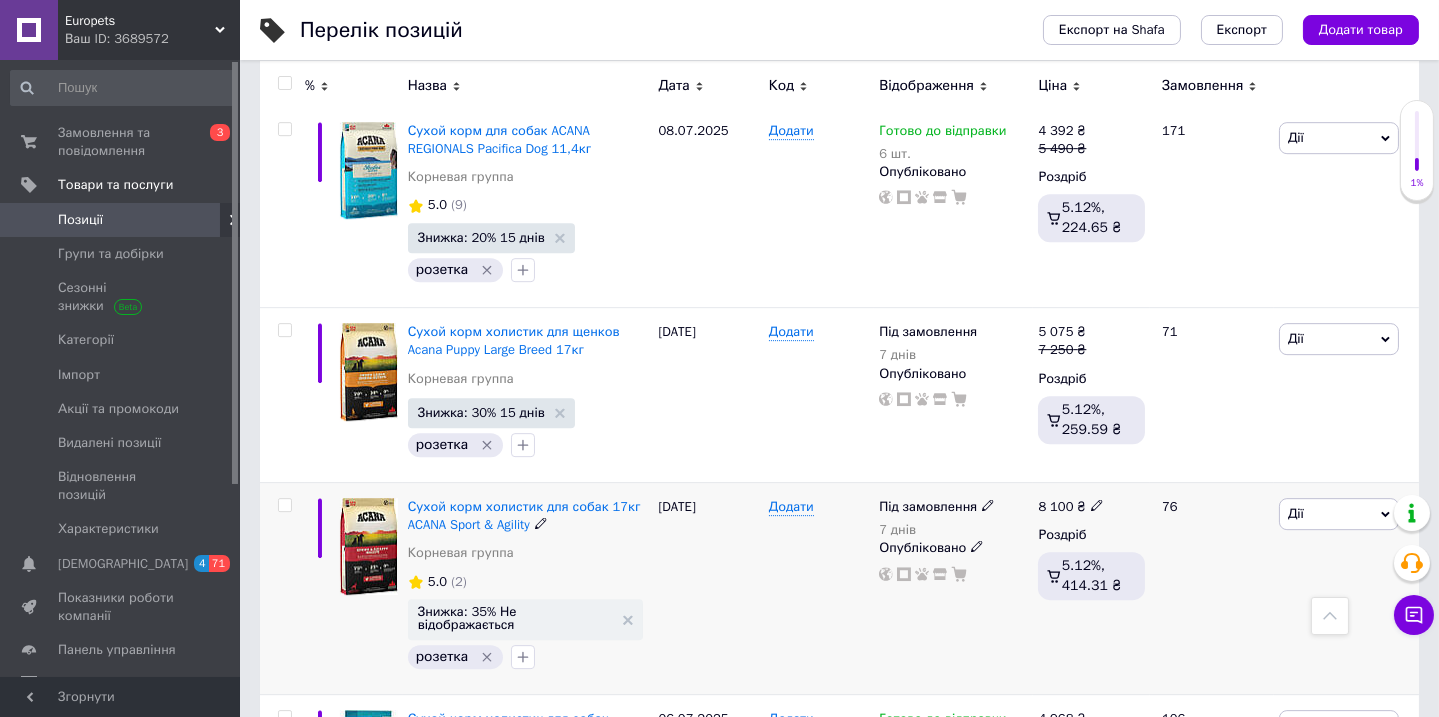 click on "Дії" at bounding box center (1296, 513) 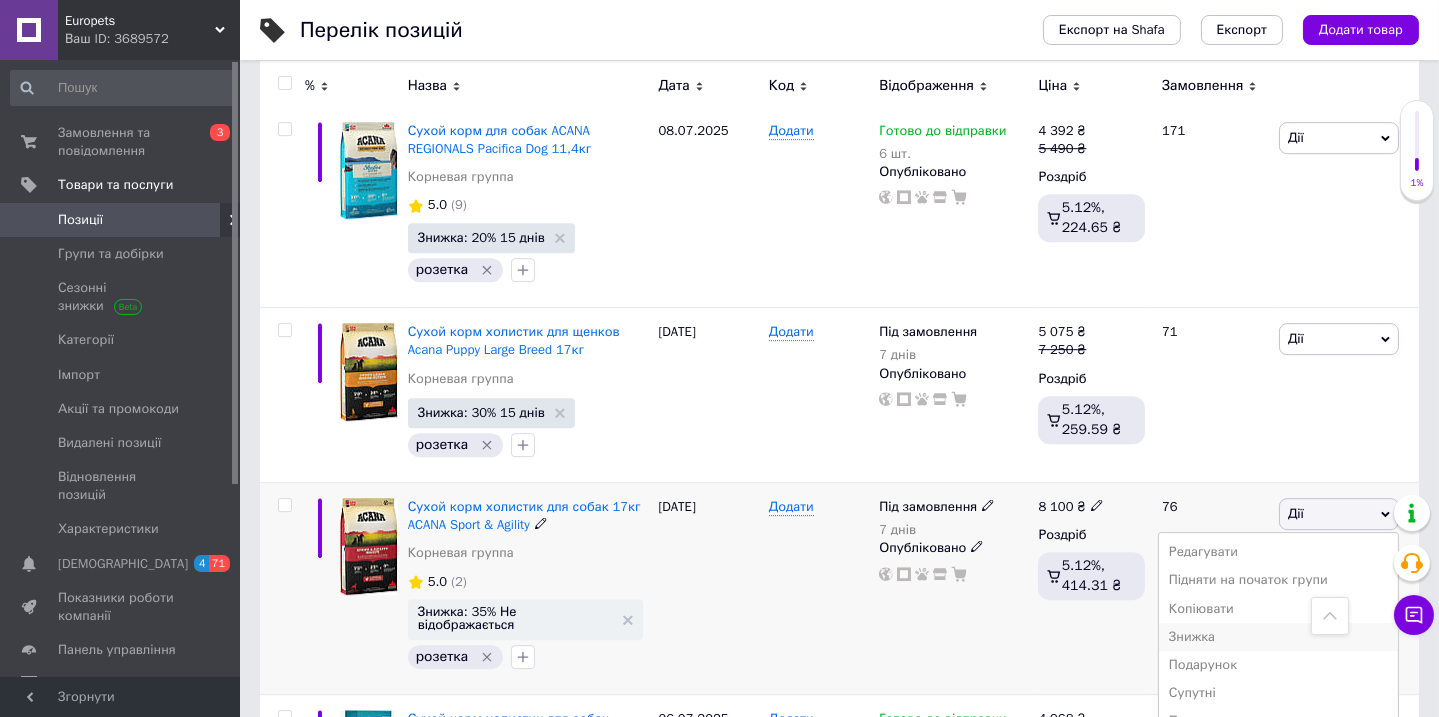 click on "Знижка" at bounding box center [1278, 637] 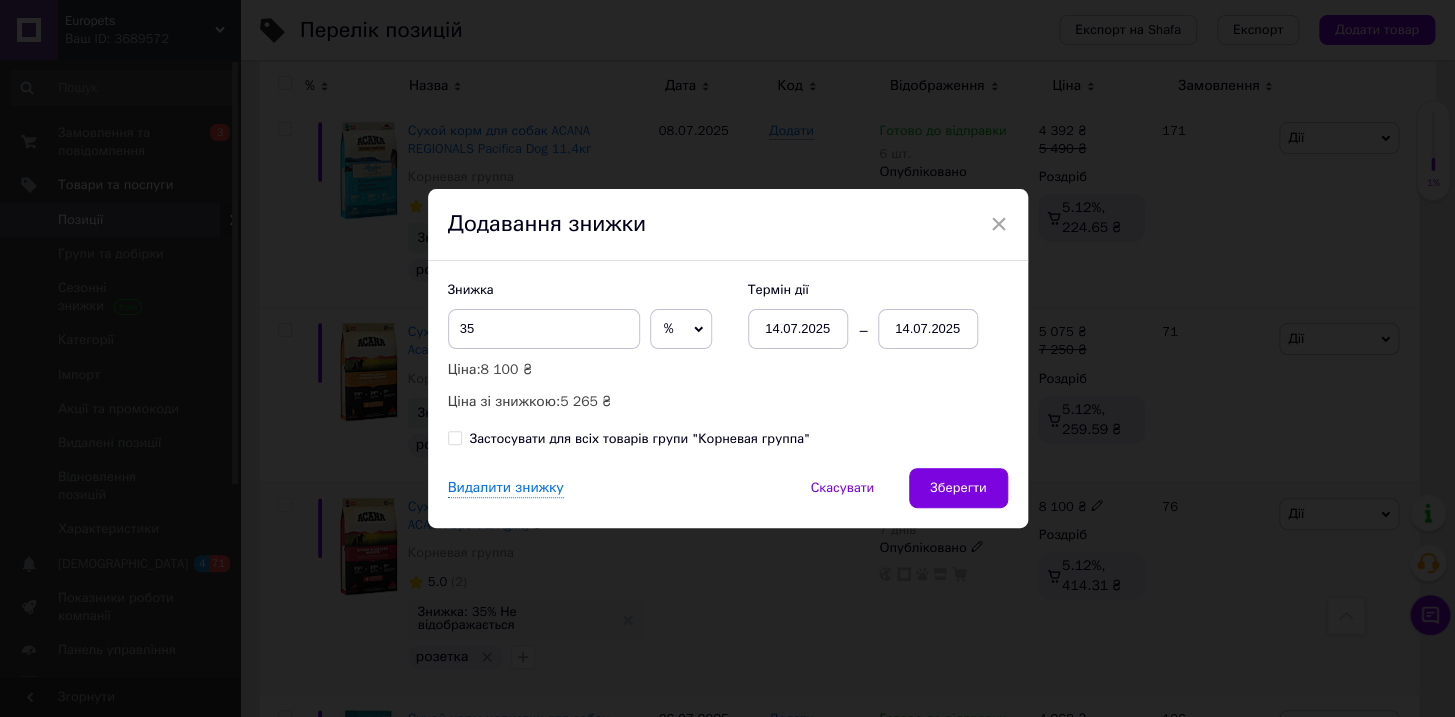 click on "14.07.2025" at bounding box center [928, 329] 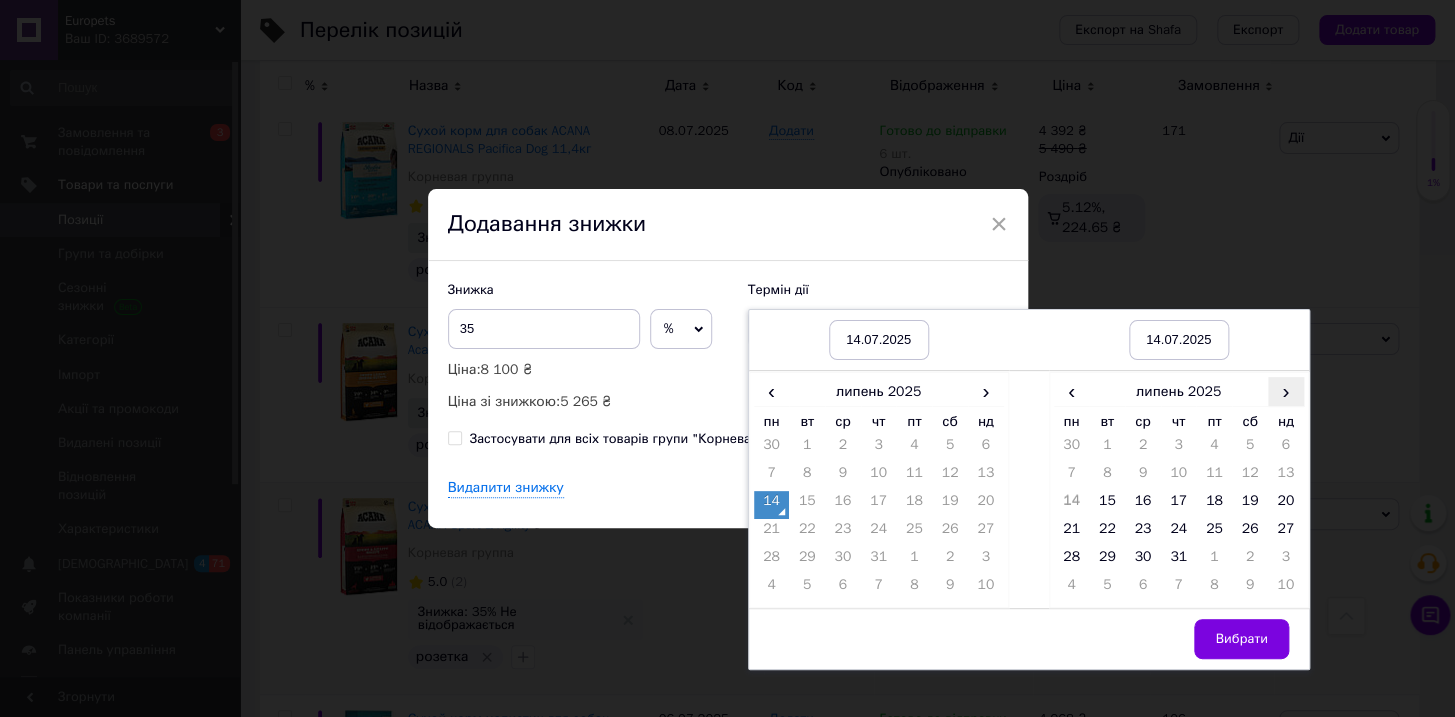 click on "›" at bounding box center (1286, 391) 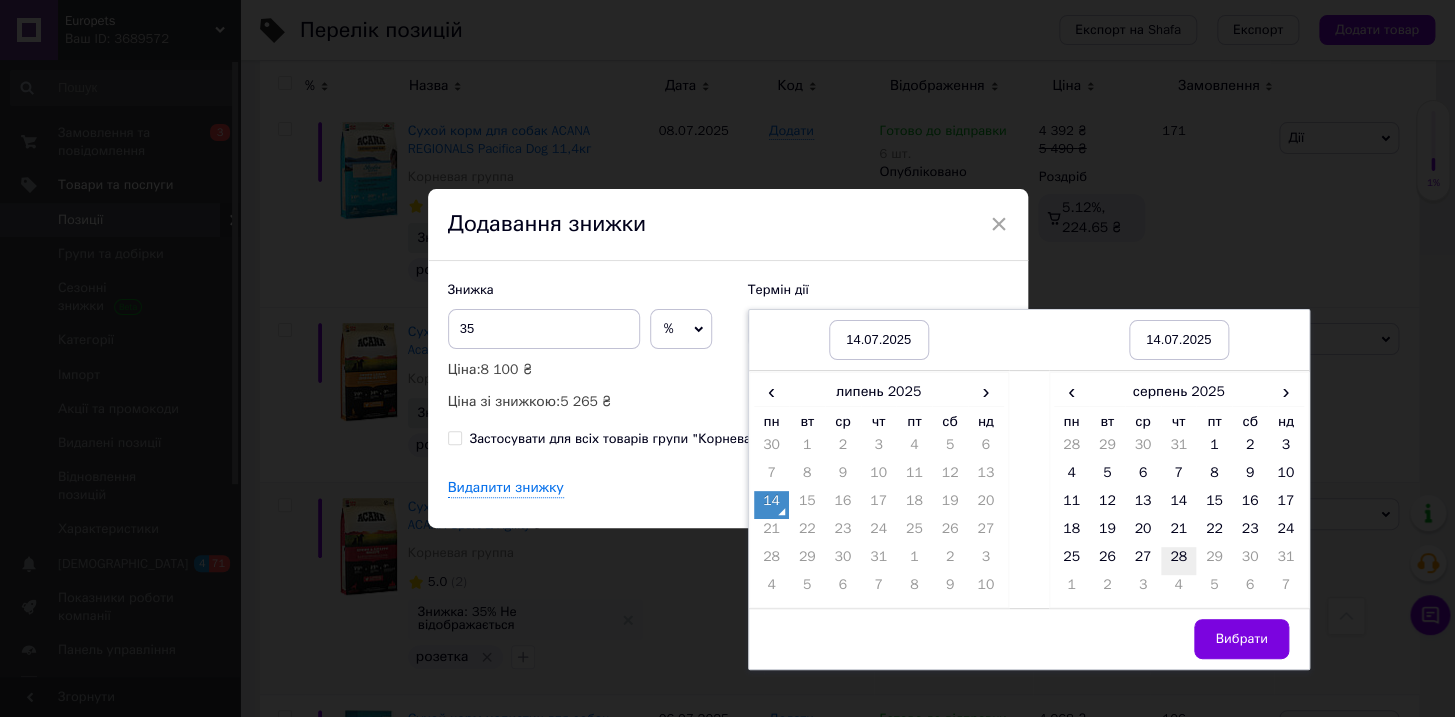 click on "28" at bounding box center (1179, 561) 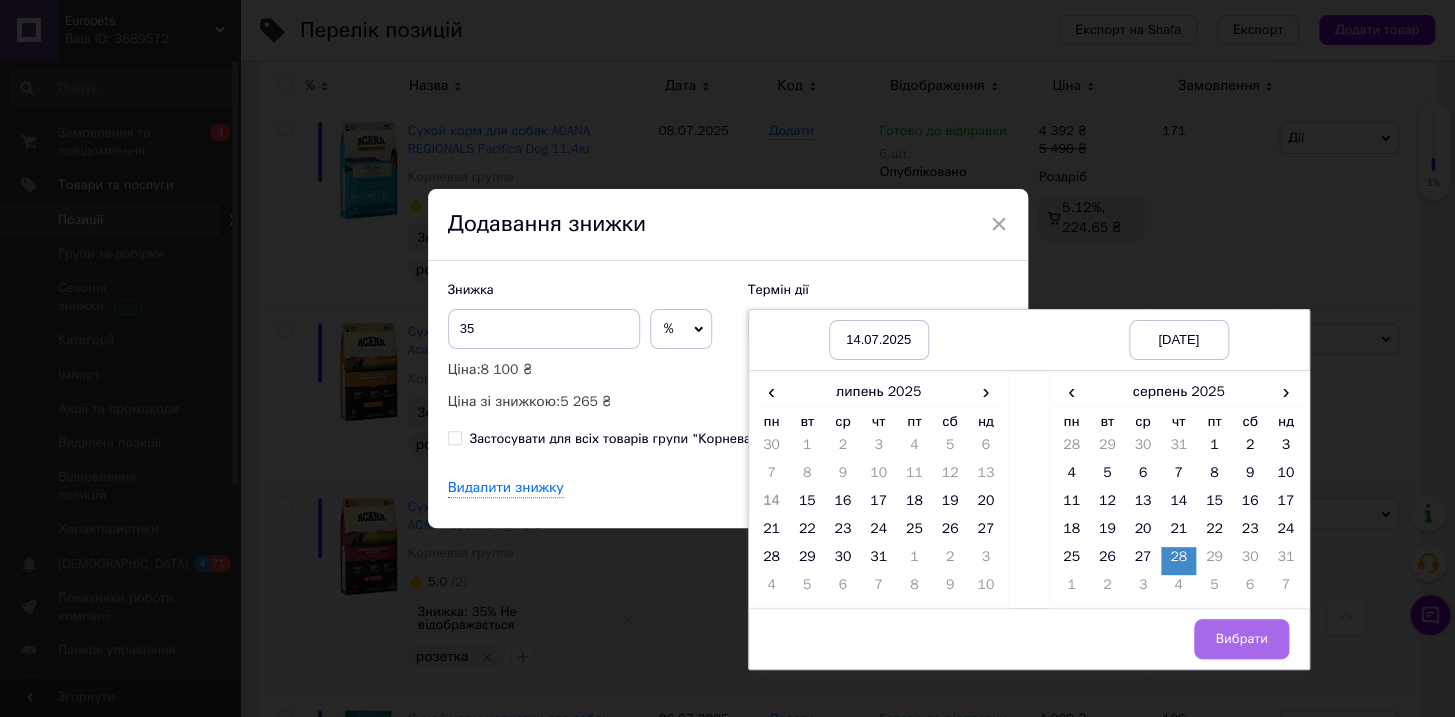 click on "Вибрати" at bounding box center [1241, 639] 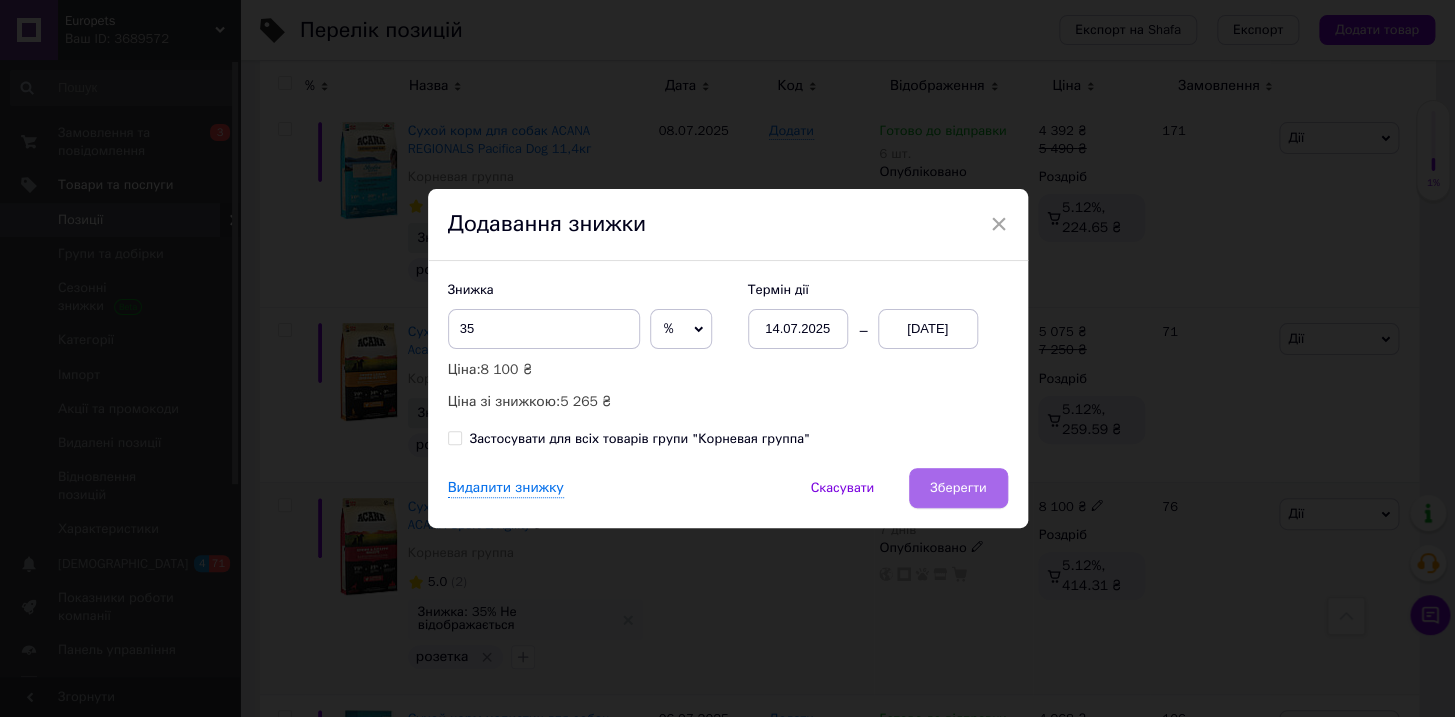 click on "Зберегти" at bounding box center (958, 488) 